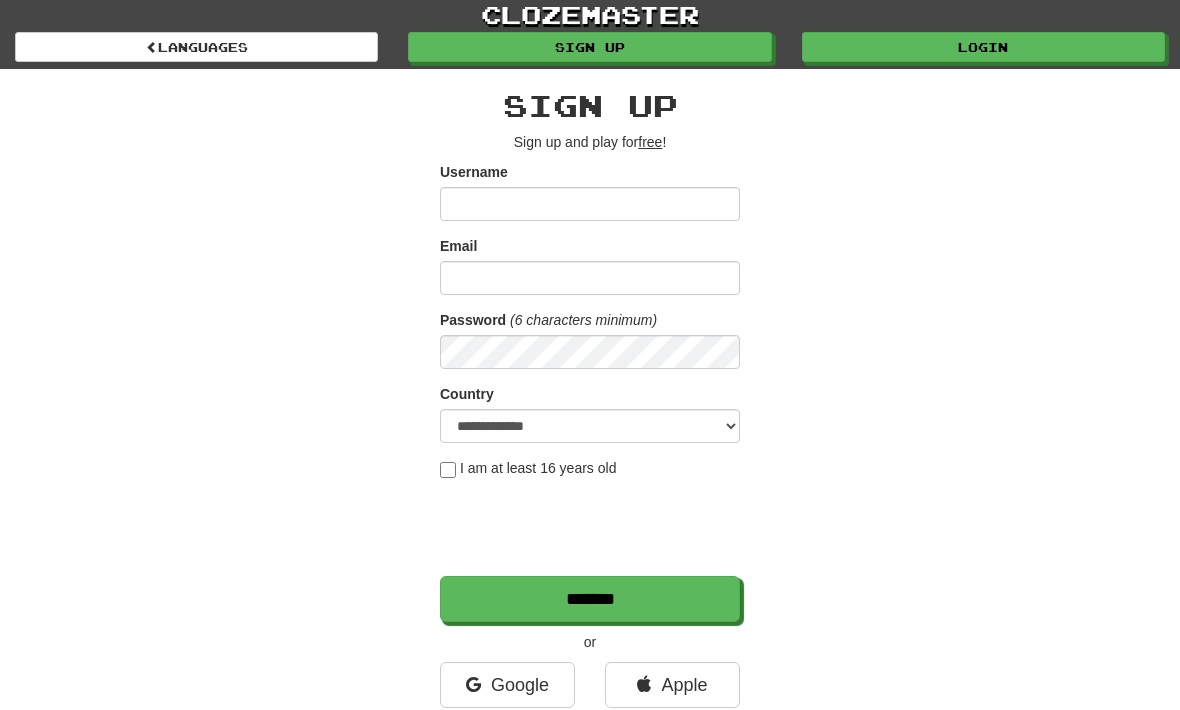 scroll, scrollTop: 7, scrollLeft: 0, axis: vertical 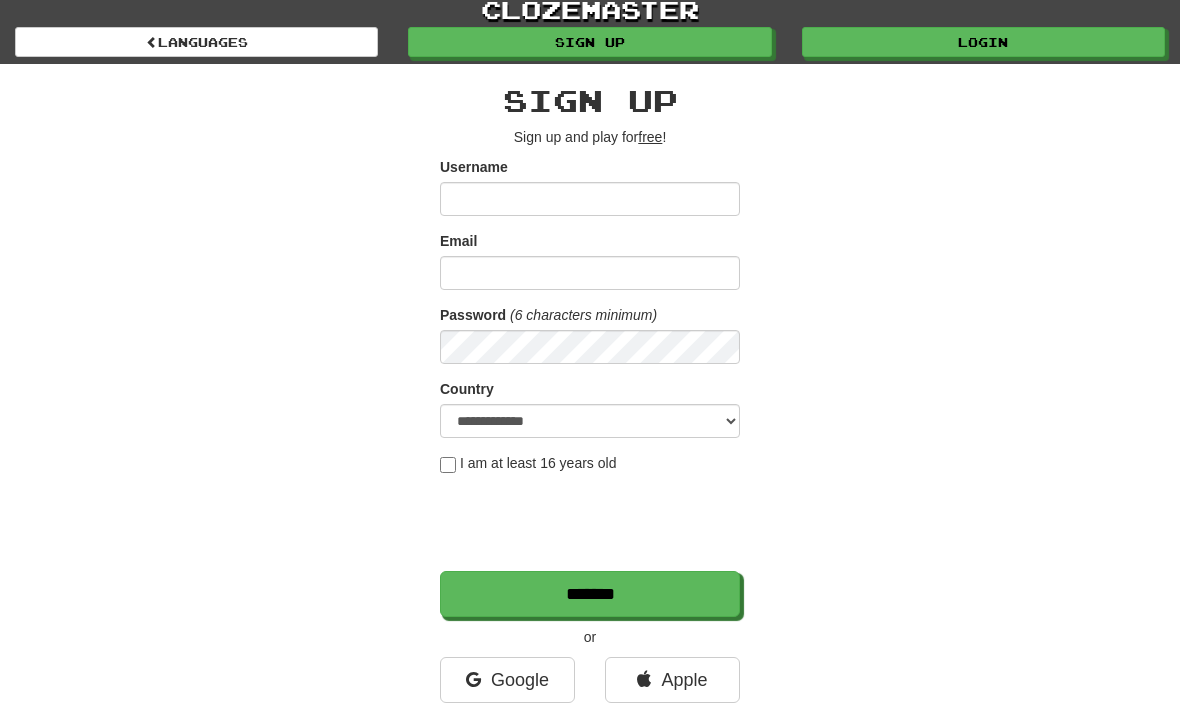 click on "I am at least 16 years old" at bounding box center [528, 464] 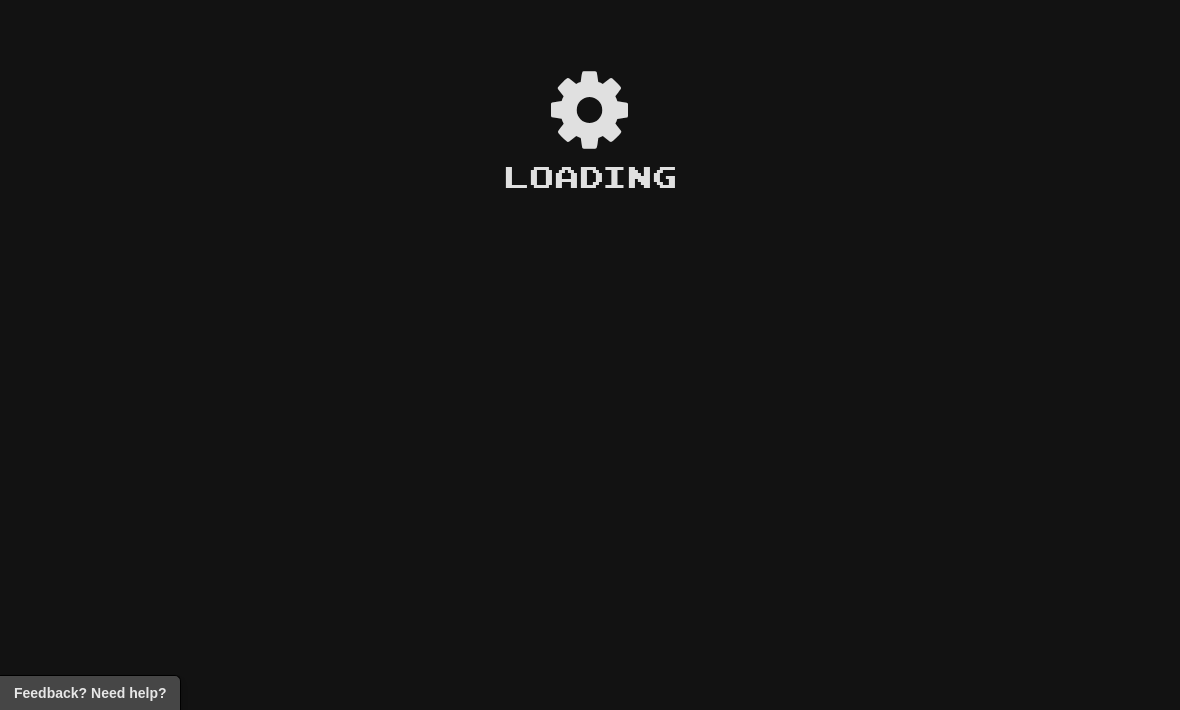 scroll, scrollTop: 0, scrollLeft: 0, axis: both 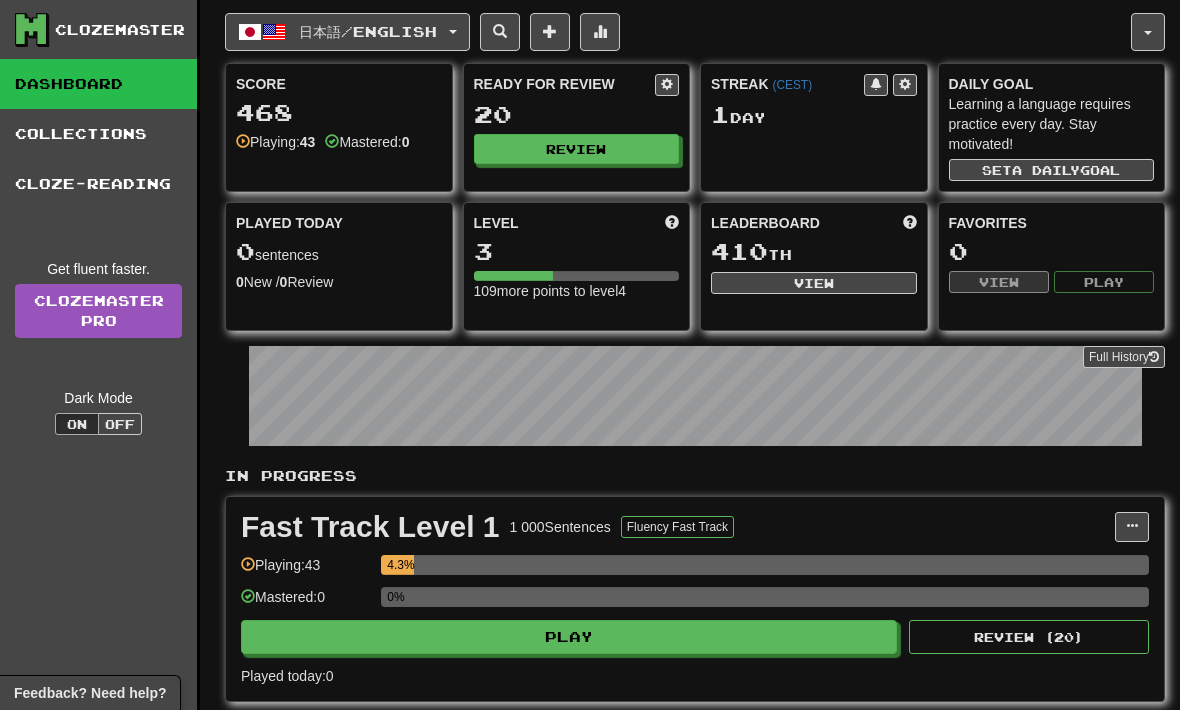 click on "Review" at bounding box center (577, 149) 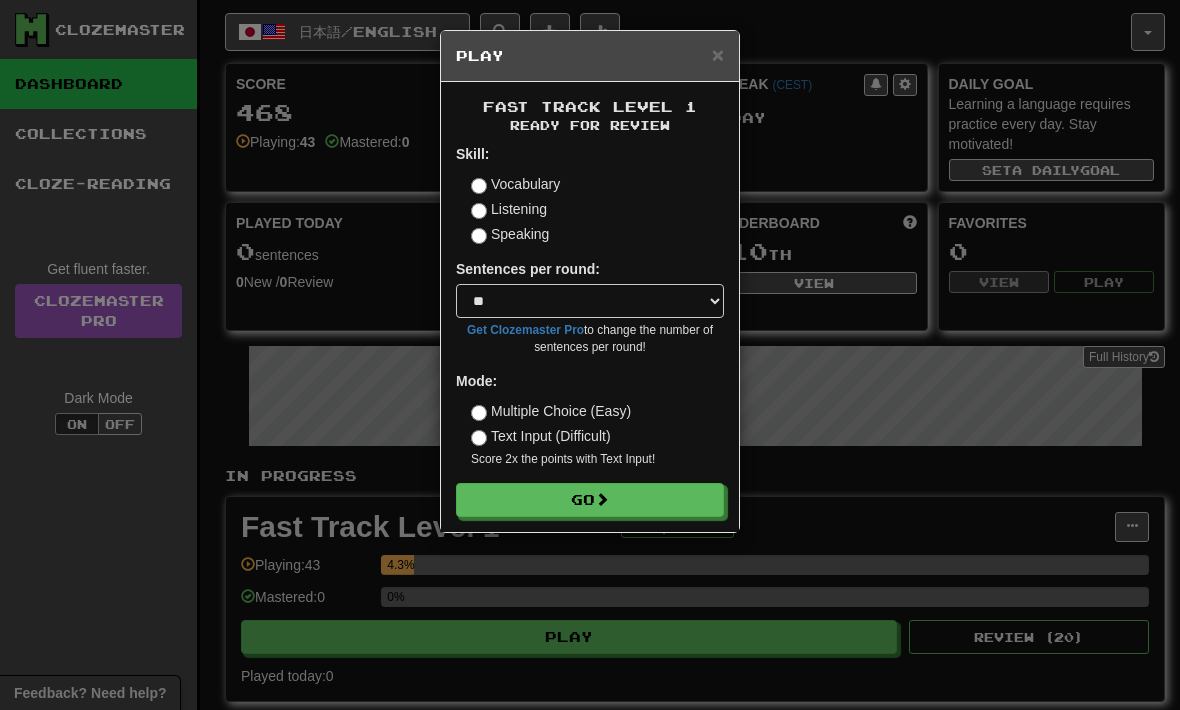 click on "Go" at bounding box center (590, 500) 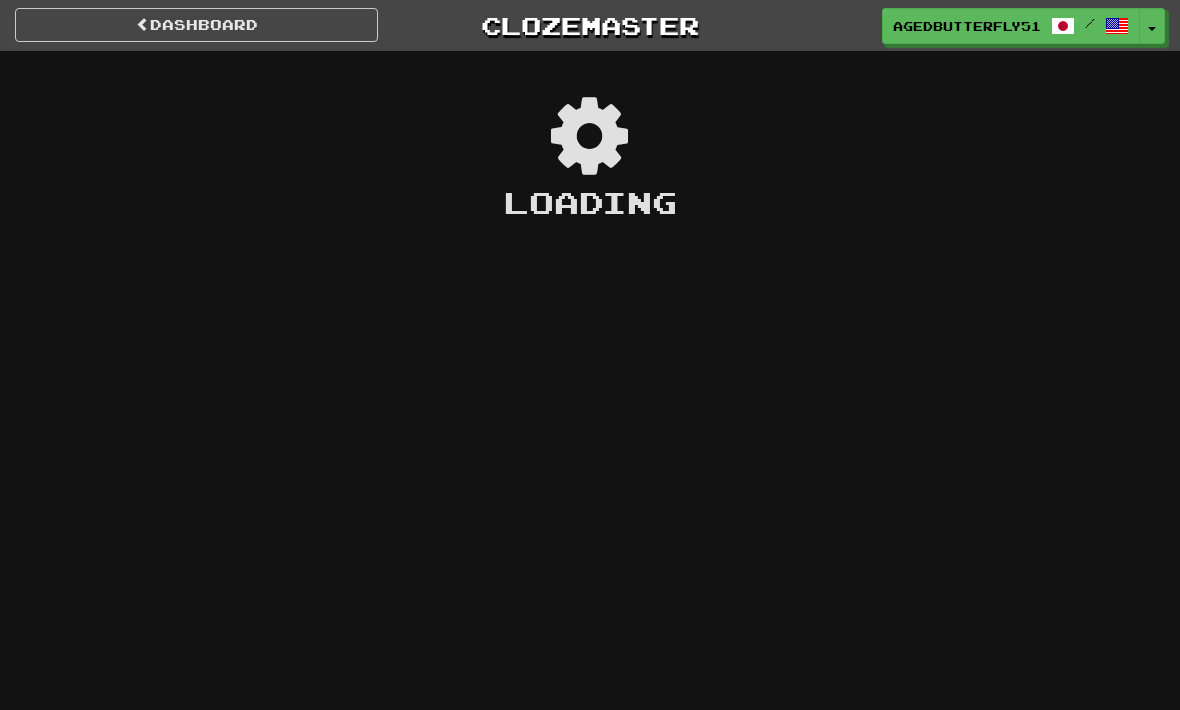 scroll, scrollTop: 0, scrollLeft: 0, axis: both 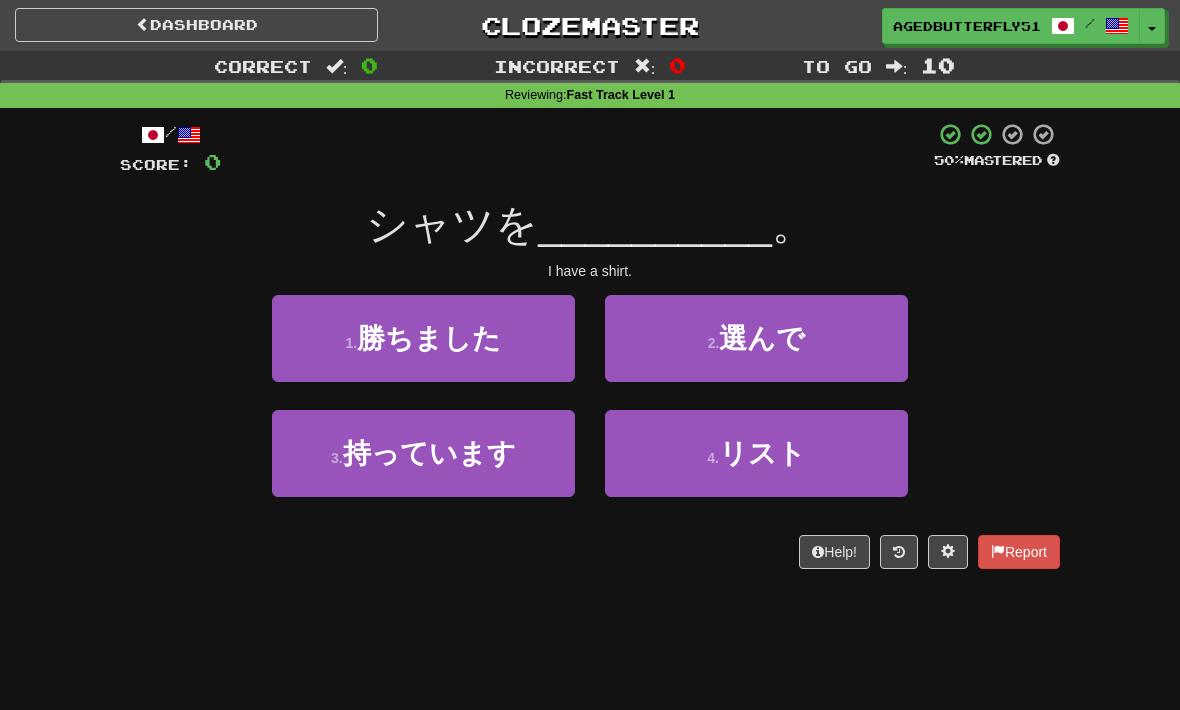 click on "持っています" at bounding box center [429, 453] 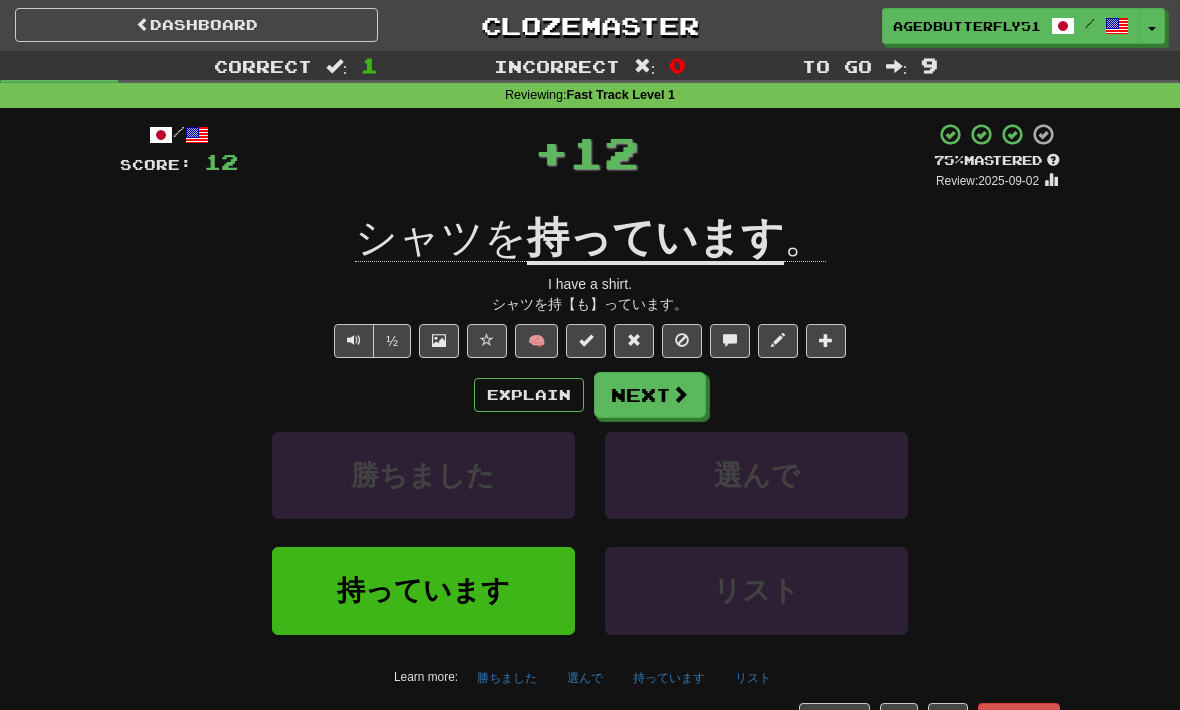 click on "Explain" at bounding box center (529, 395) 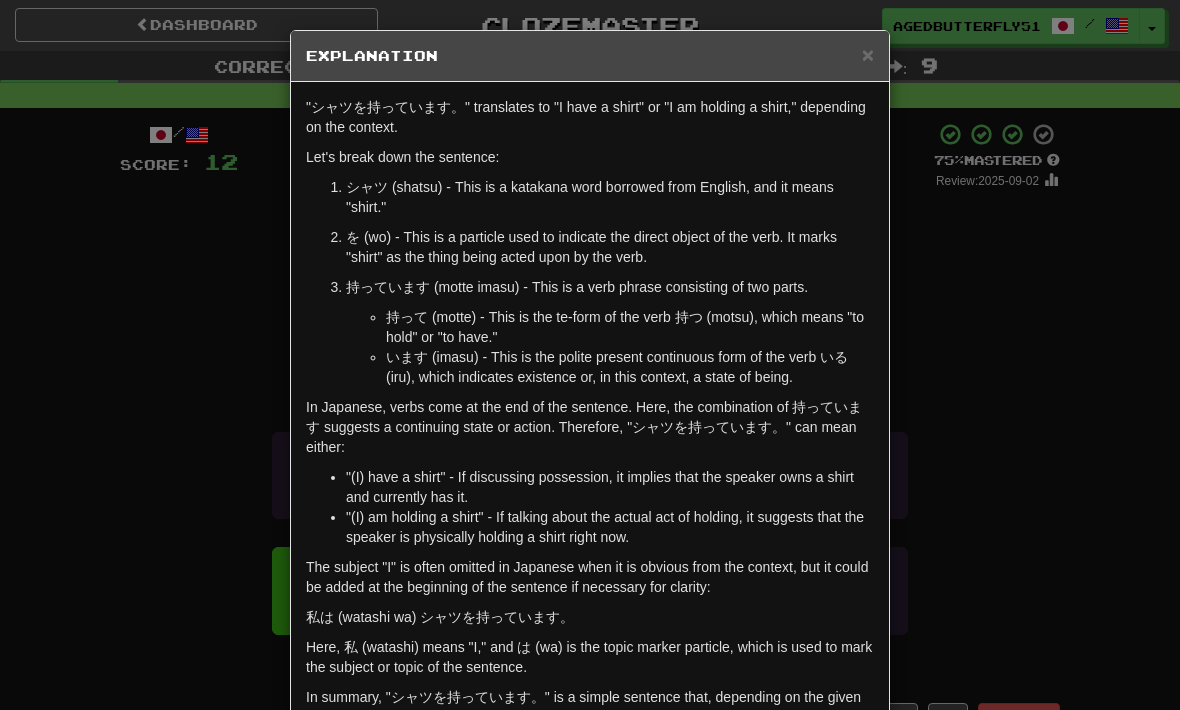 click on "× Explanation "シャツを持っています。" translates to "I have a shirt" or "I am holding a shirt," depending on the context.
Let's break down the sentence:
シャツ (shatsu) - This is a katakana word borrowed from English, and it means "shirt."
を (wo) - This is a particle used to indicate the direct object of the verb. It marks "shirt" as the thing being acted upon by the verb.
持っています (motte imasu) - This is a verb phrase consisting of two parts.
持って (motte) - This is the te-form of the verb 持つ (motsu), which means "to hold" or "to have."
います (imasu) - This is the polite present continuous form of the verb いる (iru), which indicates existence or, in this context, a state of being.
In Japanese, verbs come at the end of the sentence. Here, the combination of 持っています suggests a continuing state or action. Therefore, "シャツを持っています。" can mean either:
Let us know ! Close" at bounding box center (590, 355) 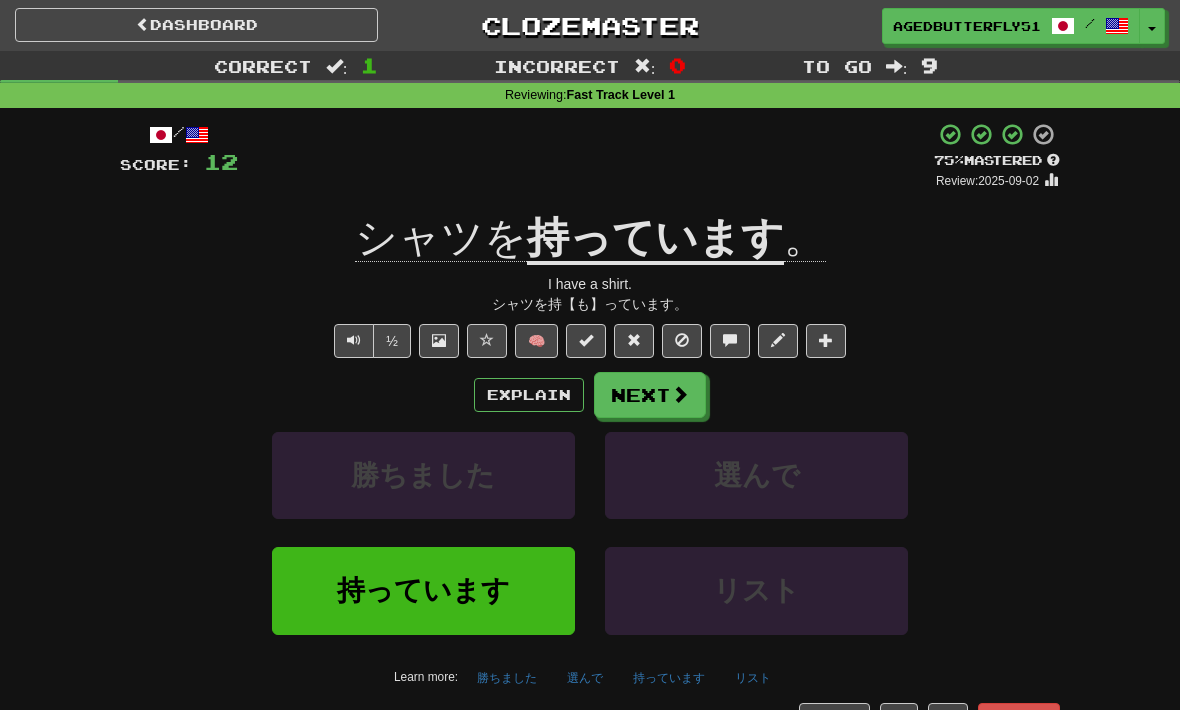 click on "Next" at bounding box center [650, 395] 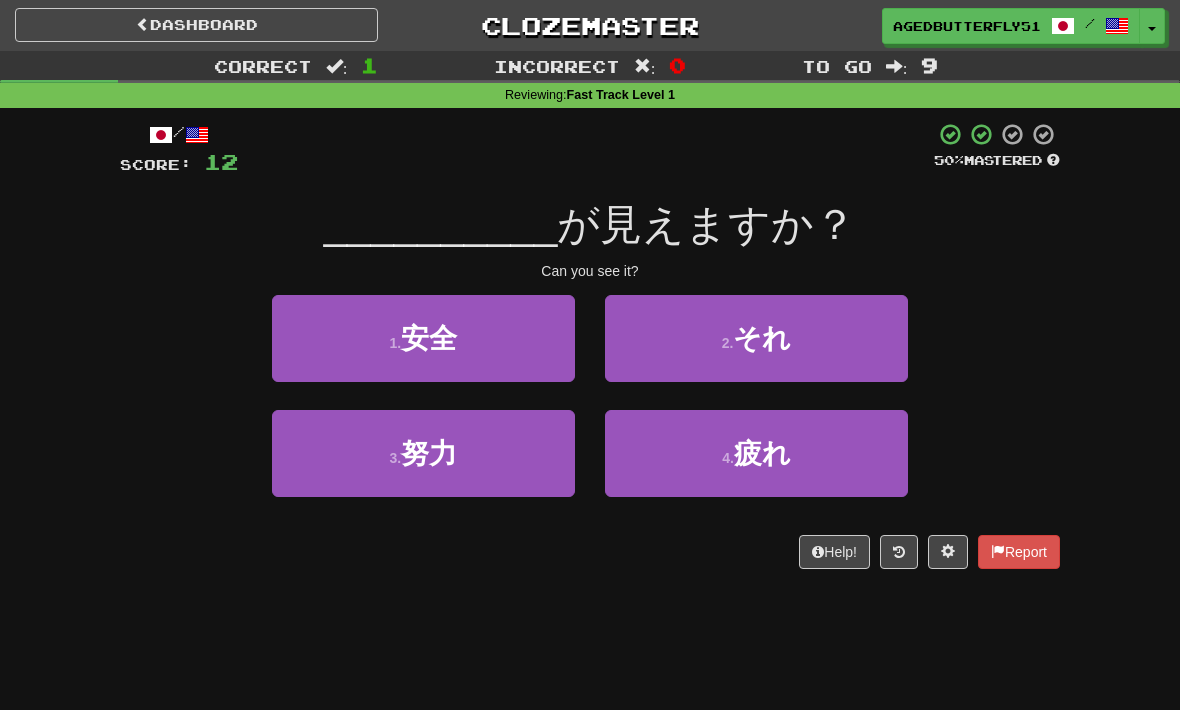 click on "2 .  それ" at bounding box center [756, 338] 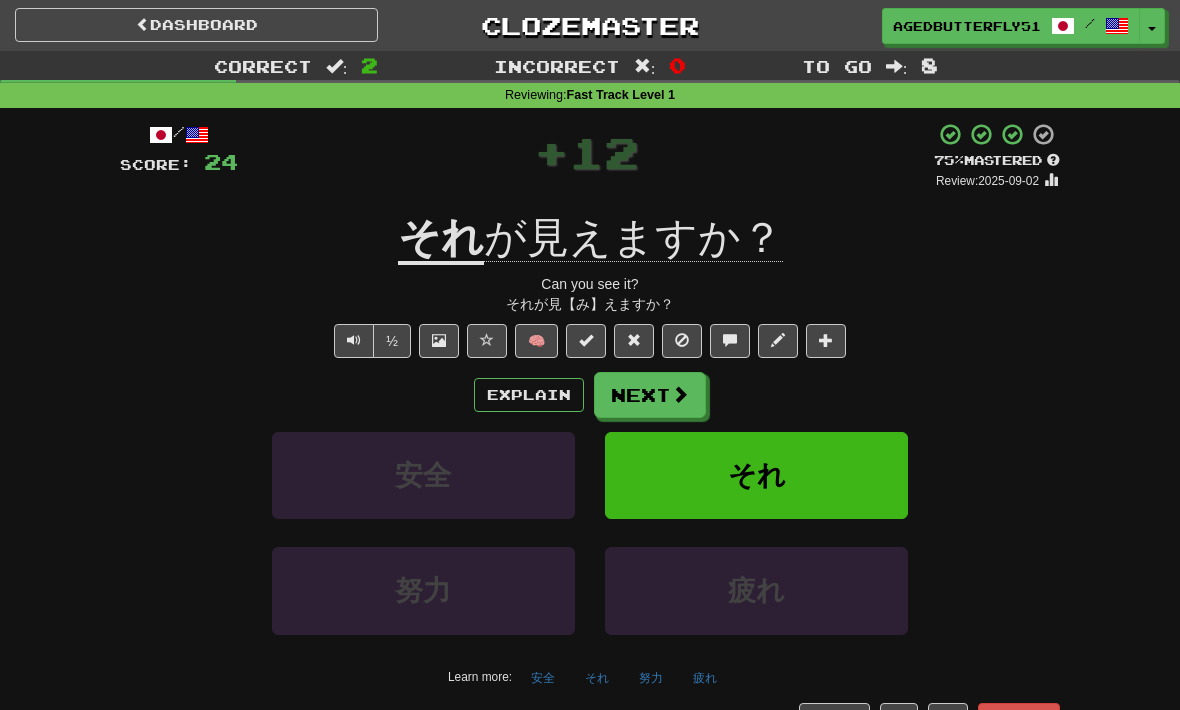 click at bounding box center [680, 394] 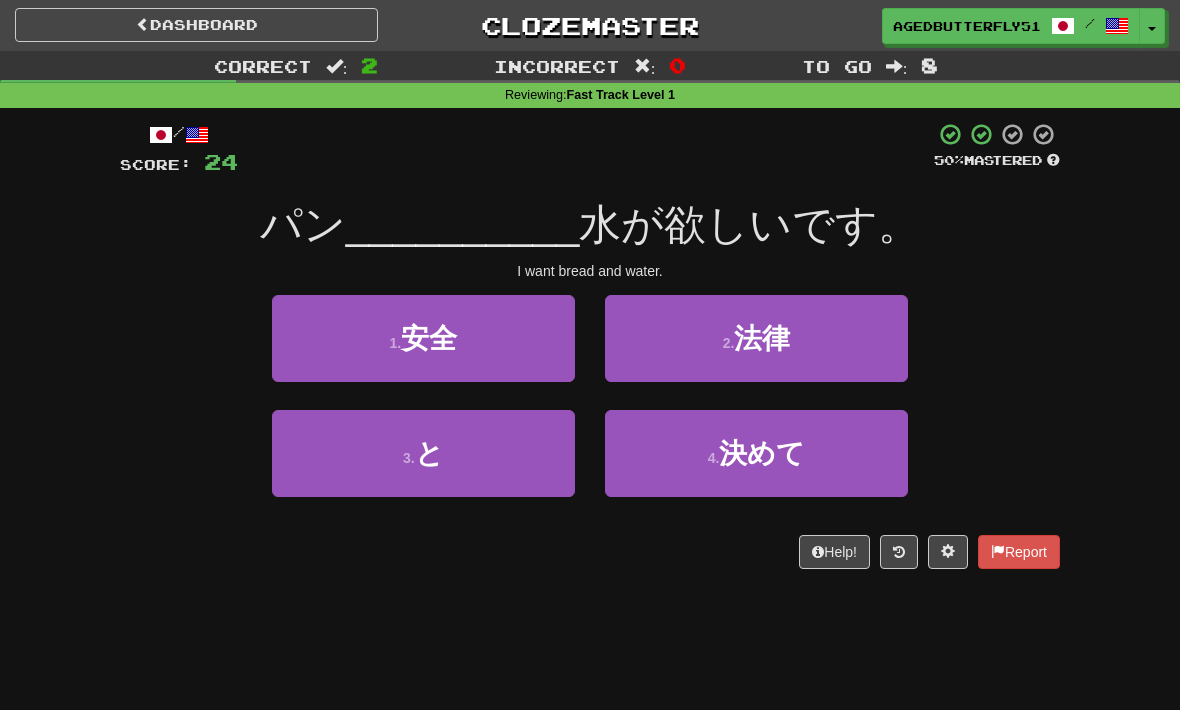 click on "3 .  と" at bounding box center [423, 453] 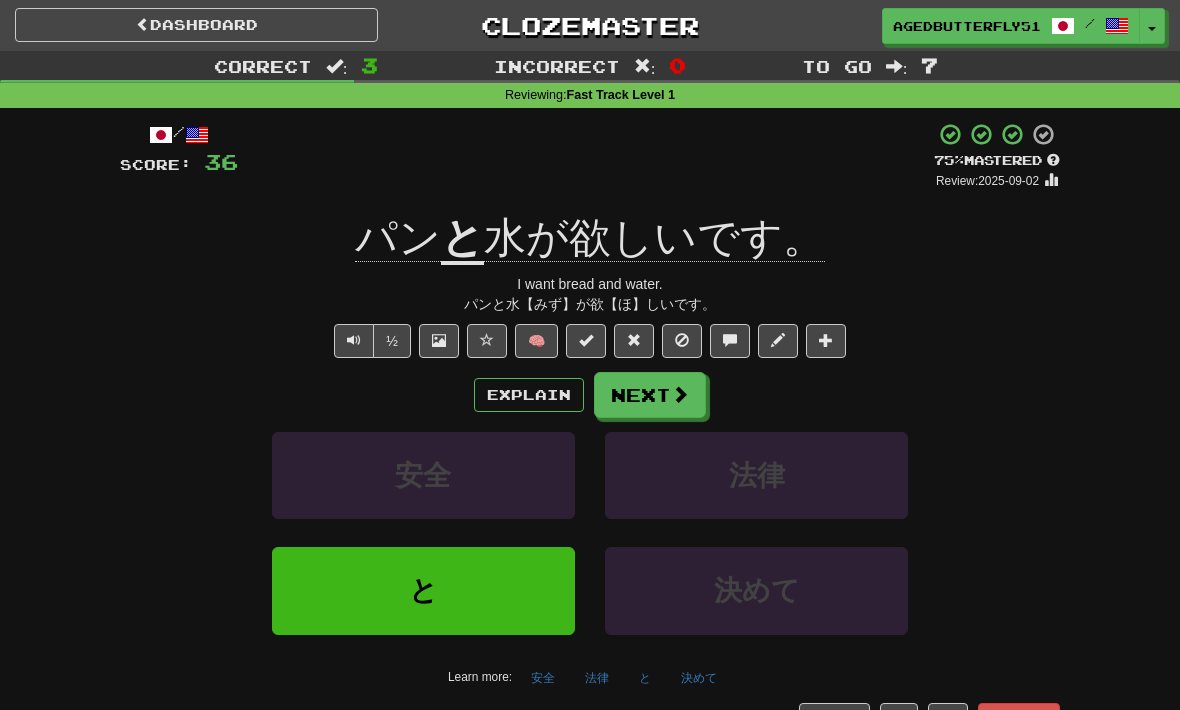 click on "Explain" at bounding box center [529, 395] 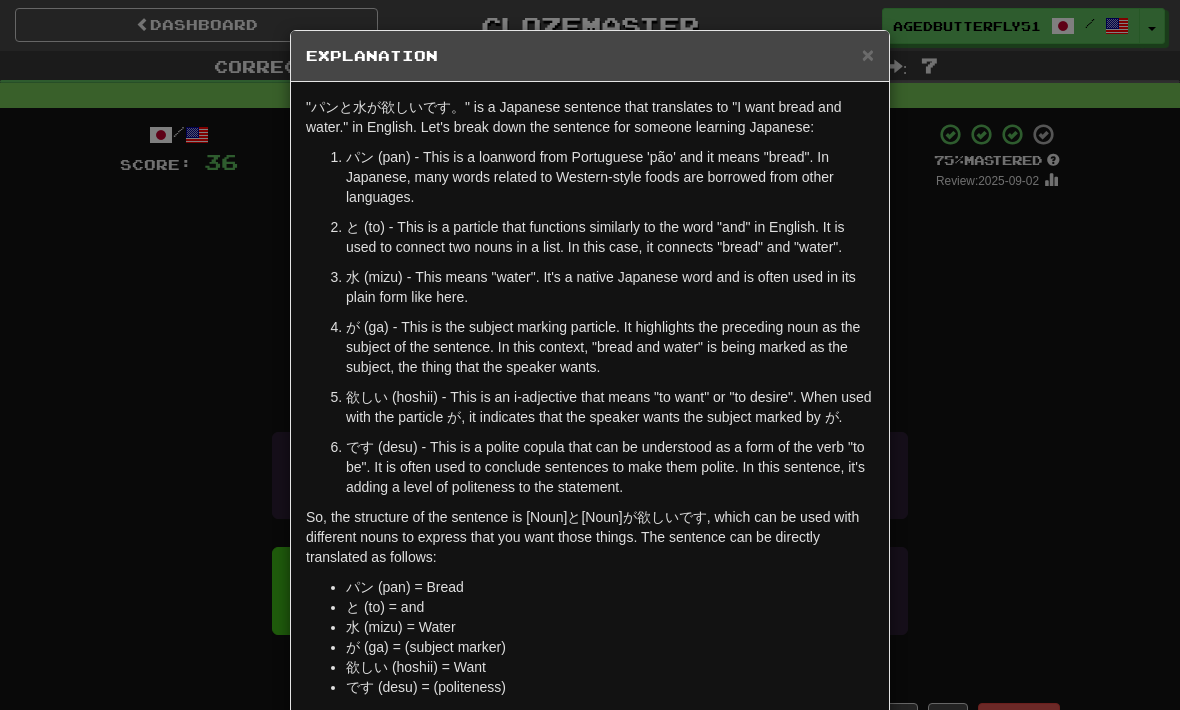 click on "× Explanation "パンと水が欲しいです。" is a Japanese sentence that translates to "I want bread and water." in English. Let's break down the sentence for someone learning Japanese:
パン (pan) - This is a loanword from Portuguese 'pão' and it means "bread". In Japanese, many words related to Western-style foods are borrowed from other languages.
と (to) - This is a particle that functions similarly to the word "and" in English. It is used to connect two nouns in a list. In this case, it connects "bread" and "water".
水 (mizu) - This means "water". It's a native Japanese word and is often used in its plain form like here.
が (ga) - This is the subject marking particle. It highlights the preceding noun as the subject of the sentence. In this context, "bread and water" is being marked as the subject, the thing that the speaker wants.
パン (pan) = Bread
と (to) = and
水 (mizu) = Water
が (ga) = (subject marker)
欲しい (hoshii) = Want" at bounding box center (590, 355) 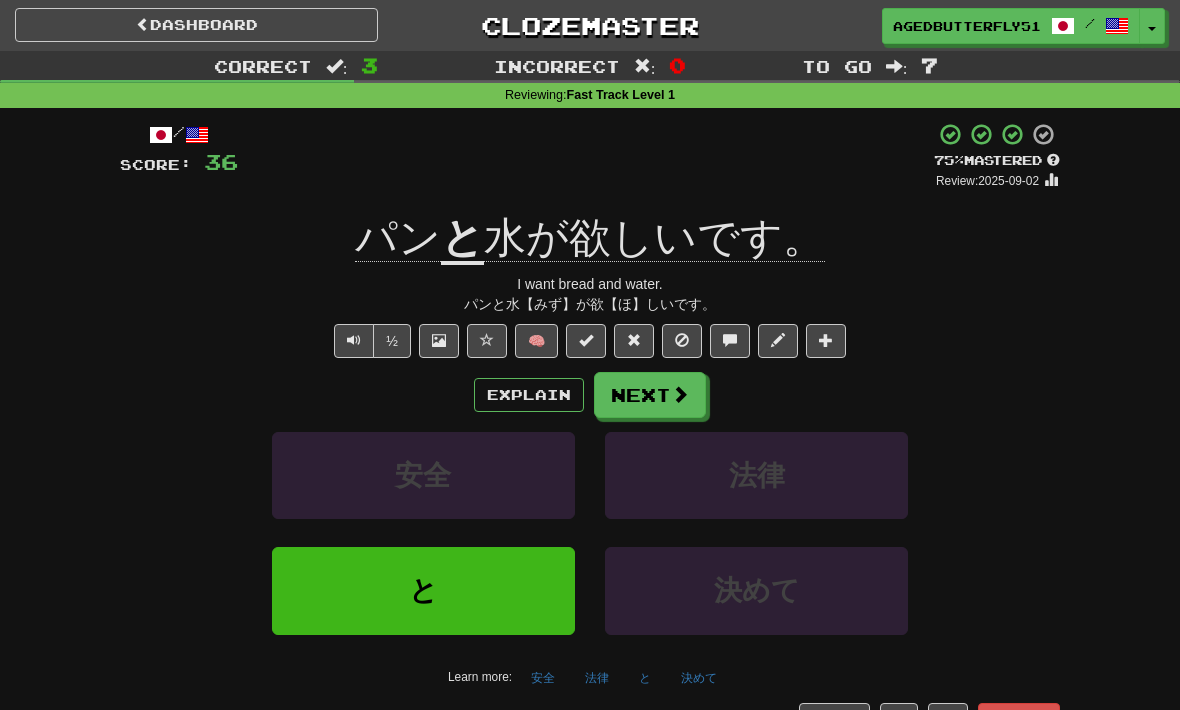 click on "Next" at bounding box center [650, 395] 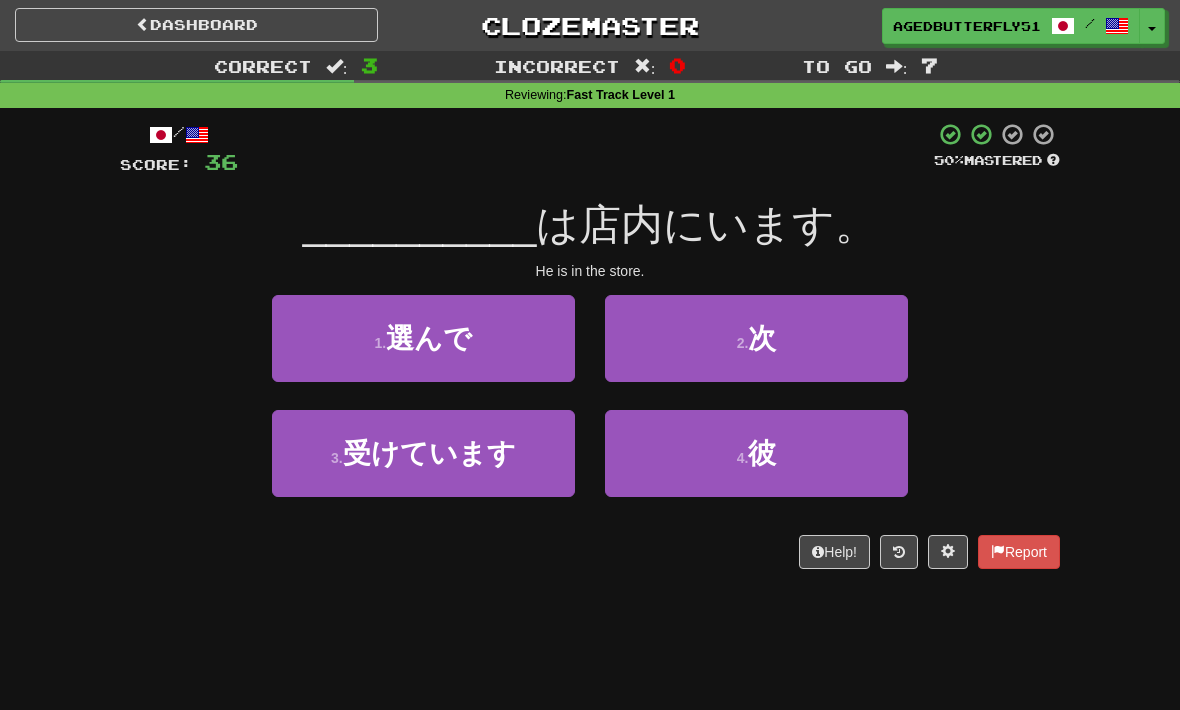 click on "4 .  彼" at bounding box center [756, 453] 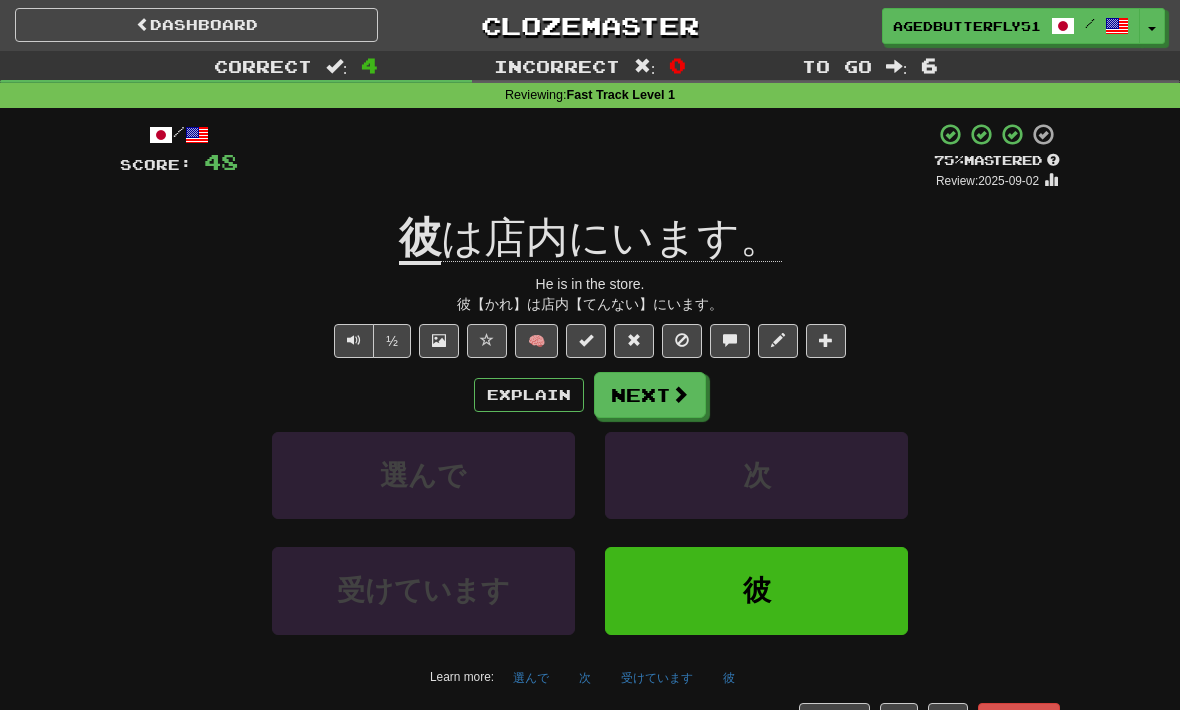 click on "Explain" at bounding box center [529, 395] 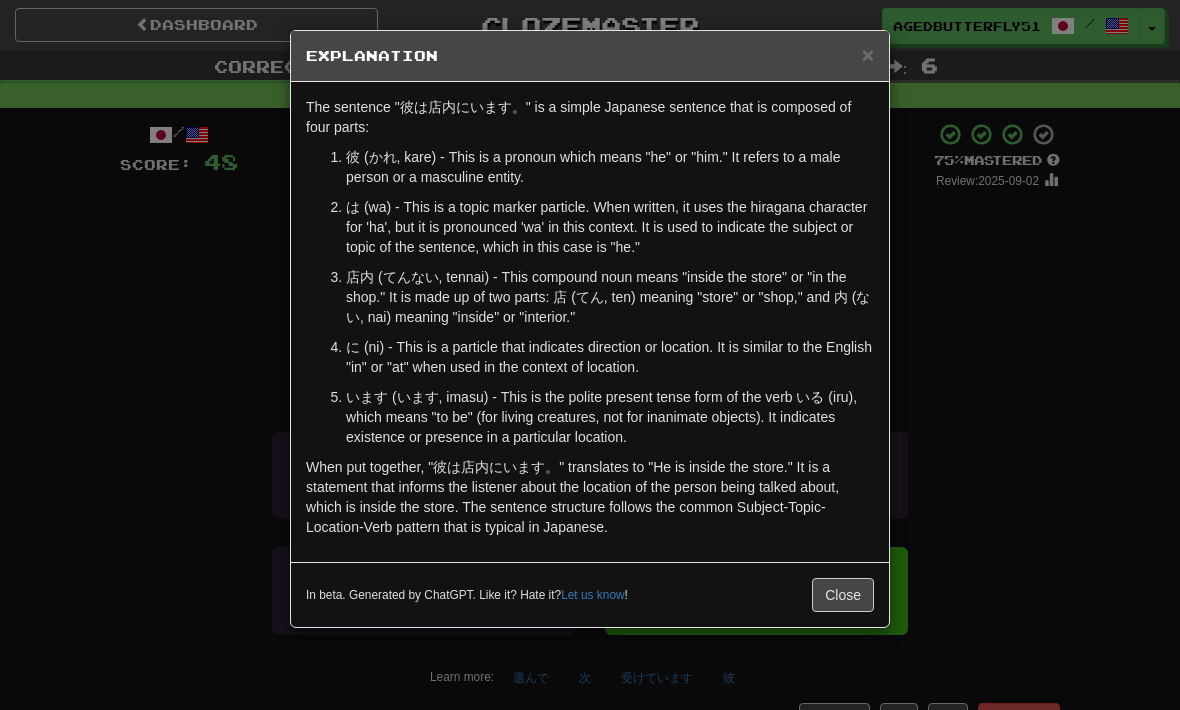 click on "Close" at bounding box center [843, 595] 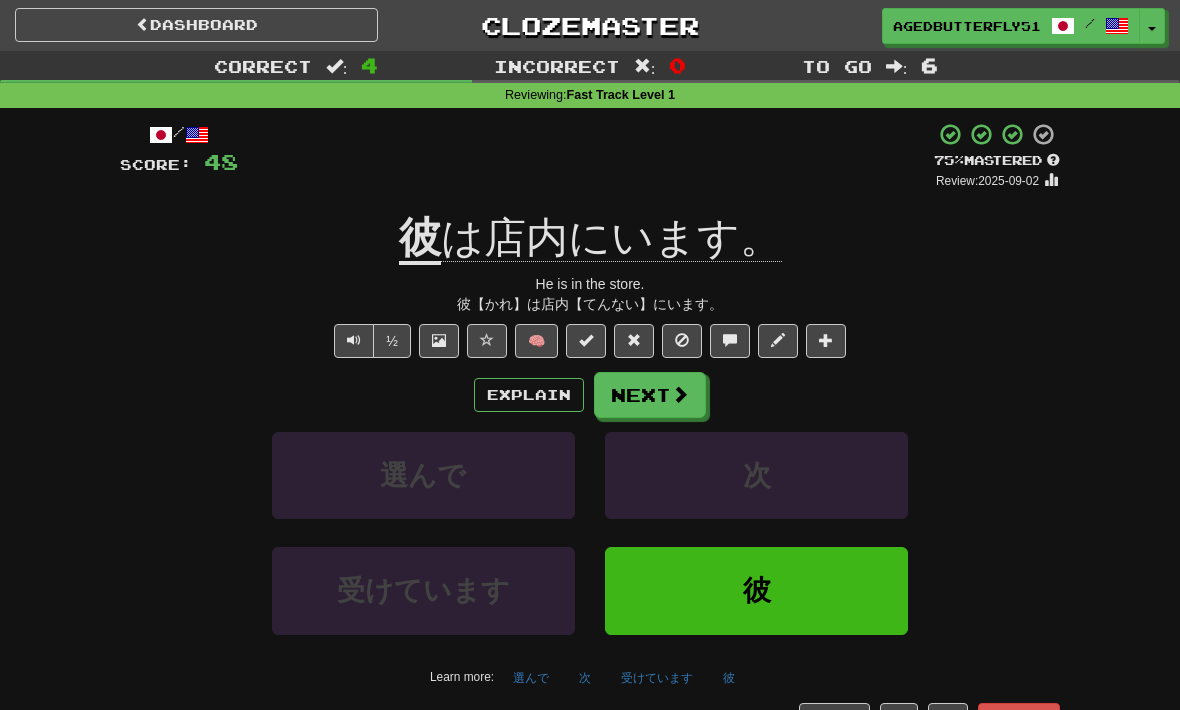 click on "Next" at bounding box center (650, 395) 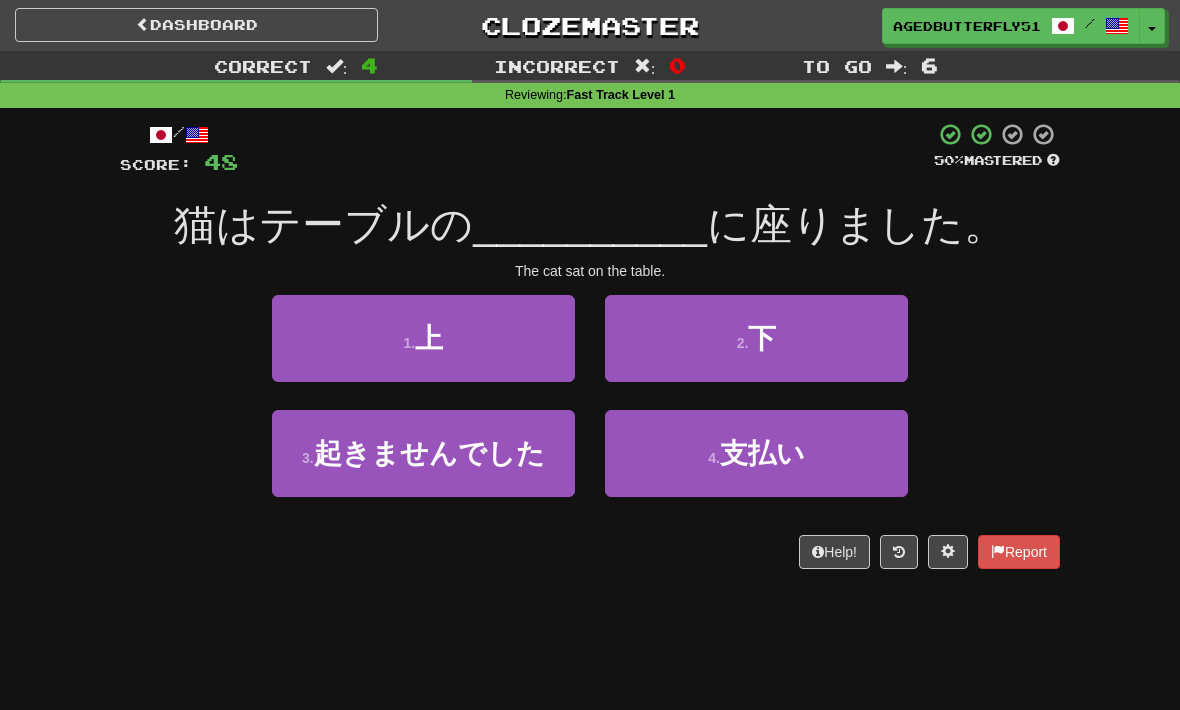 click on "1 .  上" at bounding box center (423, 338) 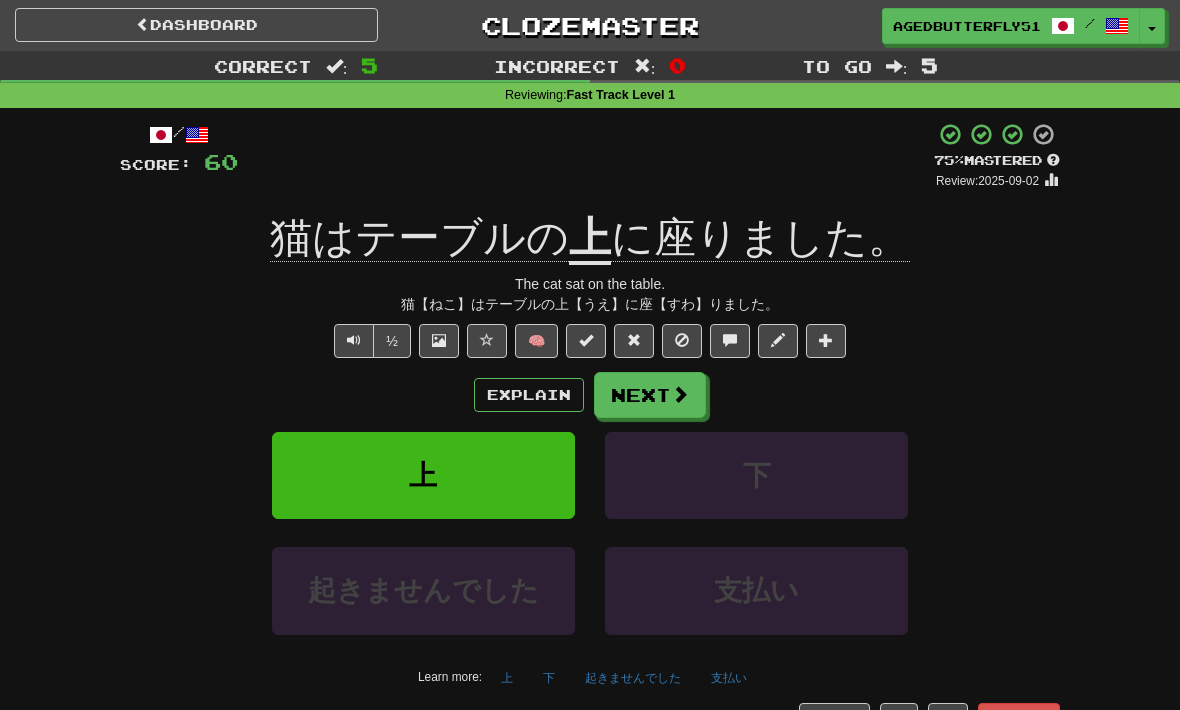 click on "Next" at bounding box center (650, 395) 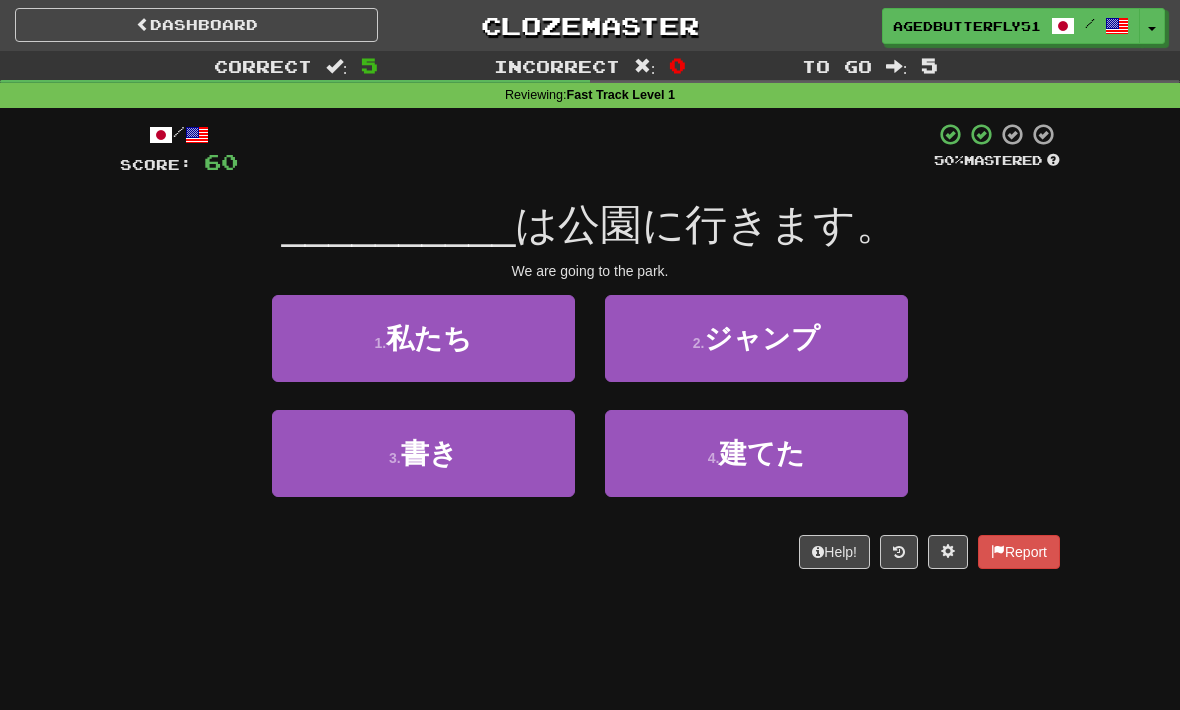 click on "1 .  私たち" at bounding box center (423, 338) 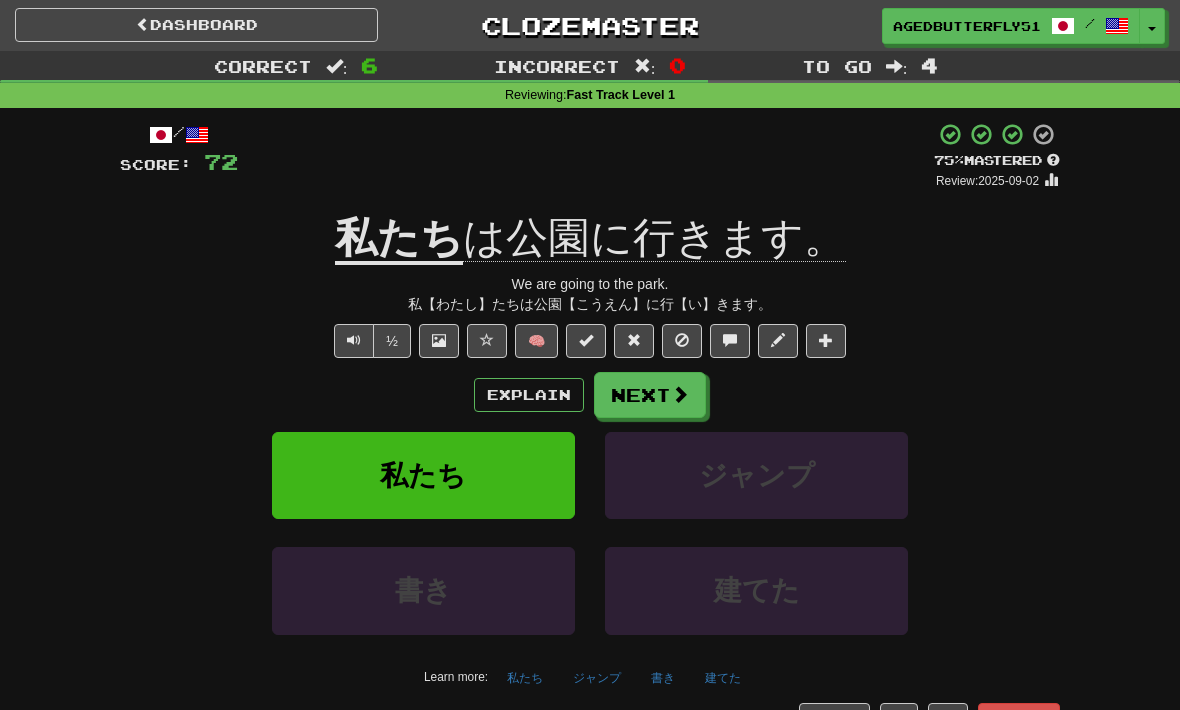 click on "Next" at bounding box center [650, 395] 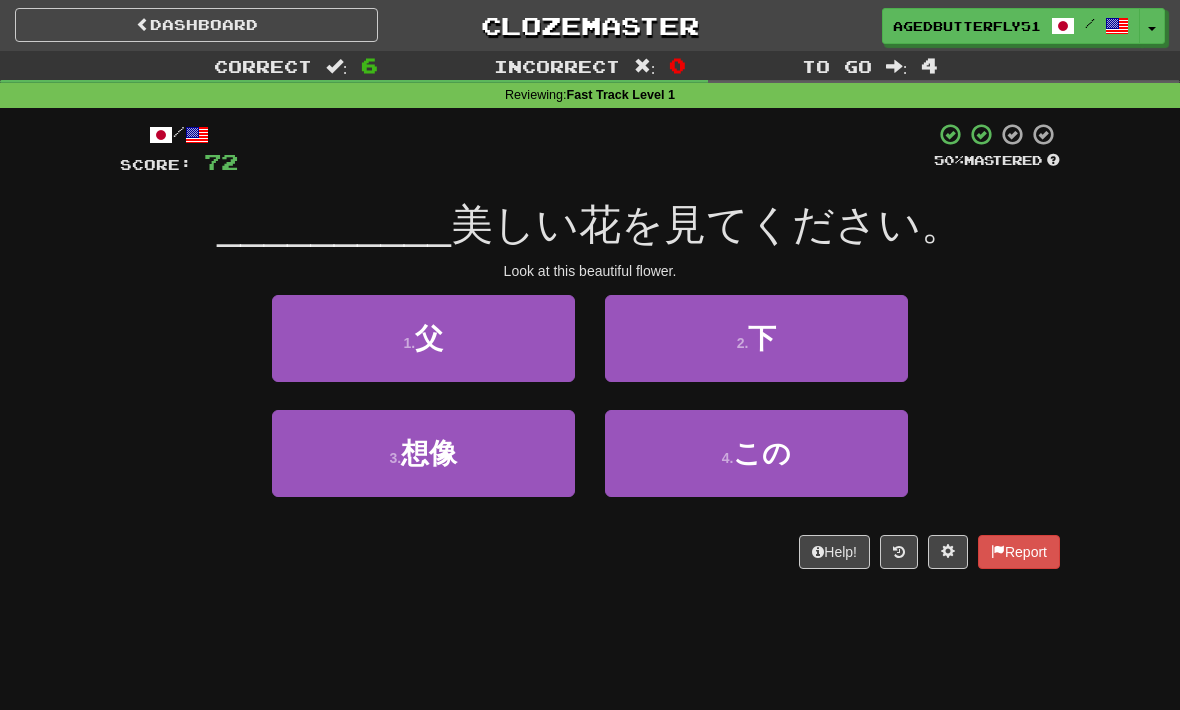 click on "4 ." at bounding box center (728, 458) 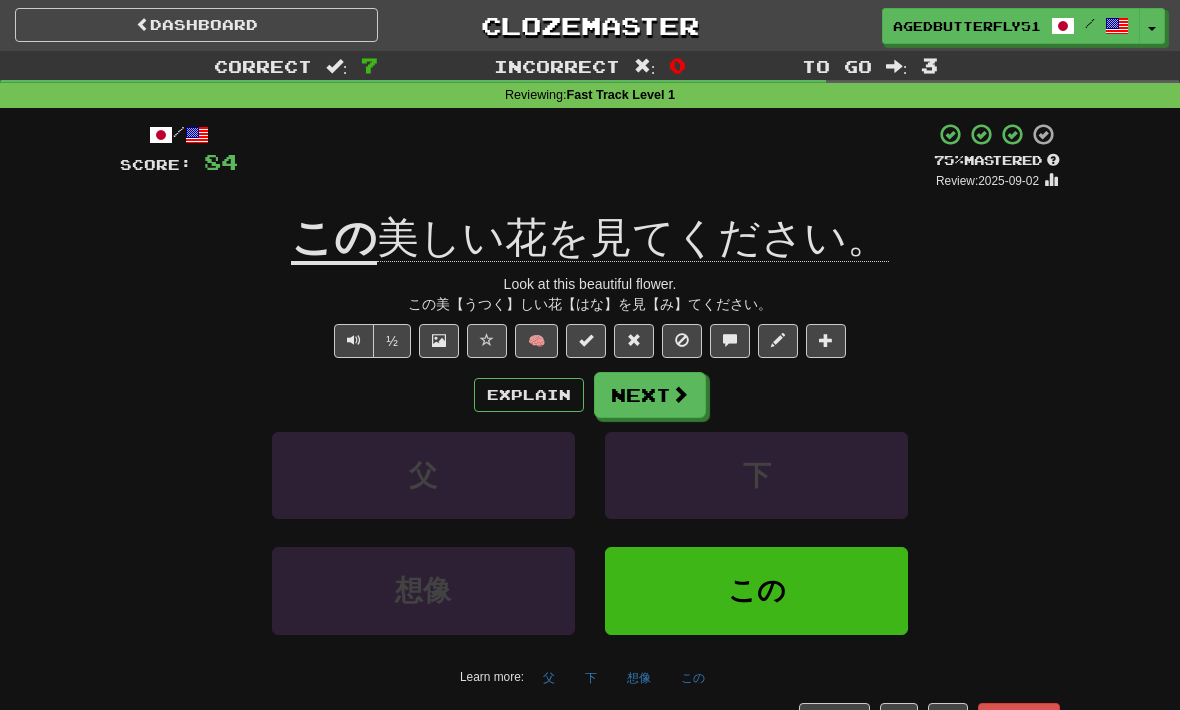 click on "Explain" at bounding box center (529, 395) 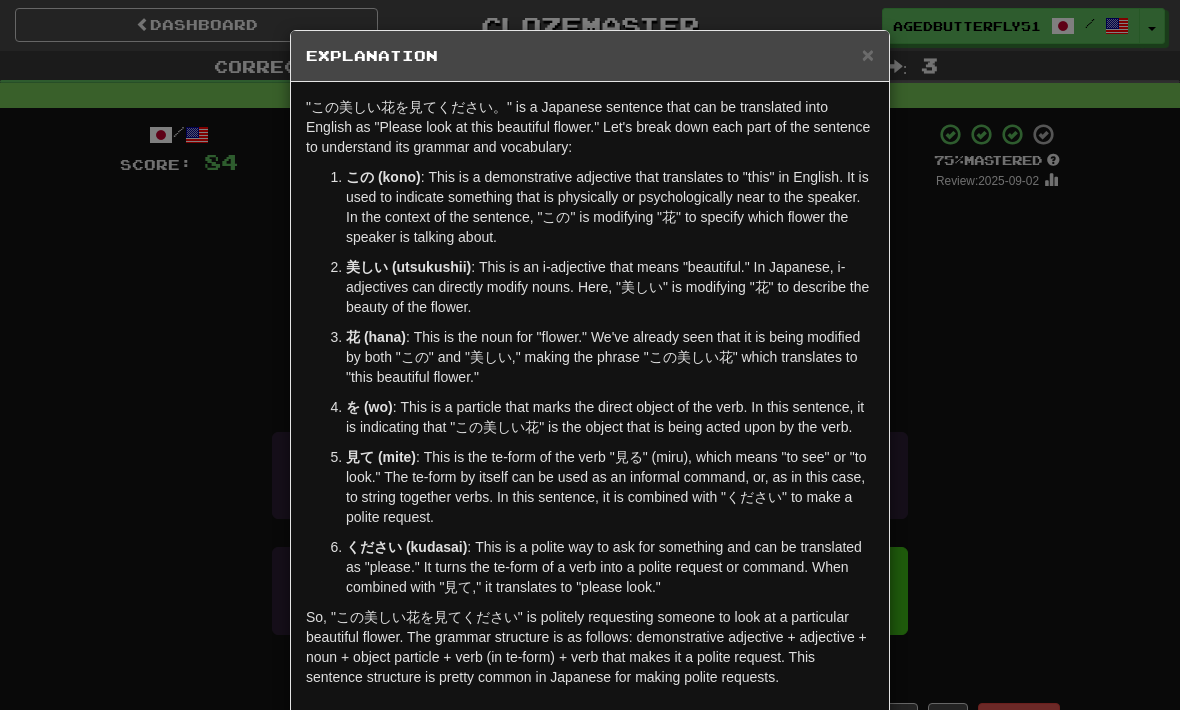 click on "× Explanation "この美しい花を見てください。" is a Japanese sentence that can be translated into English as "Please look at this beautiful flower." Let's break down each part of the sentence to understand its grammar and vocabulary:
この (kono) : This is a demonstrative adjective that translates to "this" in English. It is used to indicate something that is physically or psychologically near to the speaker. In the context of the sentence, "この" is modifying "花" to specify which flower the speaker is talking about.
美しい (utsukushii) : This is an i-adjective that means "beautiful." In Japanese, i-adjectives can directly modify nouns. Here, "美しい" is modifying "花" to describe the beauty of the flower.
花 (hana) : This is the noun for "flower." We've already seen that it is being modified by both "この" and "美しい," making the phrase "この美しい花" which translates to "this beautiful flower."
を (wo)
見て (mite)
Let us know" at bounding box center [590, 355] 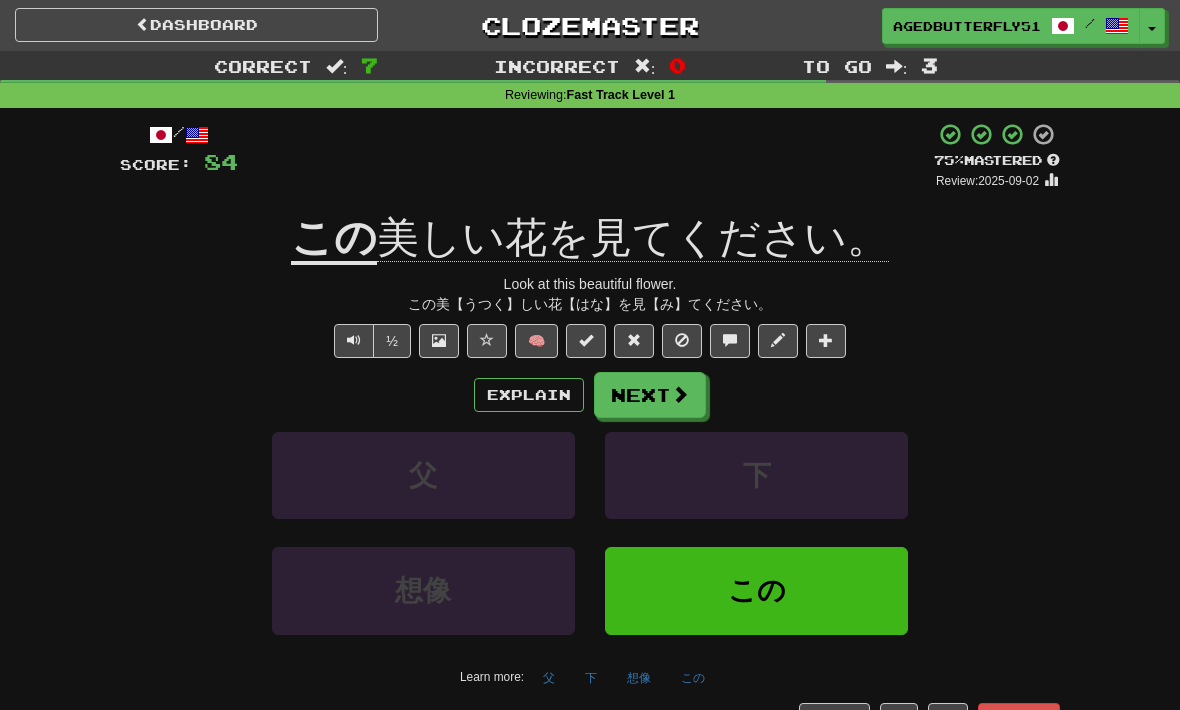 click at bounding box center (680, 394) 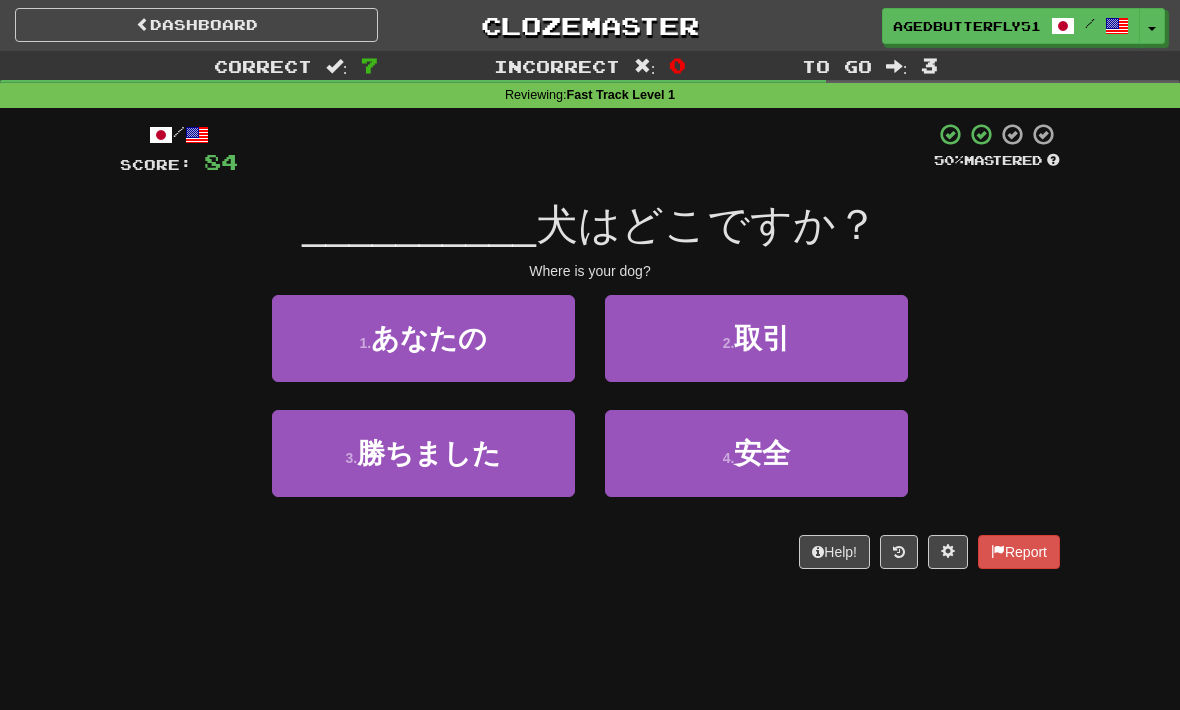 click on "1 .  あなたの" at bounding box center [423, 338] 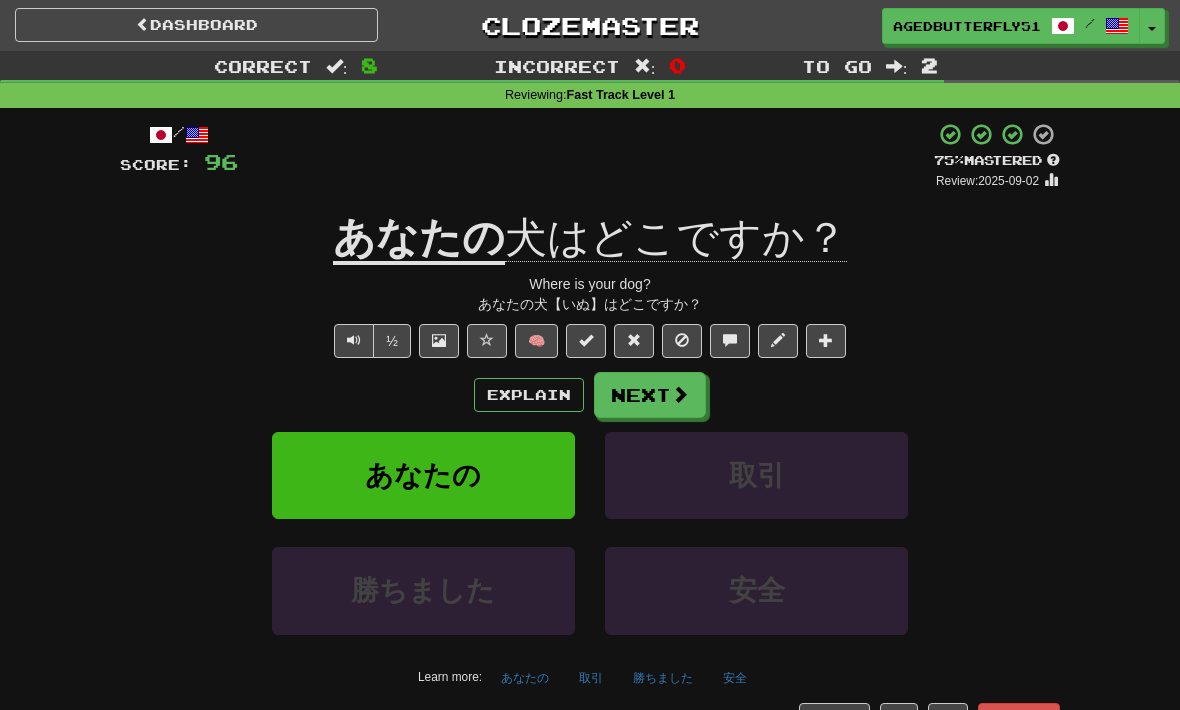 click on "Next" at bounding box center (650, 395) 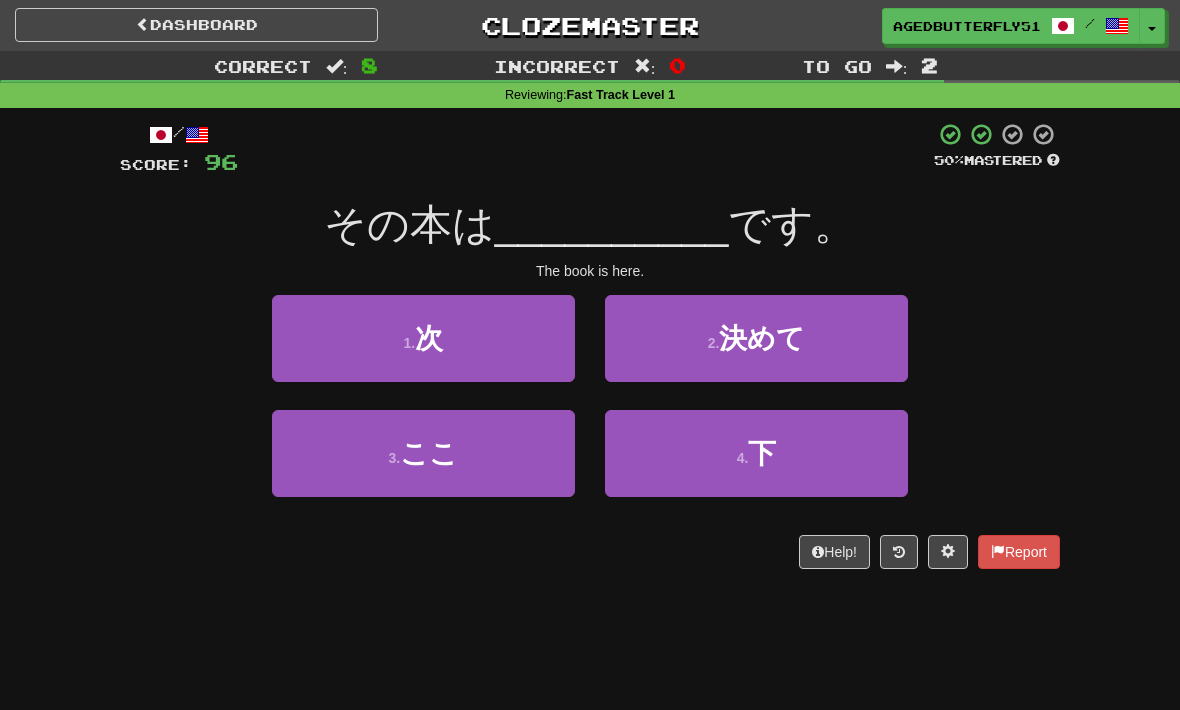 click on "3 .  ここ" at bounding box center (423, 453) 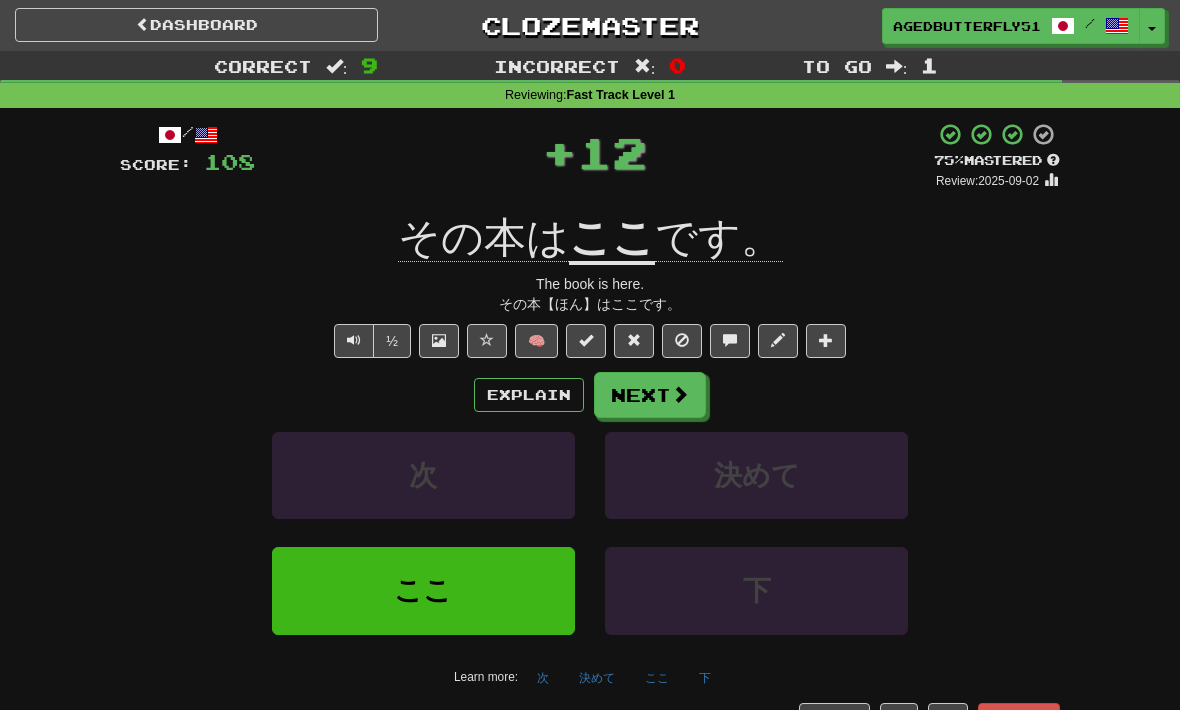 click at bounding box center (680, 394) 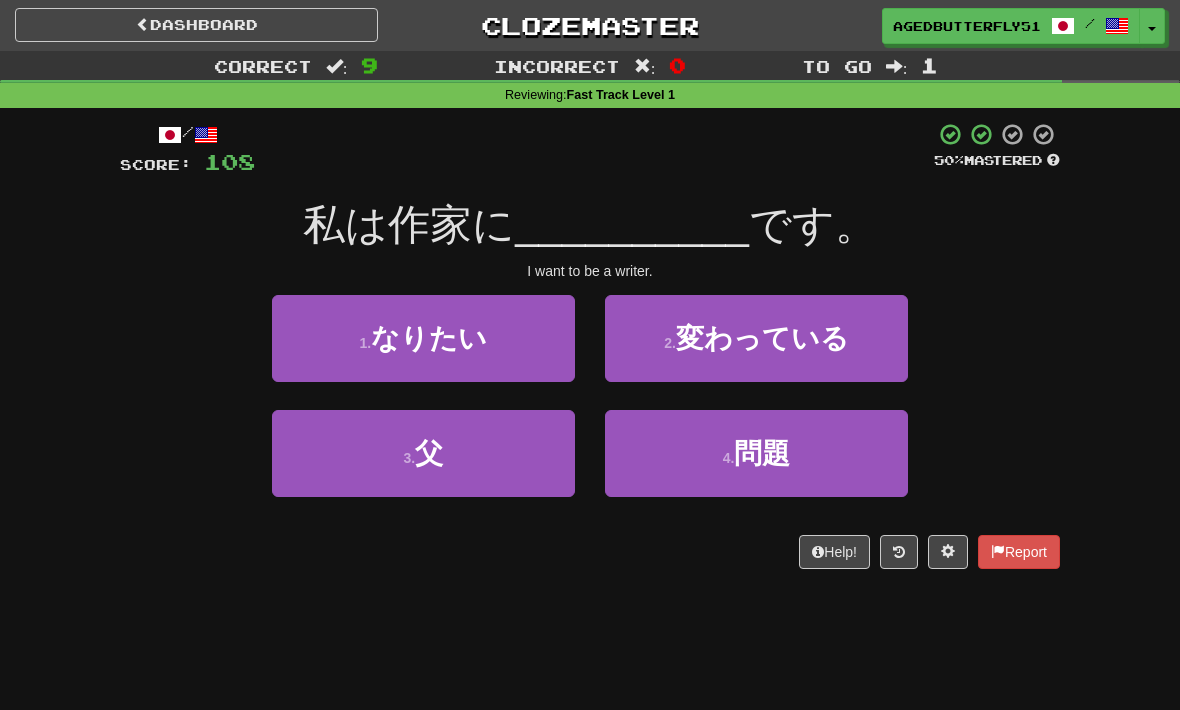 click on "なりたい" at bounding box center (429, 338) 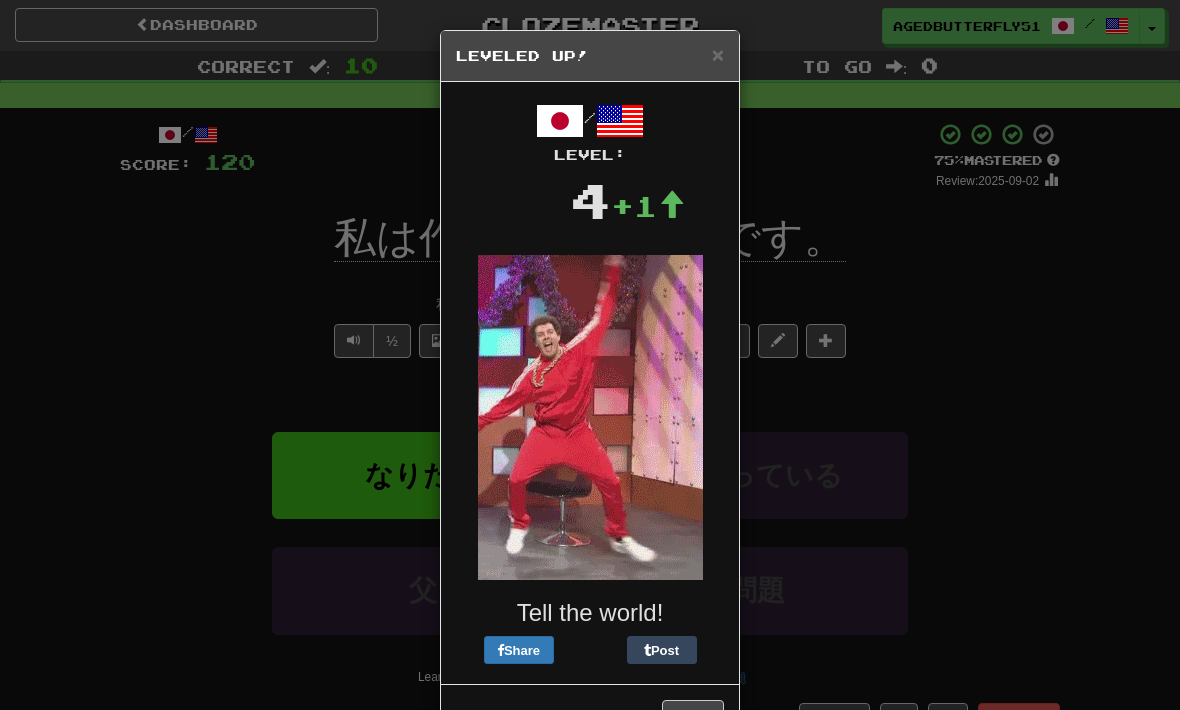 click on "× Leveled Up!" at bounding box center [590, 56] 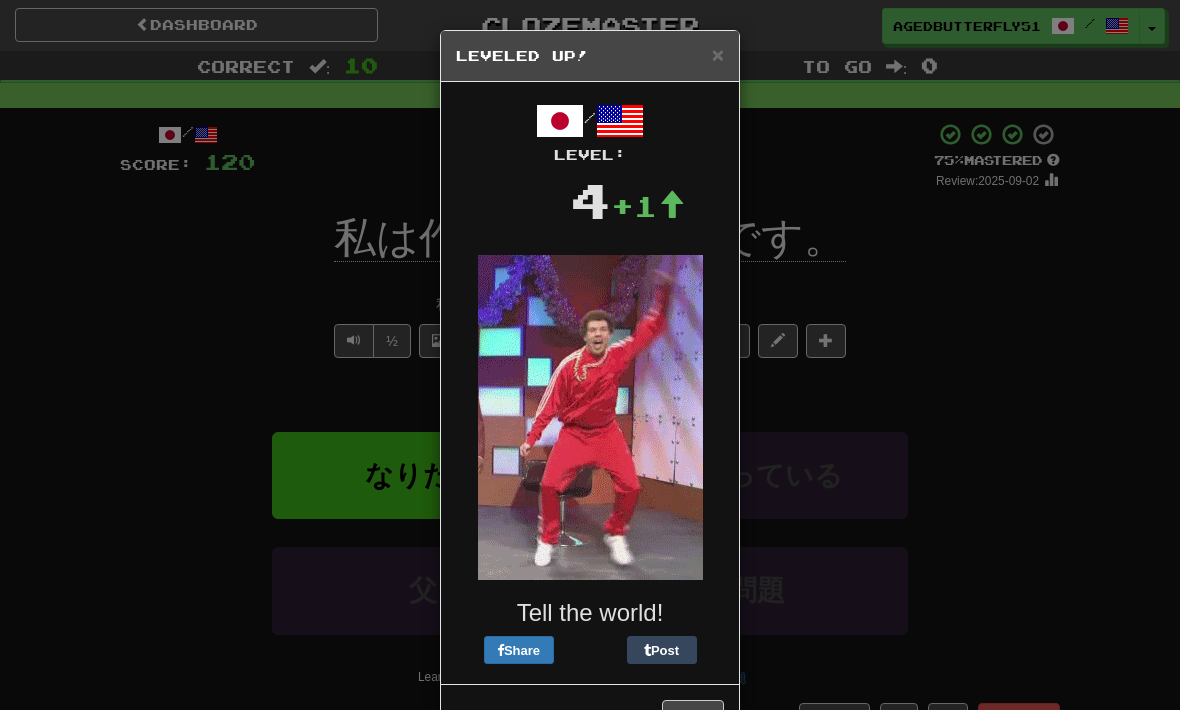 click on "×" at bounding box center (718, 54) 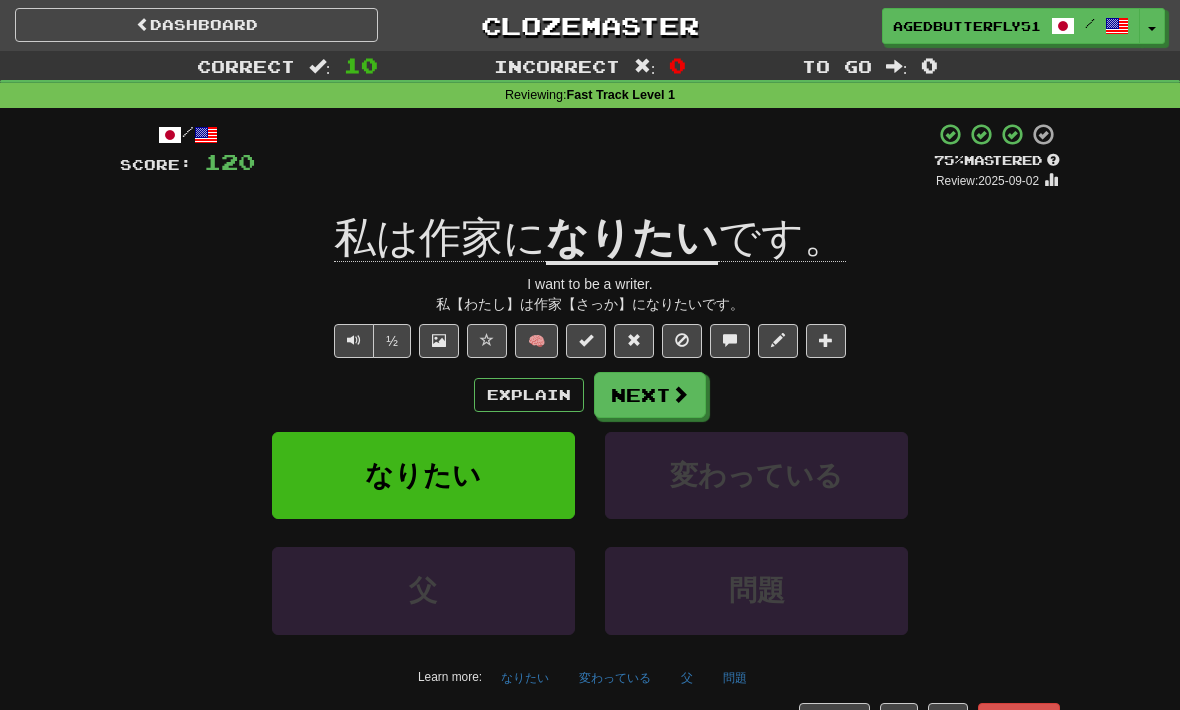 click on "Explain" at bounding box center [529, 395] 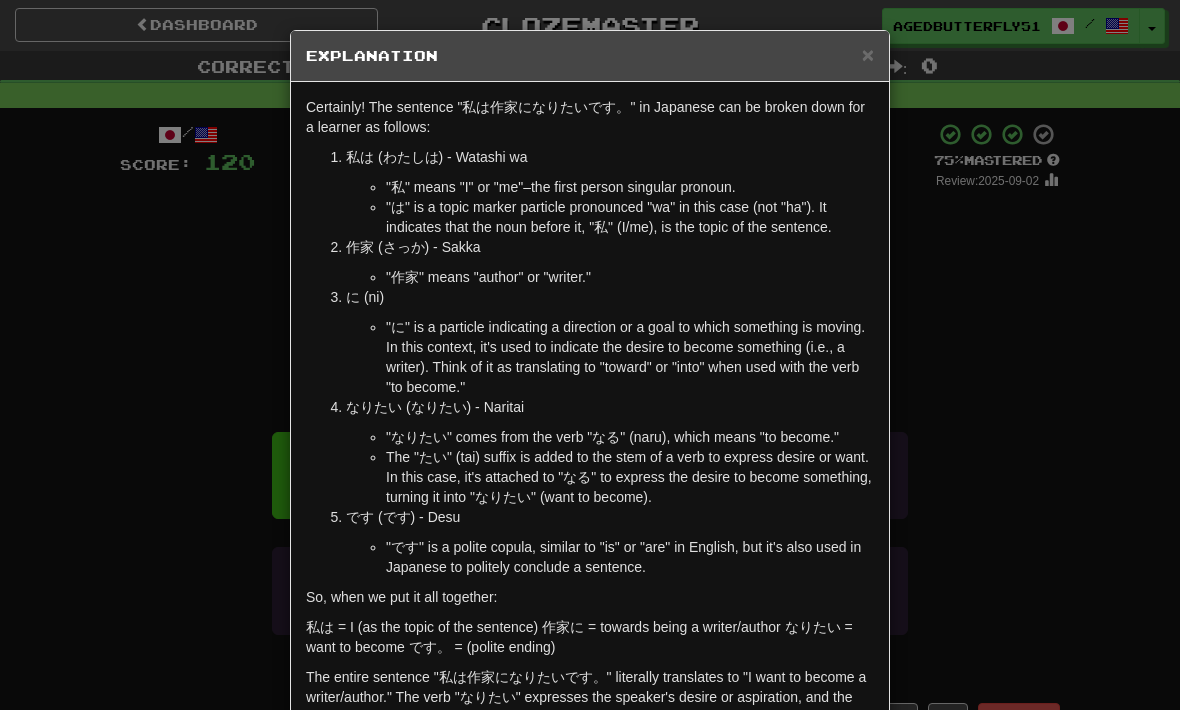 click on "× Explanation Certainly! The sentence "私は作家になりたいです。" in Japanese can be broken down for a learner as follows:
私は (わたしは) - Watashi wa
"私" means "I" or "me"–the first person singular pronoun.
"は" is a topic marker particle pronounced "wa" in this case (not "ha"). It indicates that the noun before it, "私" (I/me), is the topic of the sentence.
作家 (さっか) - Sakka
"作家" means "author" or "writer."
に (ni)
"に" is a particle indicating a direction or a goal to which something is moving. In this context, it's used to indicate the desire to become something (i.e., a writer). Think of it as translating to "toward" or "into" when used with the verb "to become."
なりたい (なりたい) - Naritai
"なりたい" comes from the verb "なる" (naru), which means "to become."
です (です) - Desu
So, when we put it all together:
In beta. Generated by ChatGPT. Like it? Hate it?  ! Close" at bounding box center [590, 355] 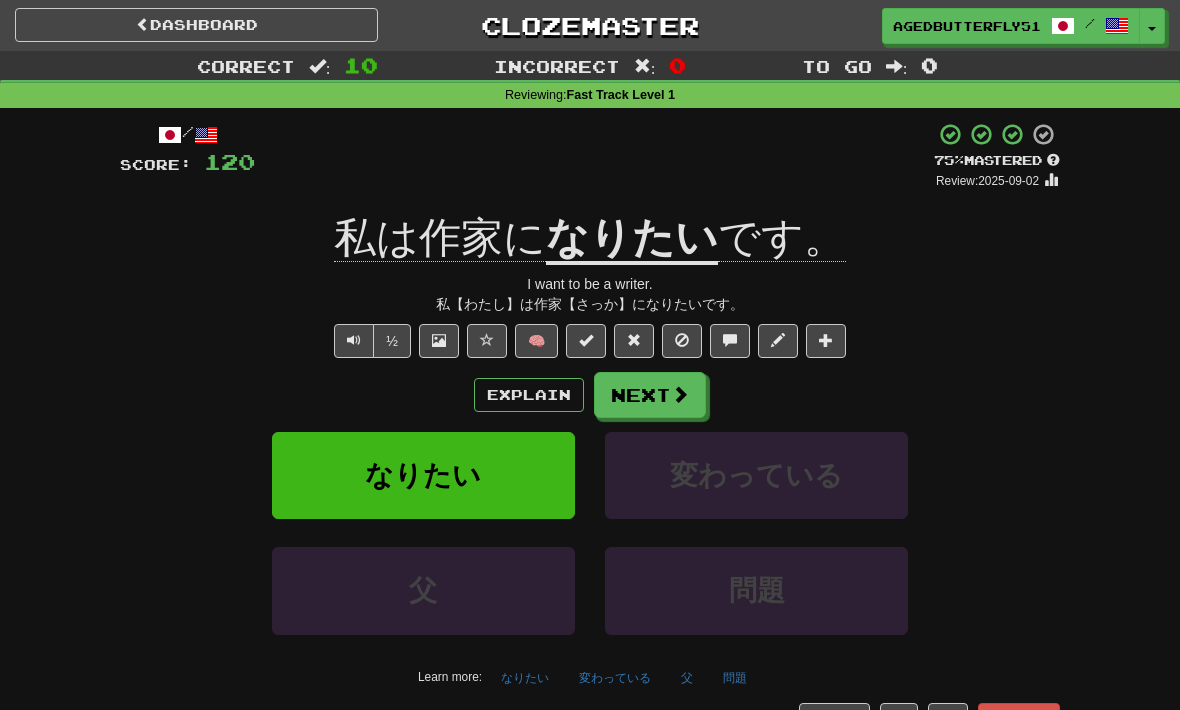 click at bounding box center (680, 394) 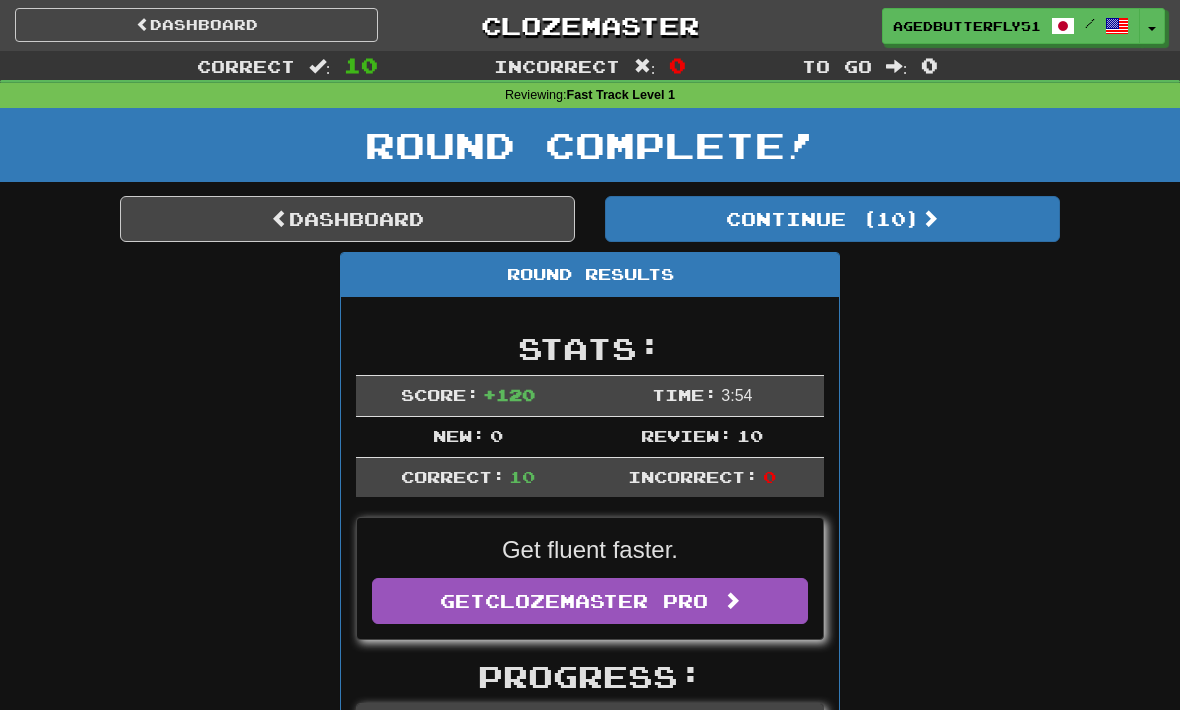 click on "Dashboard" at bounding box center (196, 25) 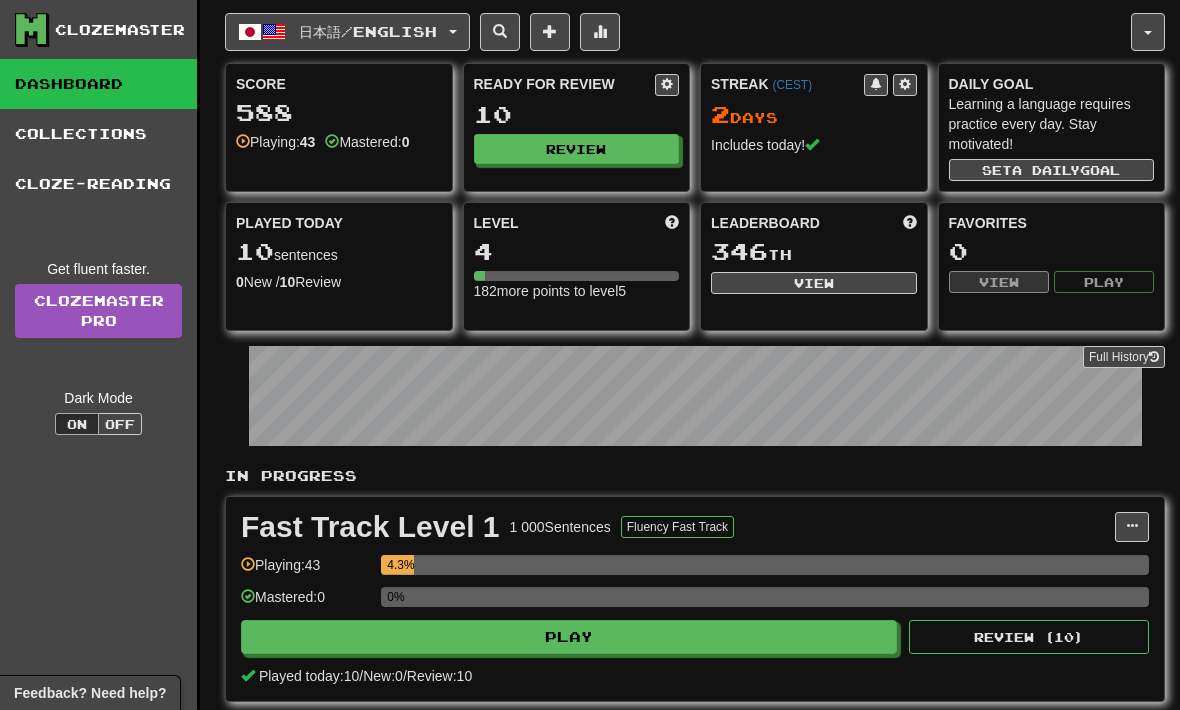 scroll, scrollTop: 0, scrollLeft: 0, axis: both 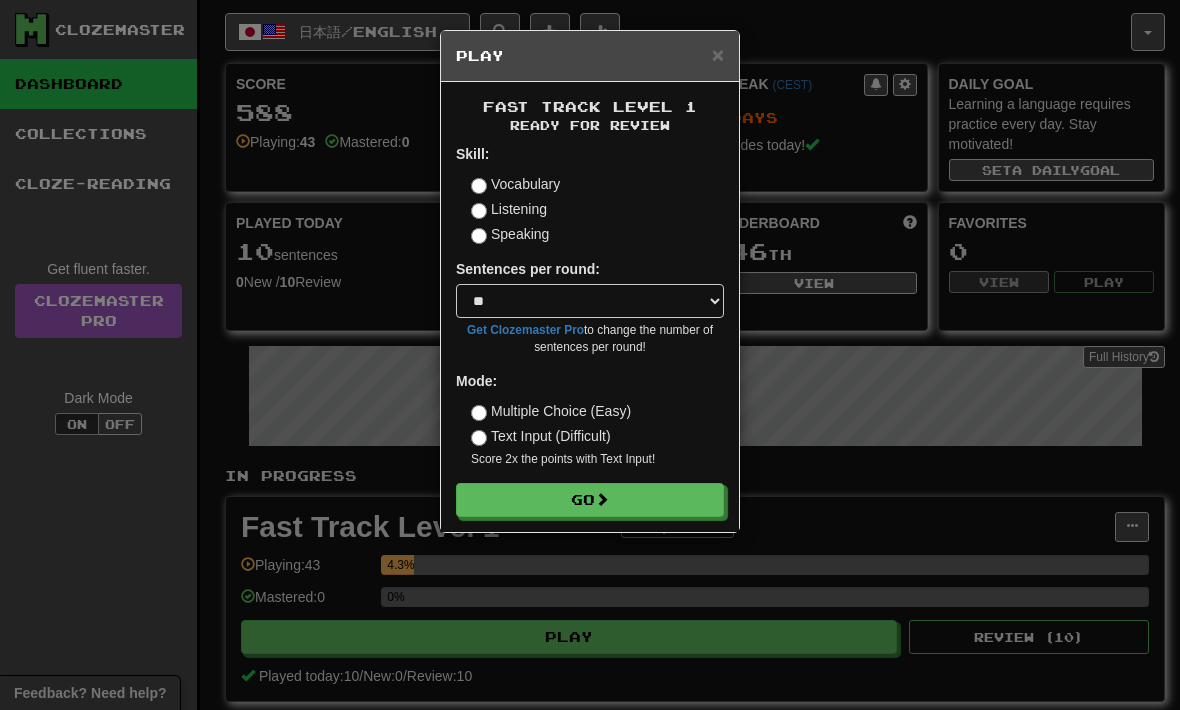 click on "Vocabulary" at bounding box center (515, 184) 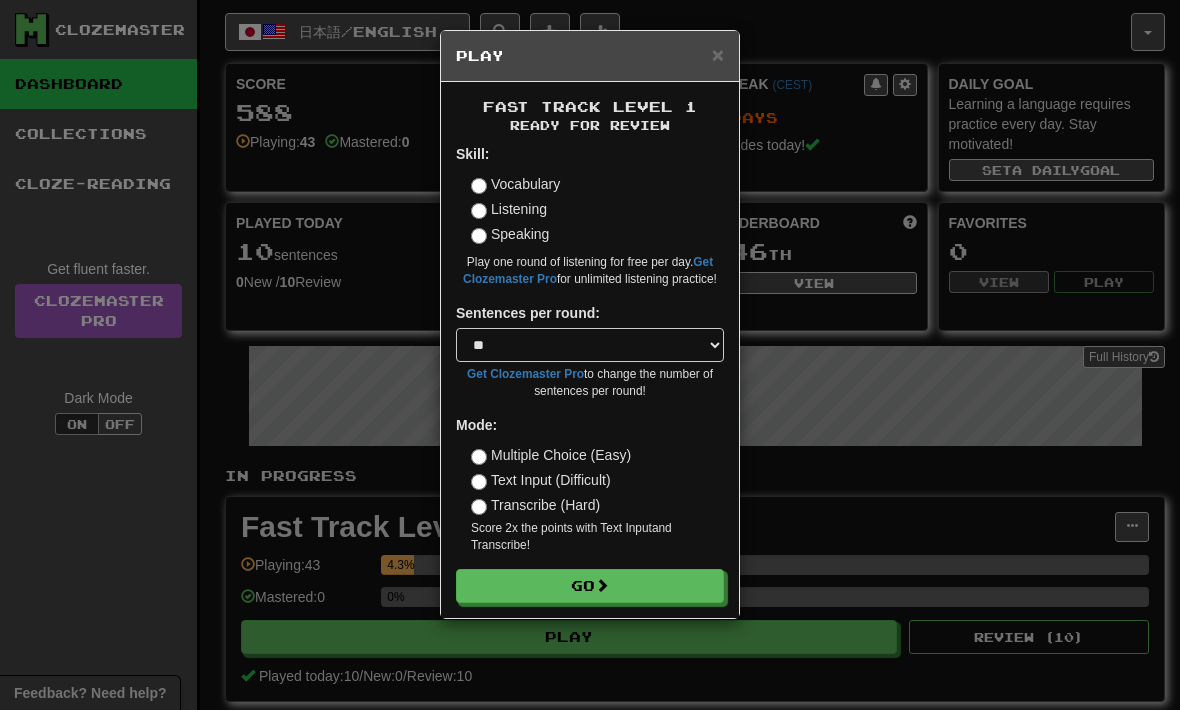 click on "Go" at bounding box center [590, 586] 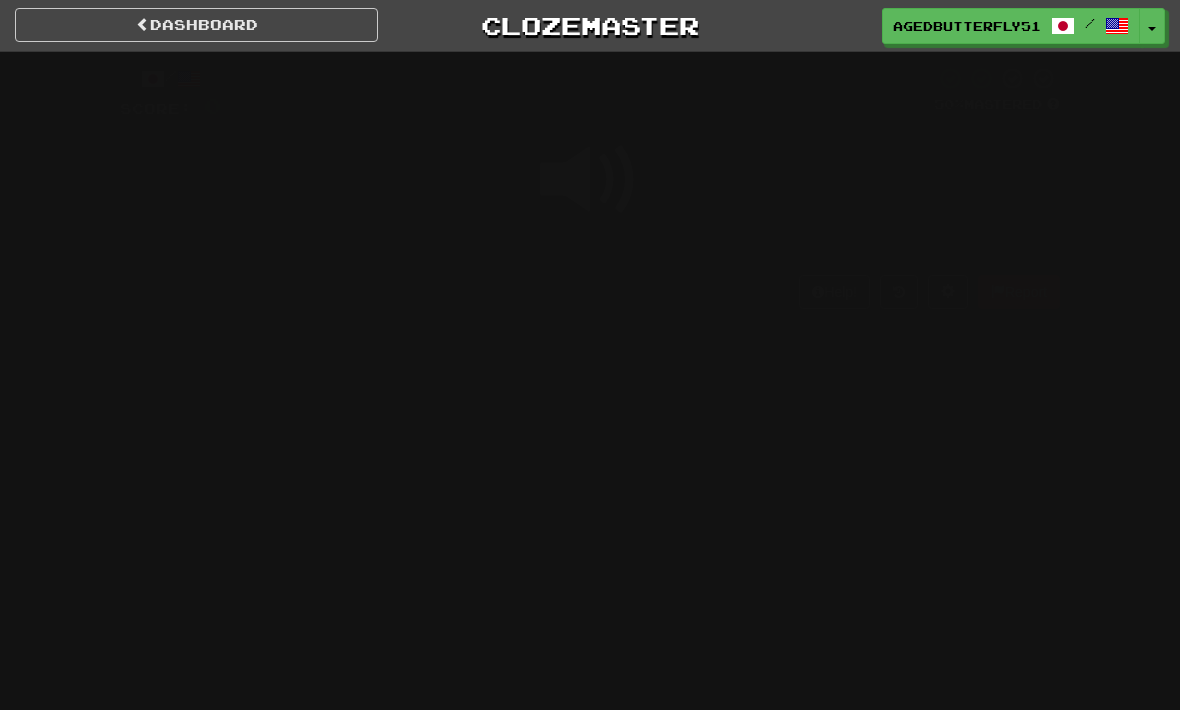 scroll, scrollTop: 0, scrollLeft: 0, axis: both 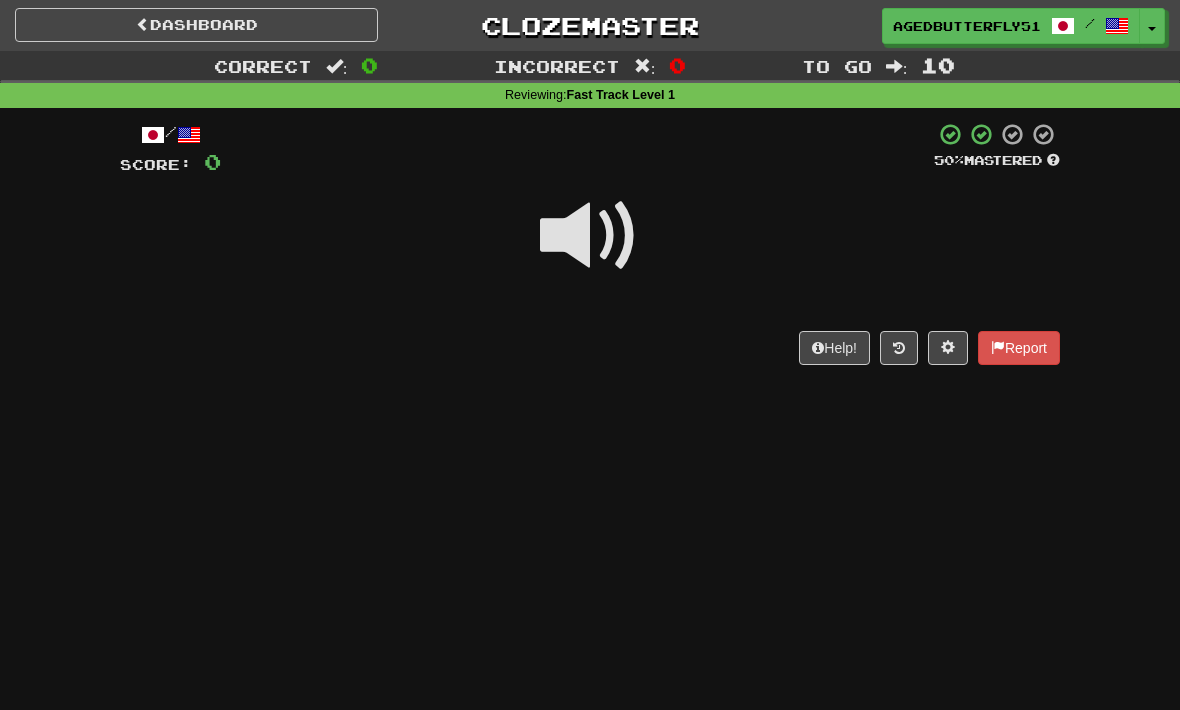 click at bounding box center [590, 236] 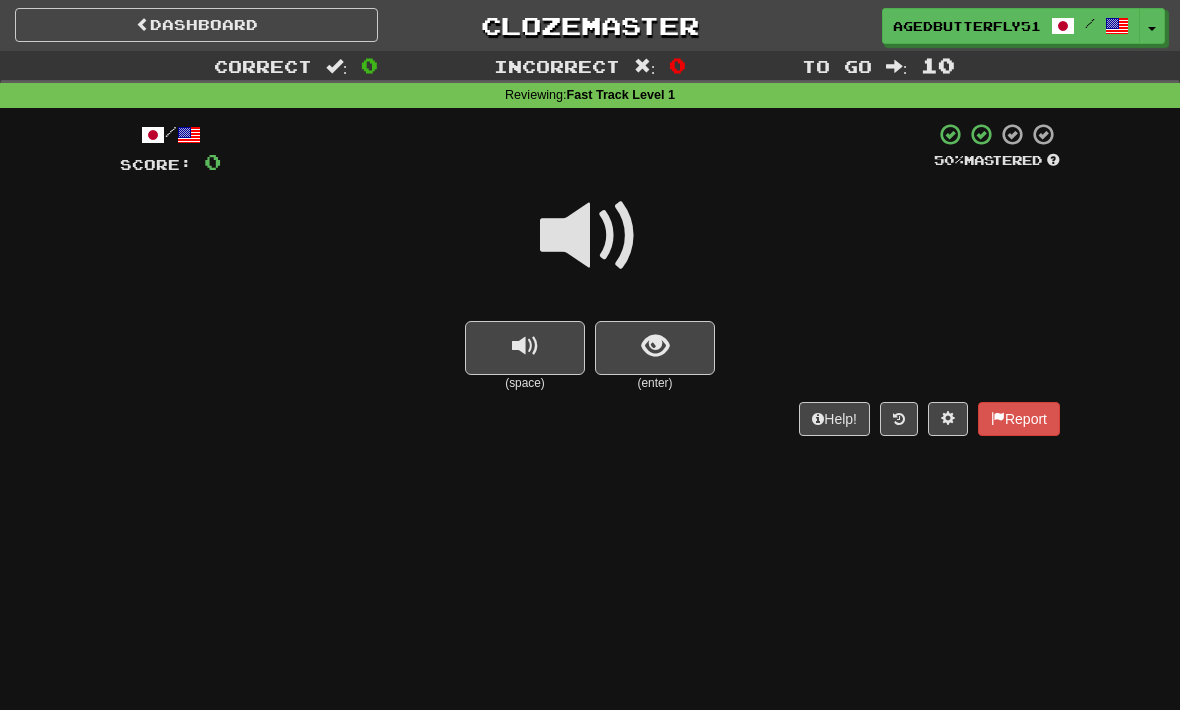 click at bounding box center (590, 236) 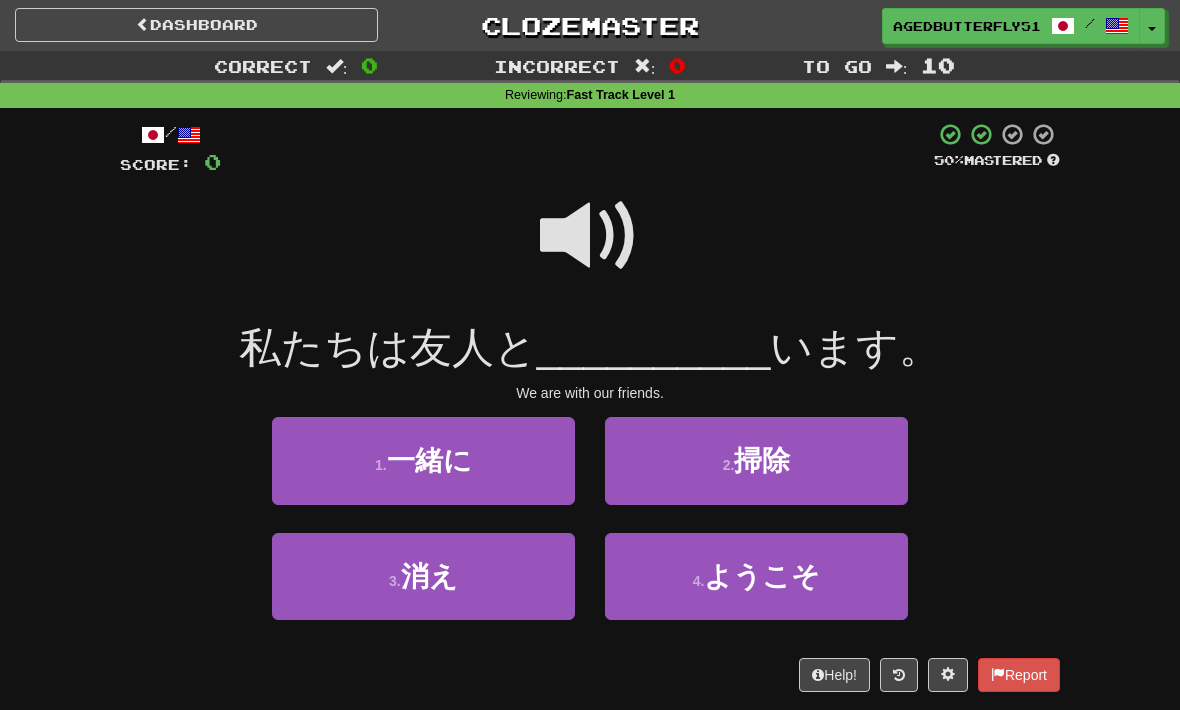click at bounding box center (590, 236) 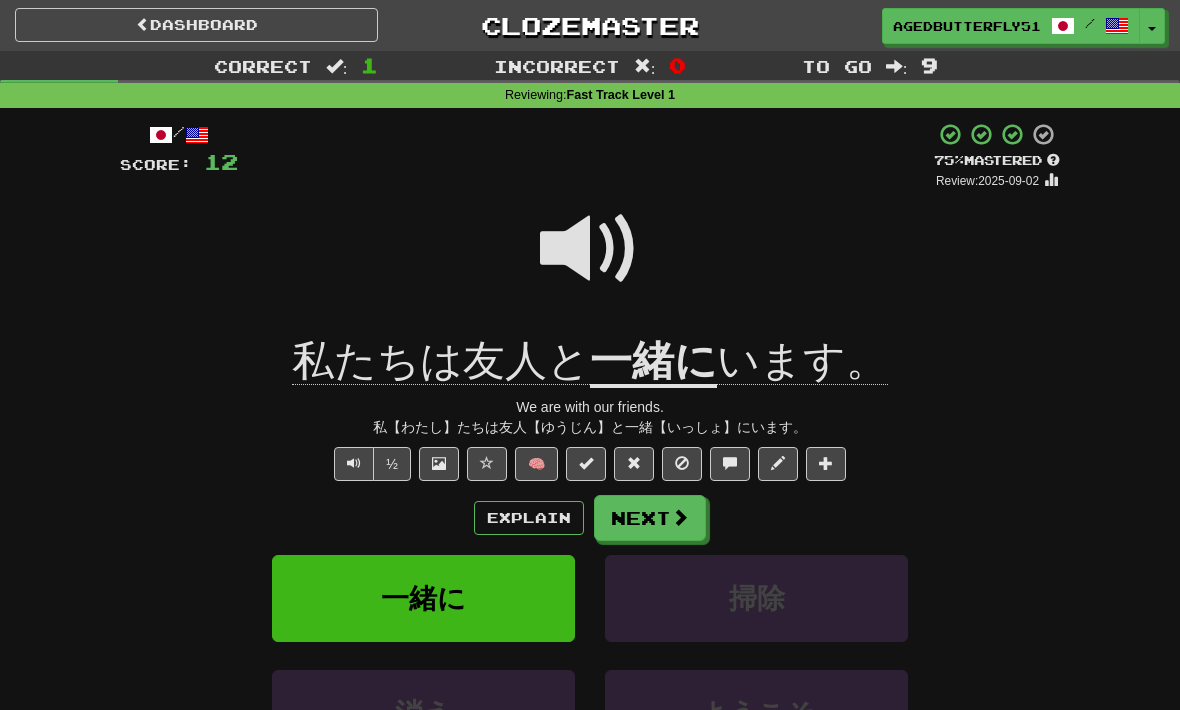 click at bounding box center [680, 517] 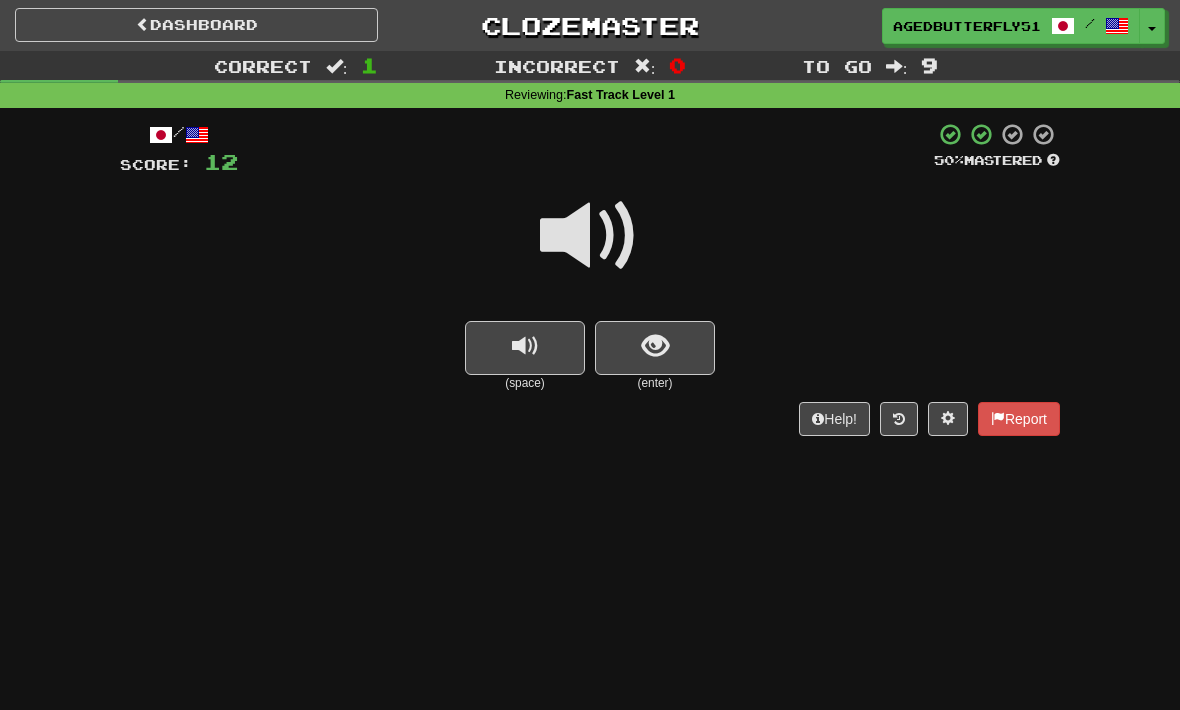 click at bounding box center [655, 348] 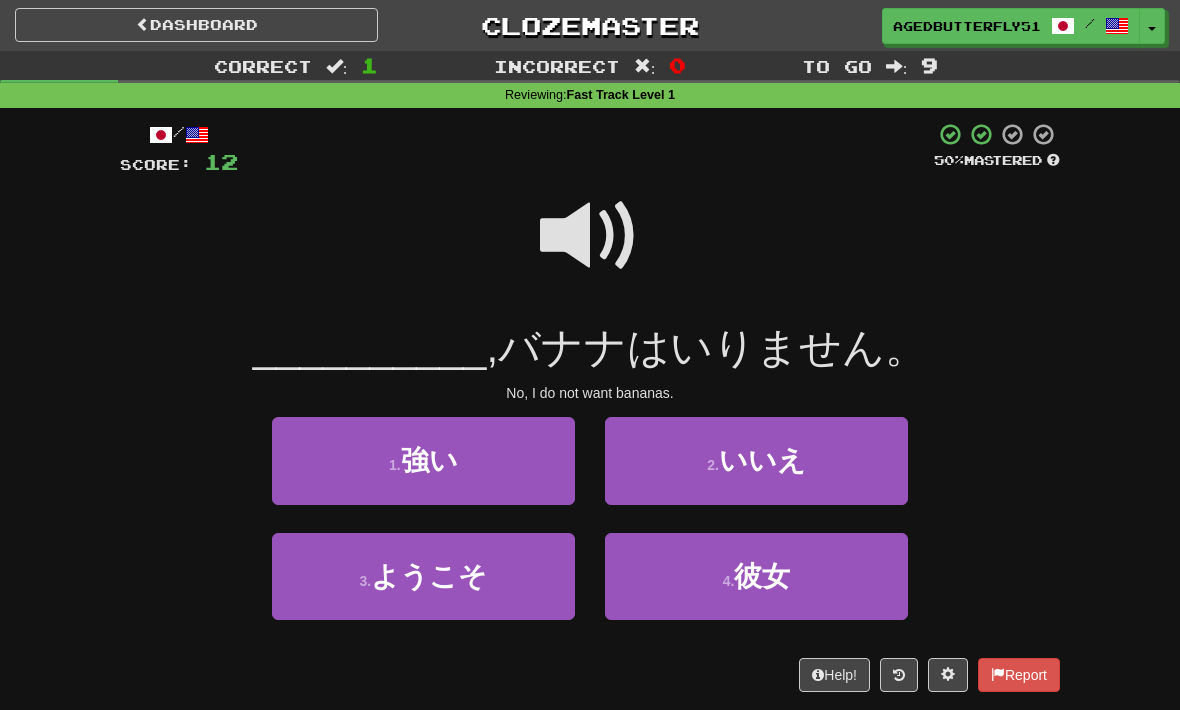 click on "いいえ" at bounding box center (762, 460) 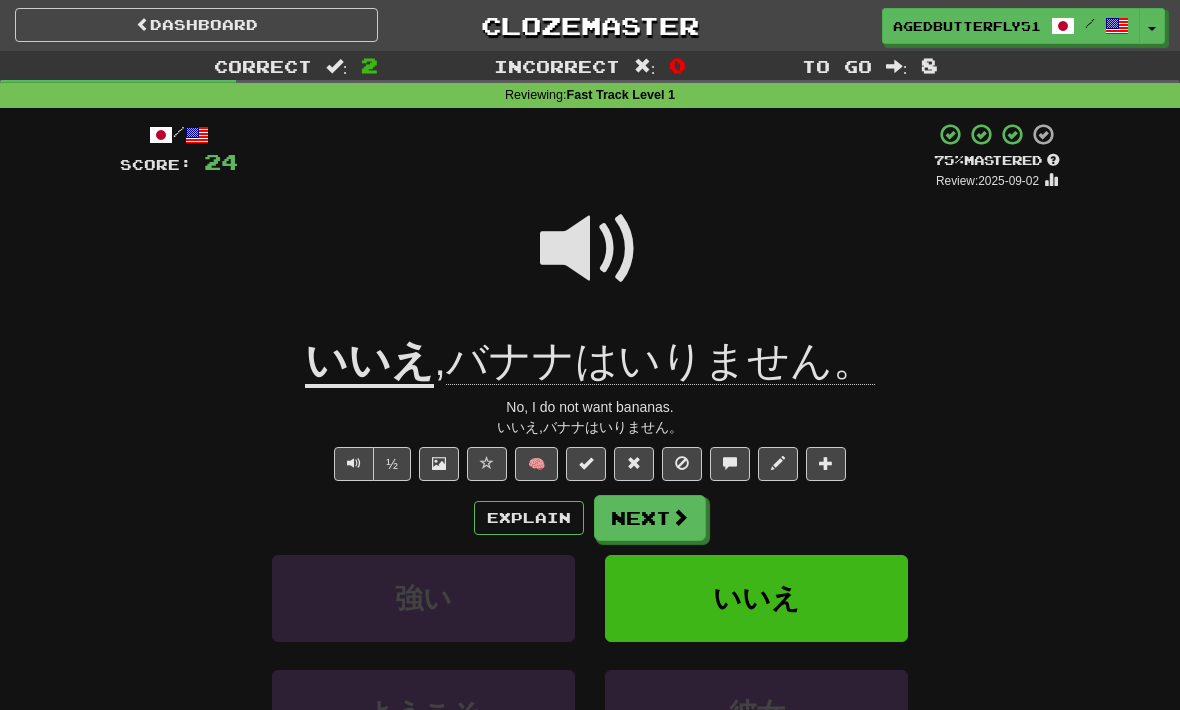 click on "Explain" at bounding box center [529, 518] 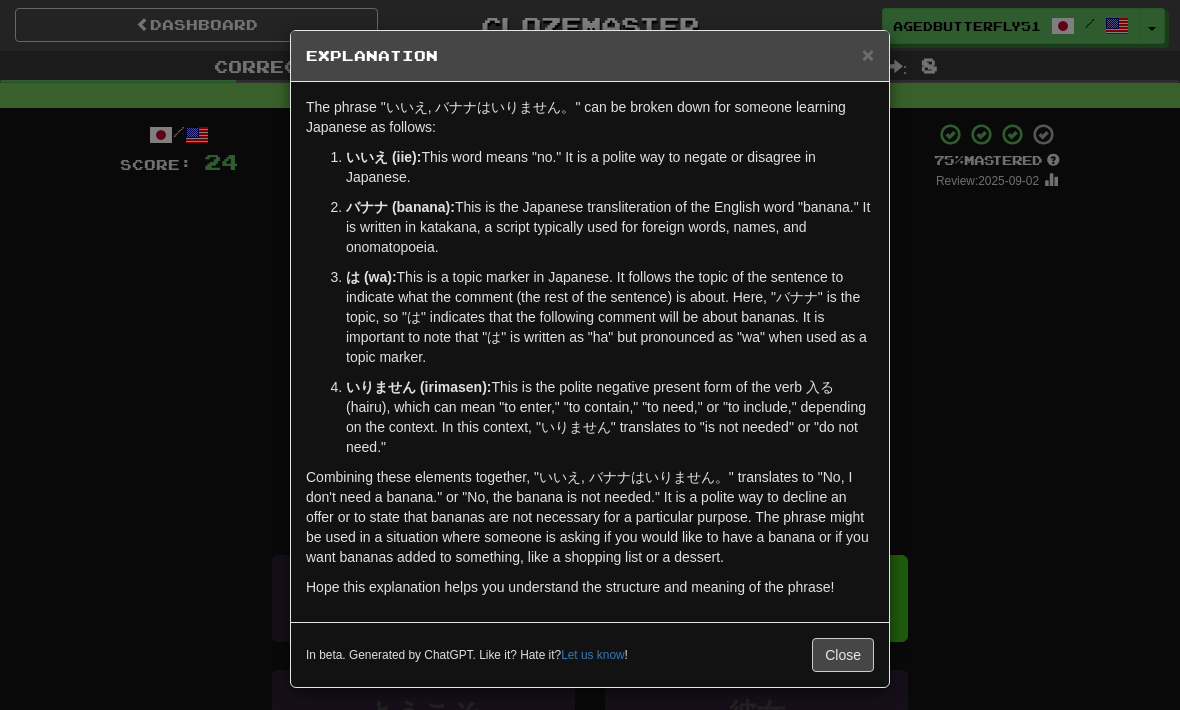click on "Close" at bounding box center [843, 655] 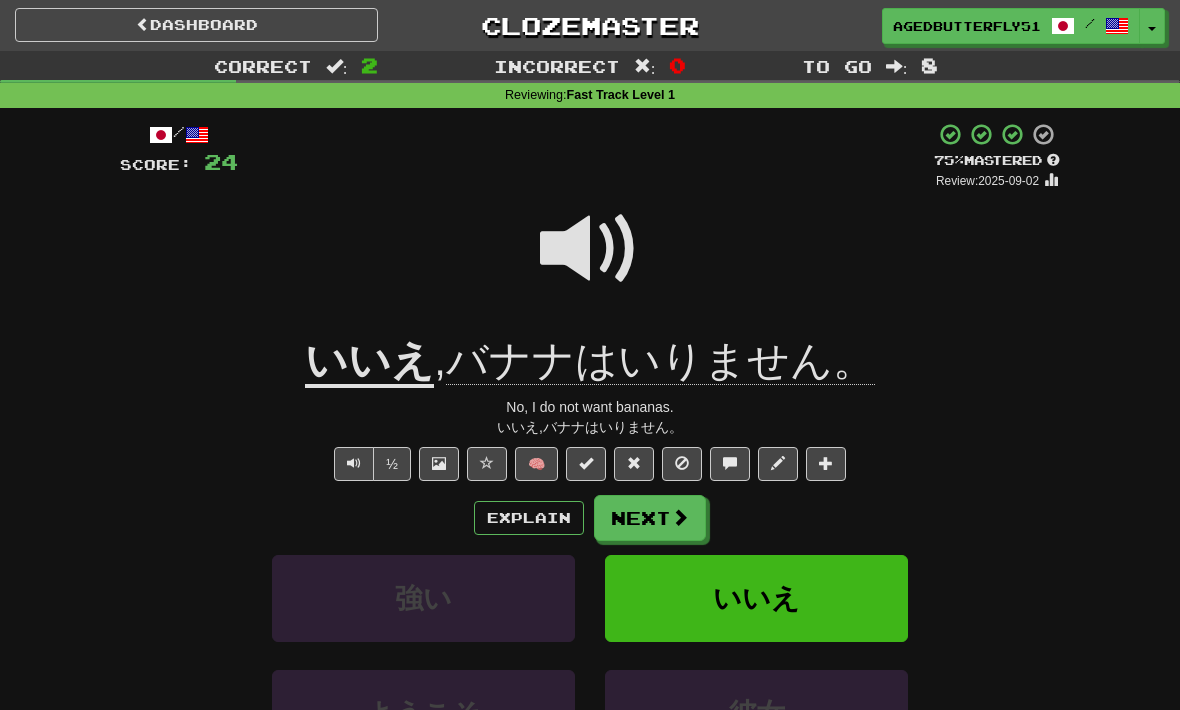 click at bounding box center (680, 517) 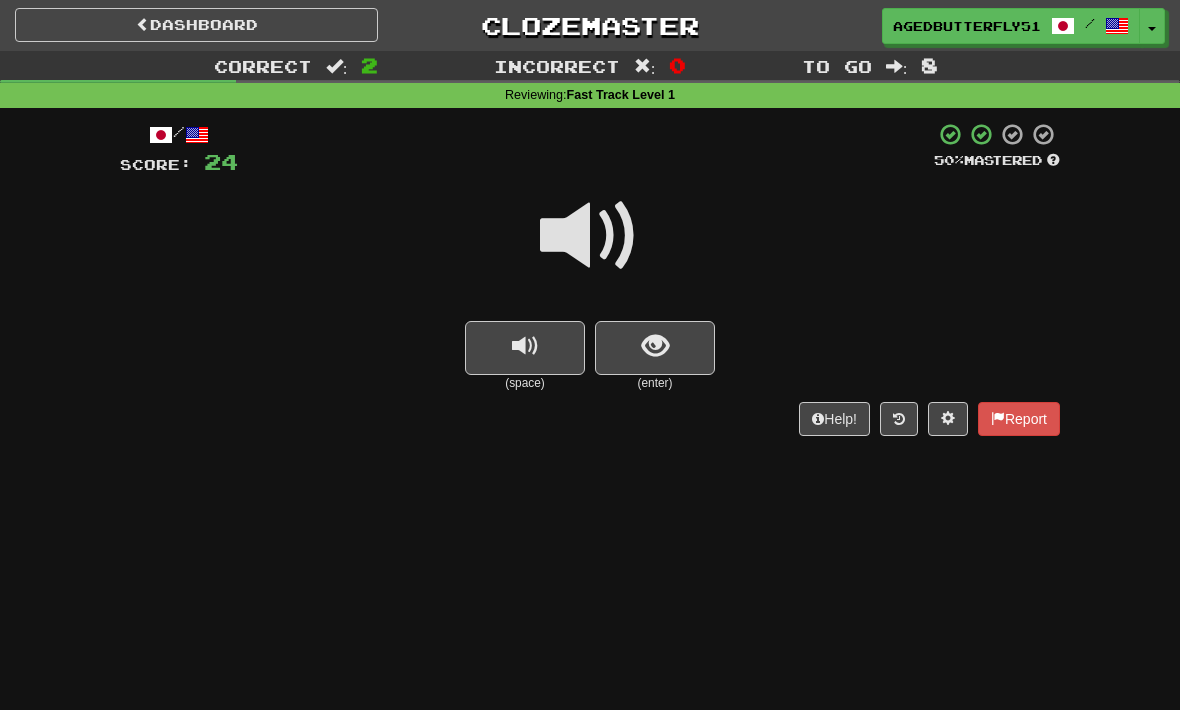 click at bounding box center (590, 236) 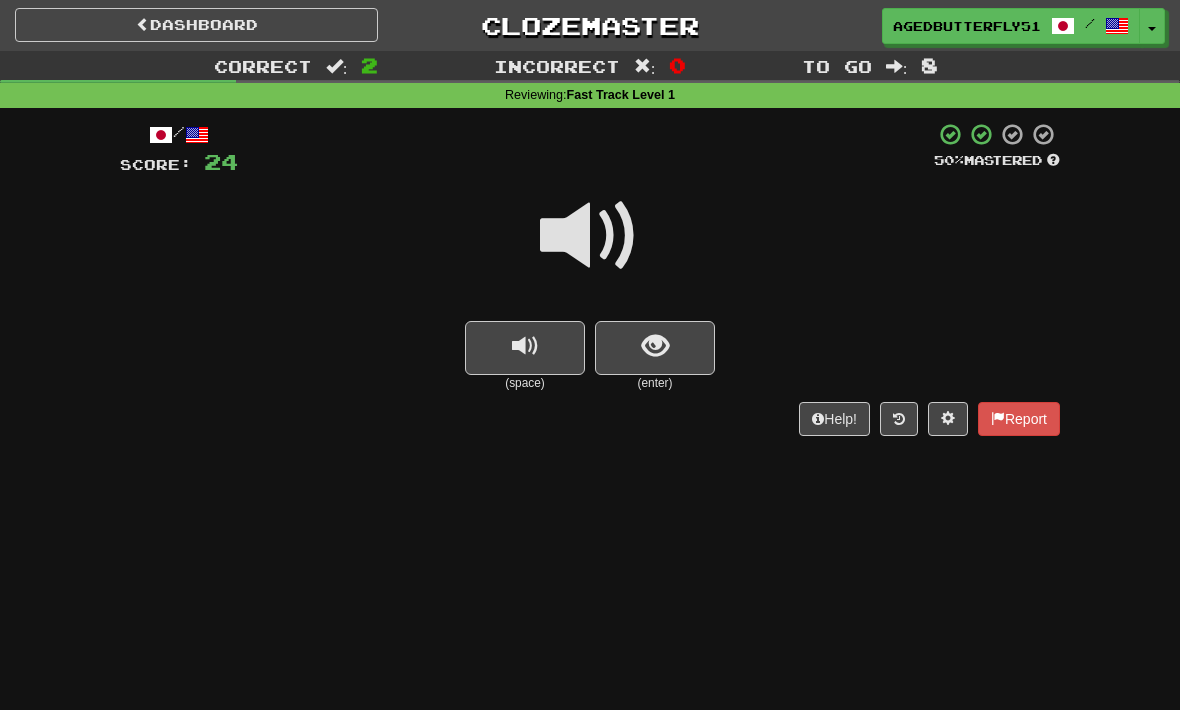 click at bounding box center [655, 348] 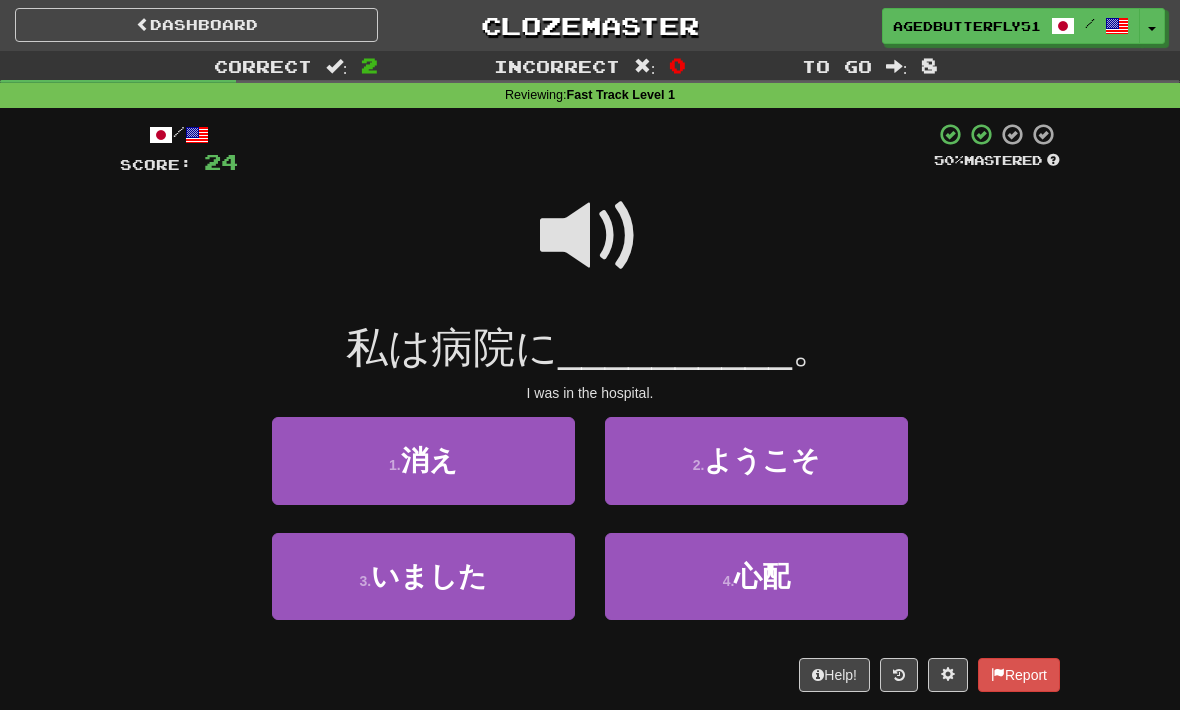 click on "3 .  いました" at bounding box center [423, 576] 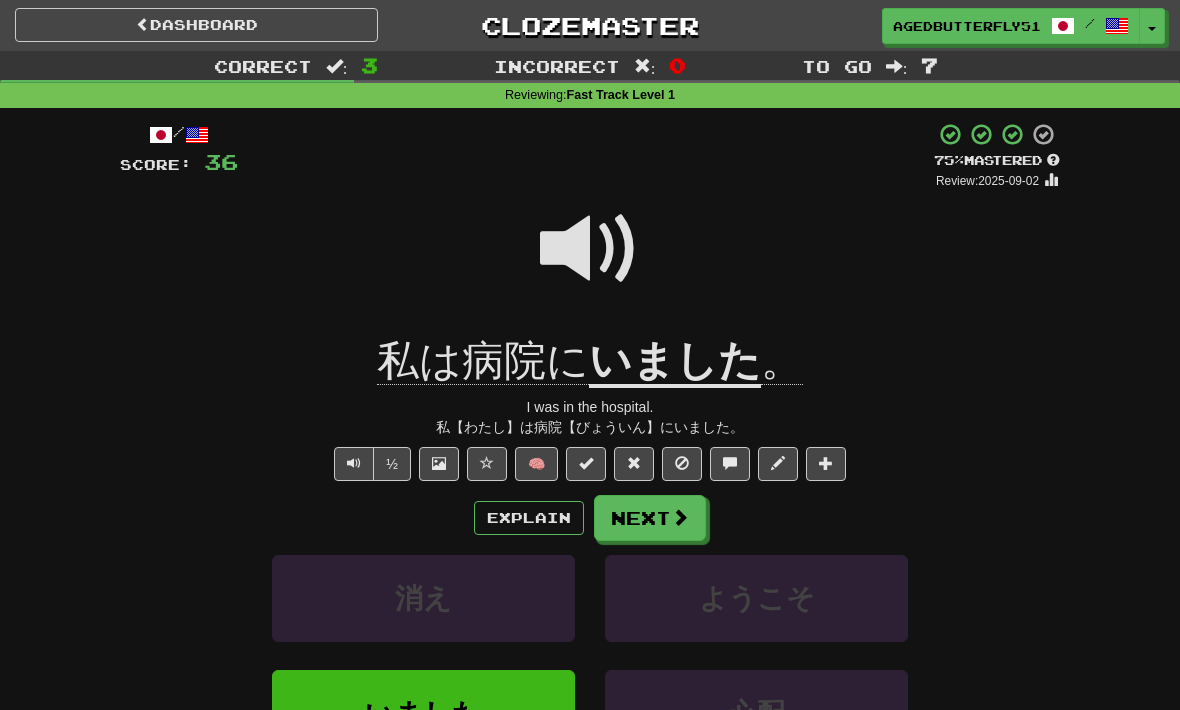 click on "Next" at bounding box center [650, 518] 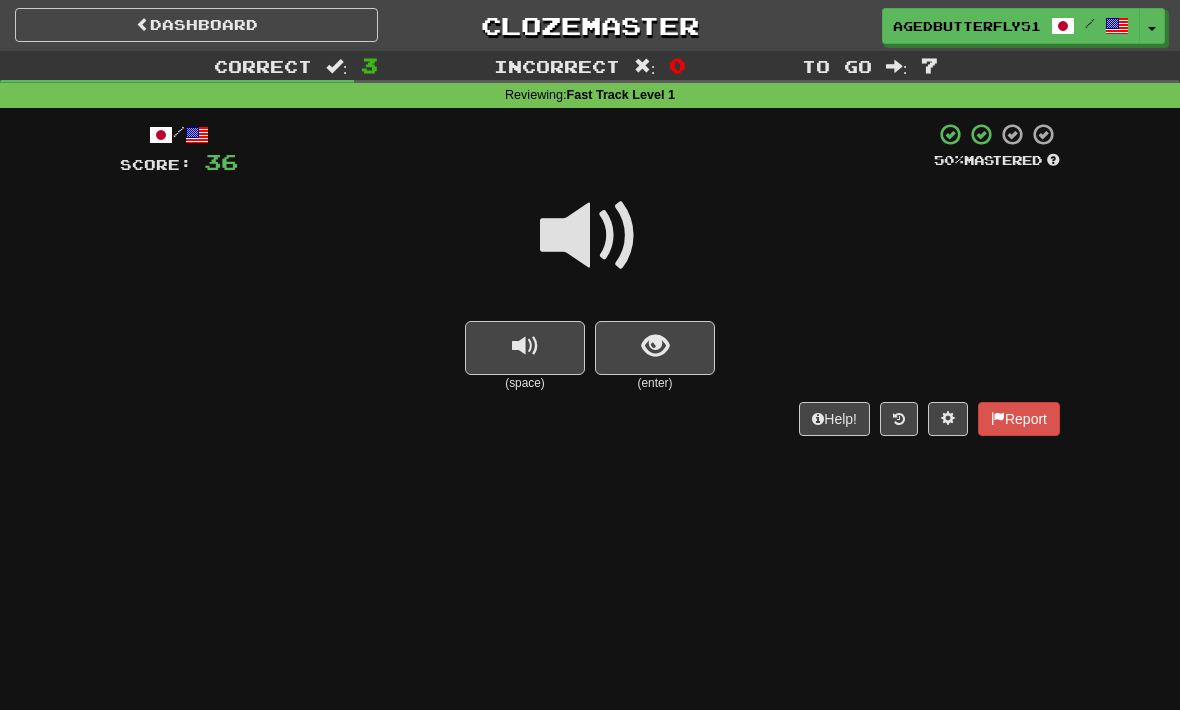 click at bounding box center (590, 236) 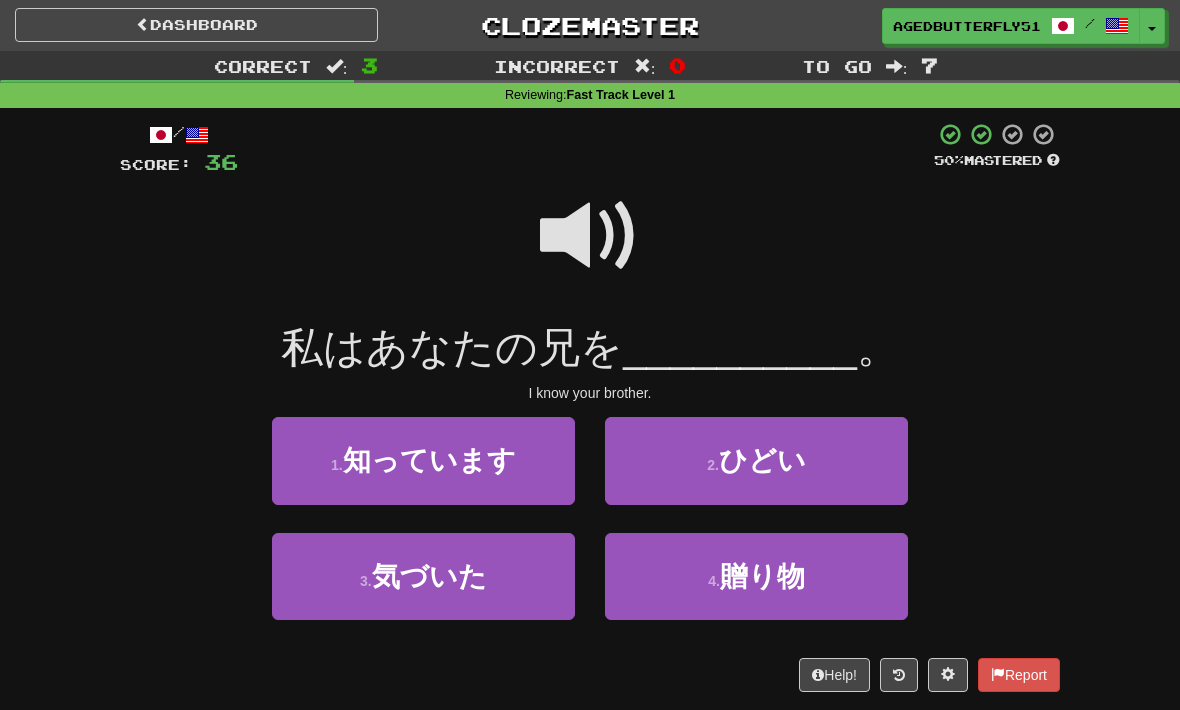 click at bounding box center (590, 236) 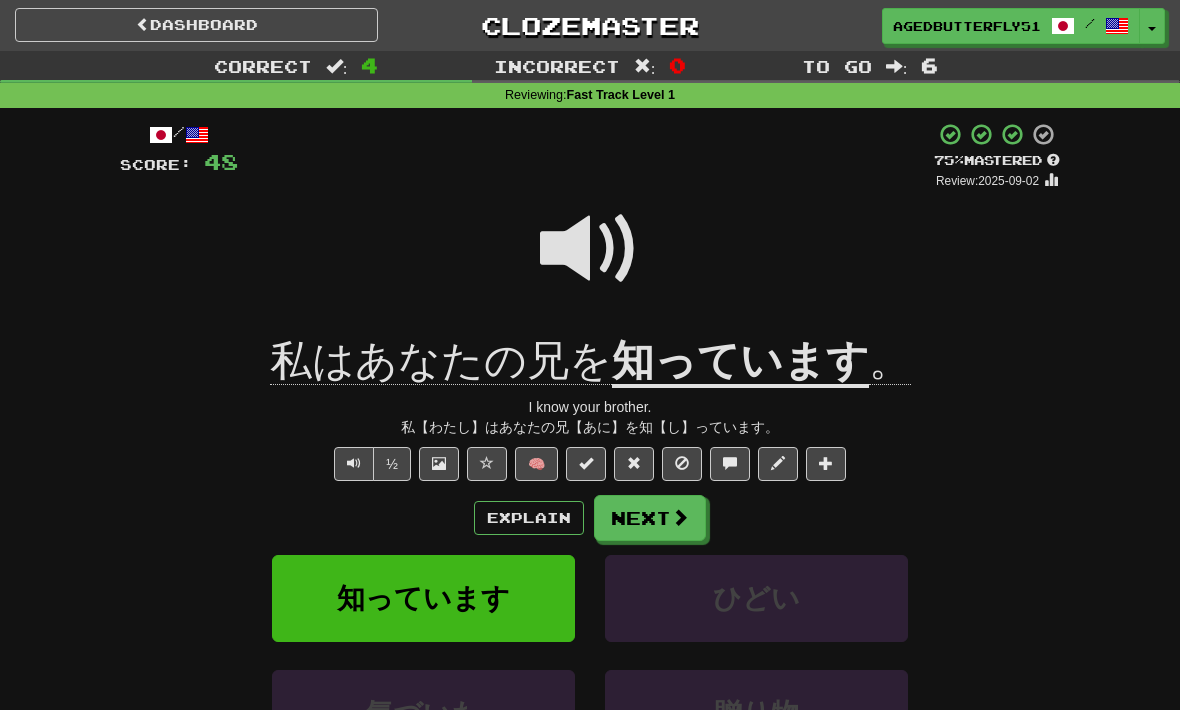 click on "Next" at bounding box center [650, 518] 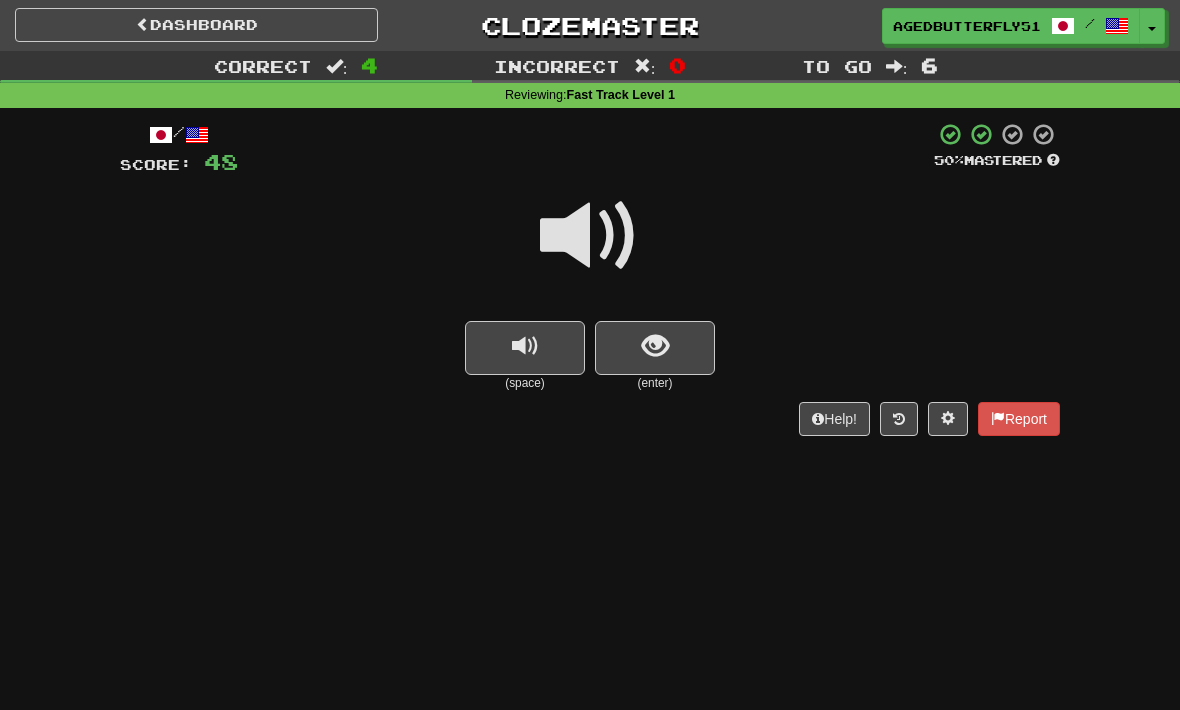 click at bounding box center [590, 236] 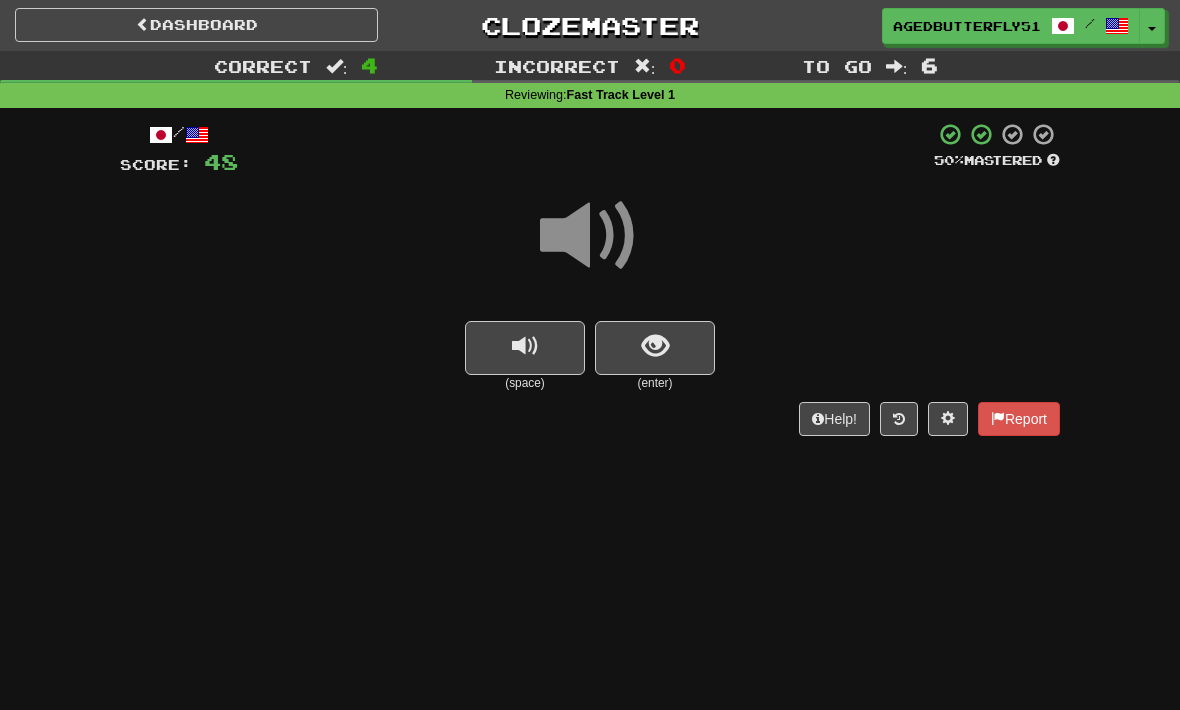 click at bounding box center [655, 348] 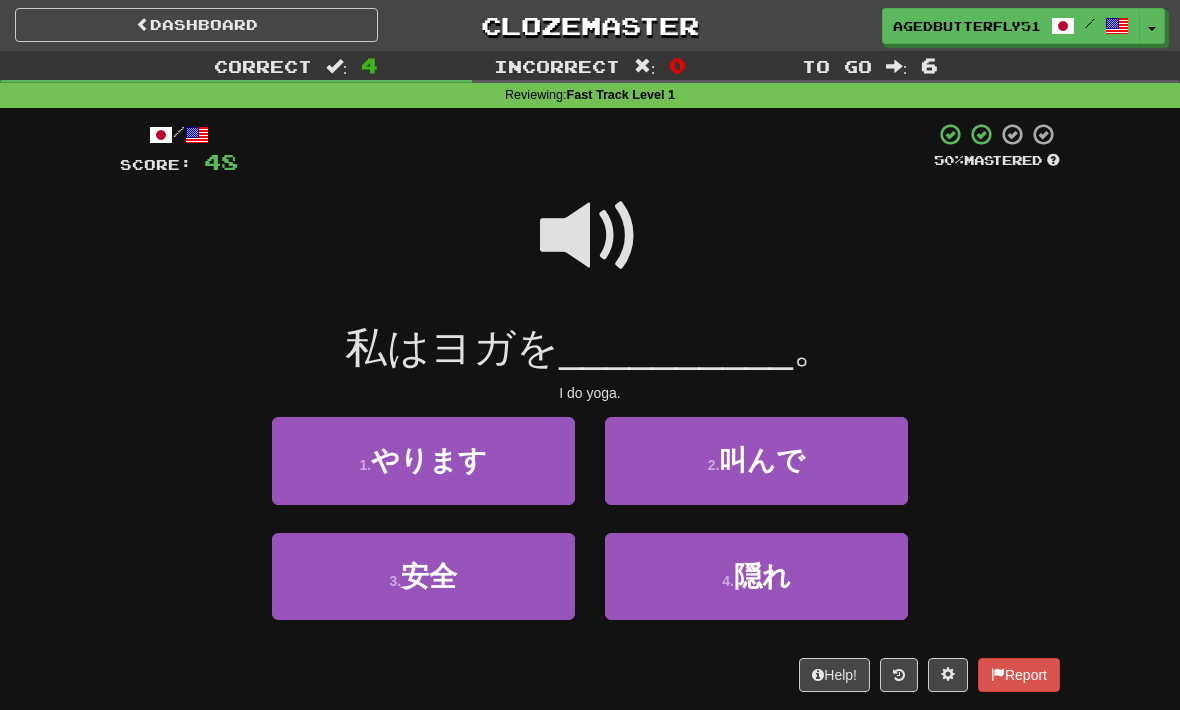 click at bounding box center [590, 236] 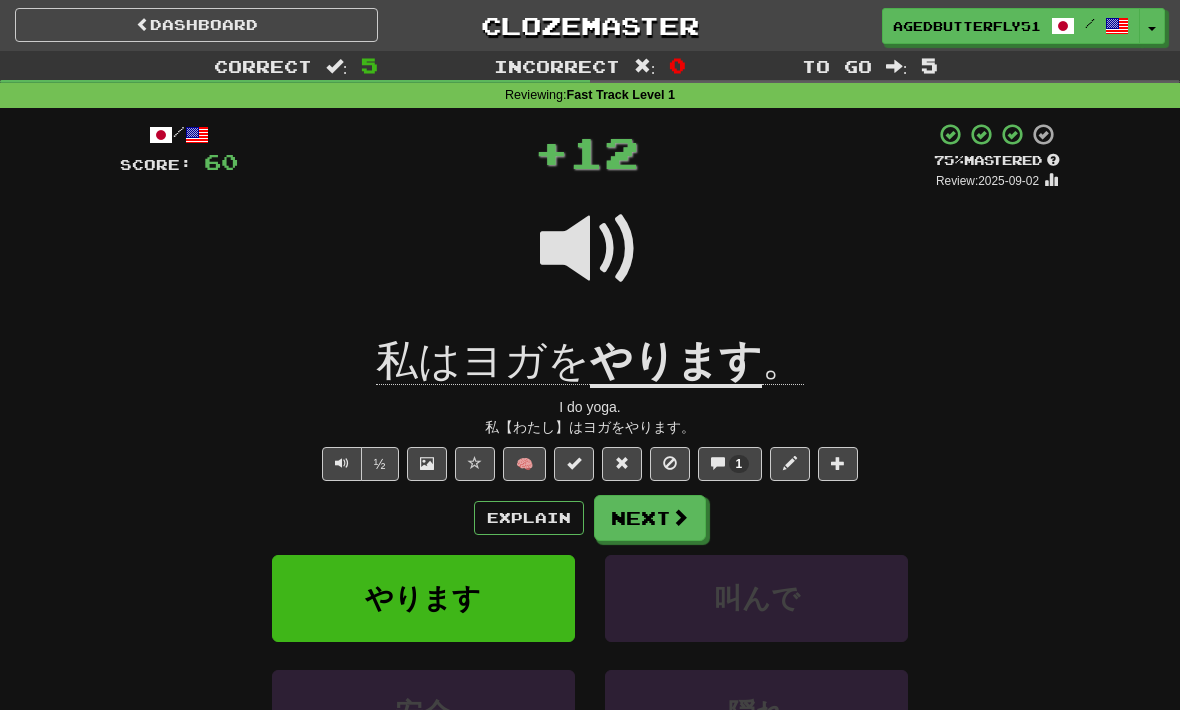 click on "Explain" at bounding box center (529, 518) 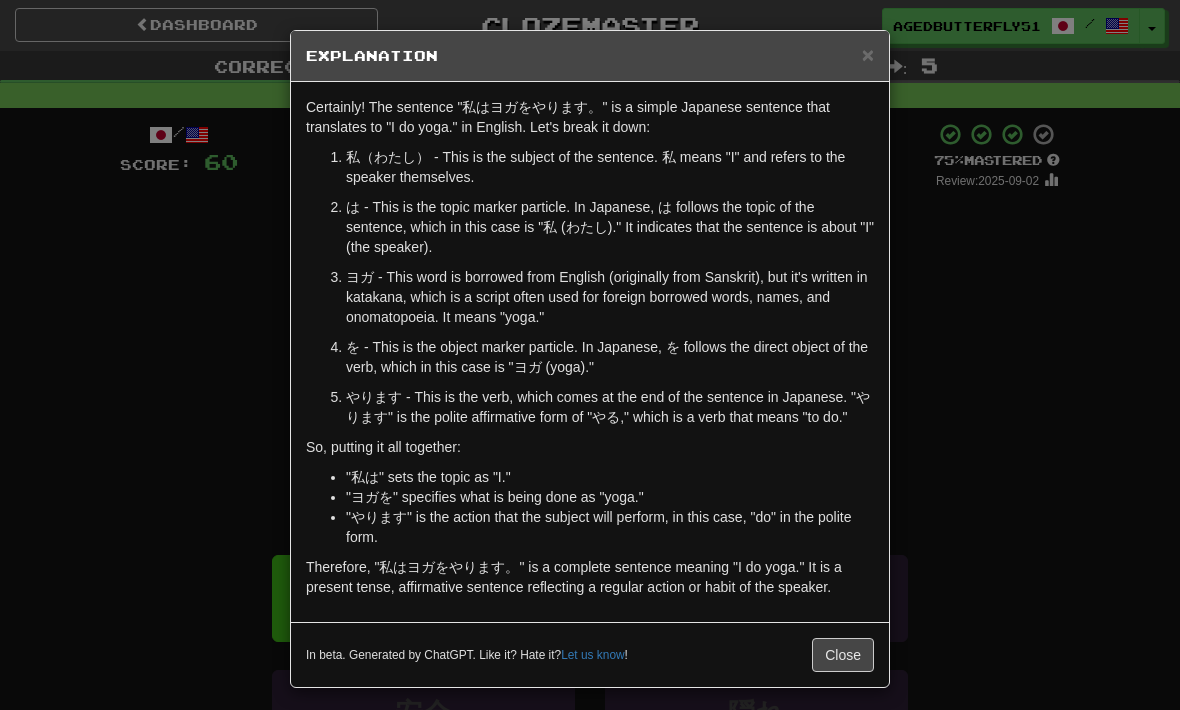 click on "× Explanation Certainly! The sentence "私はヨガをやります。" is a simple Japanese sentence that translates to "I do yoga." in English. Let's break it down:
私（わたし） - This is the subject of the sentence. 私 means "I" and refers to the speaker themselves.
は - This is the topic marker particle. In Japanese, は follows the topic of the sentence, which in this case is "私 (わたし)." It indicates that the sentence is about "I" (the speaker).
ヨガ - This word is borrowed from English (originally from Sanskrit), but it's written in katakana, which is a script often used for foreign borrowed words, names, and onomatopoeia. It means "yoga."
を - This is the object marker particle. In Japanese, を follows the direct object of the verb, which in this case is "ヨガ (yoga)."
やります - This is the verb, which comes at the end of the sentence in Japanese. "やります" is the polite affirmative form of "やる," which is a verb that means "to do."" at bounding box center (590, 355) 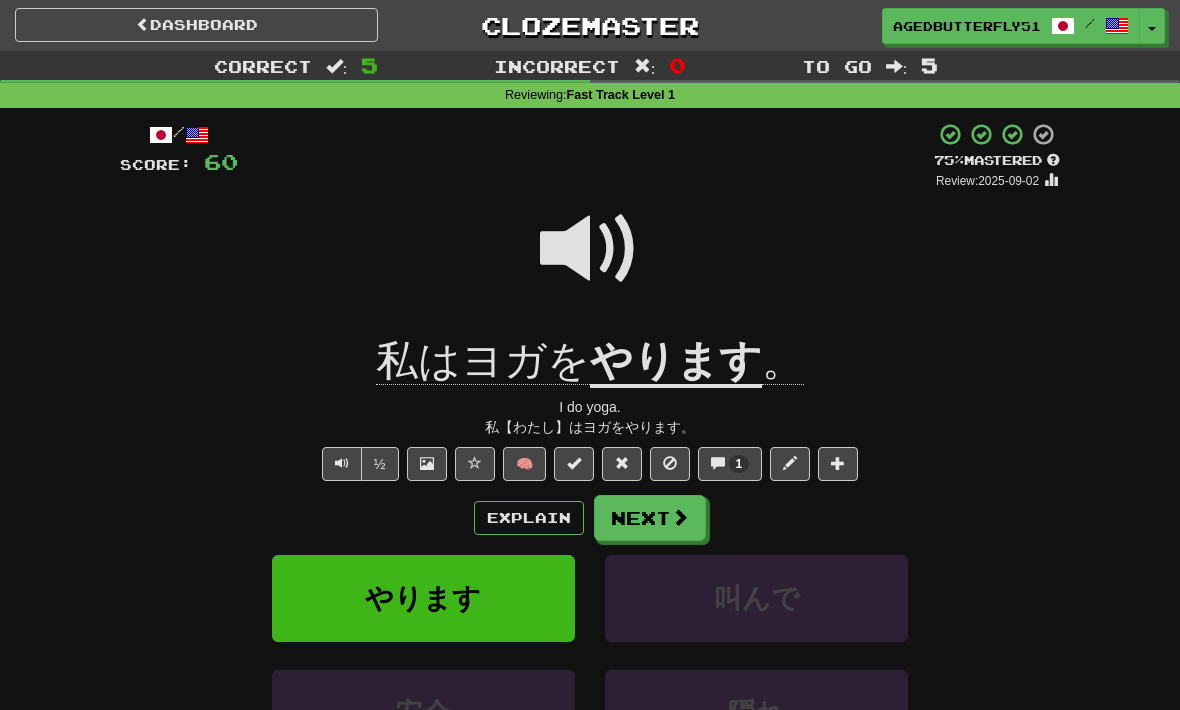 click at bounding box center (680, 517) 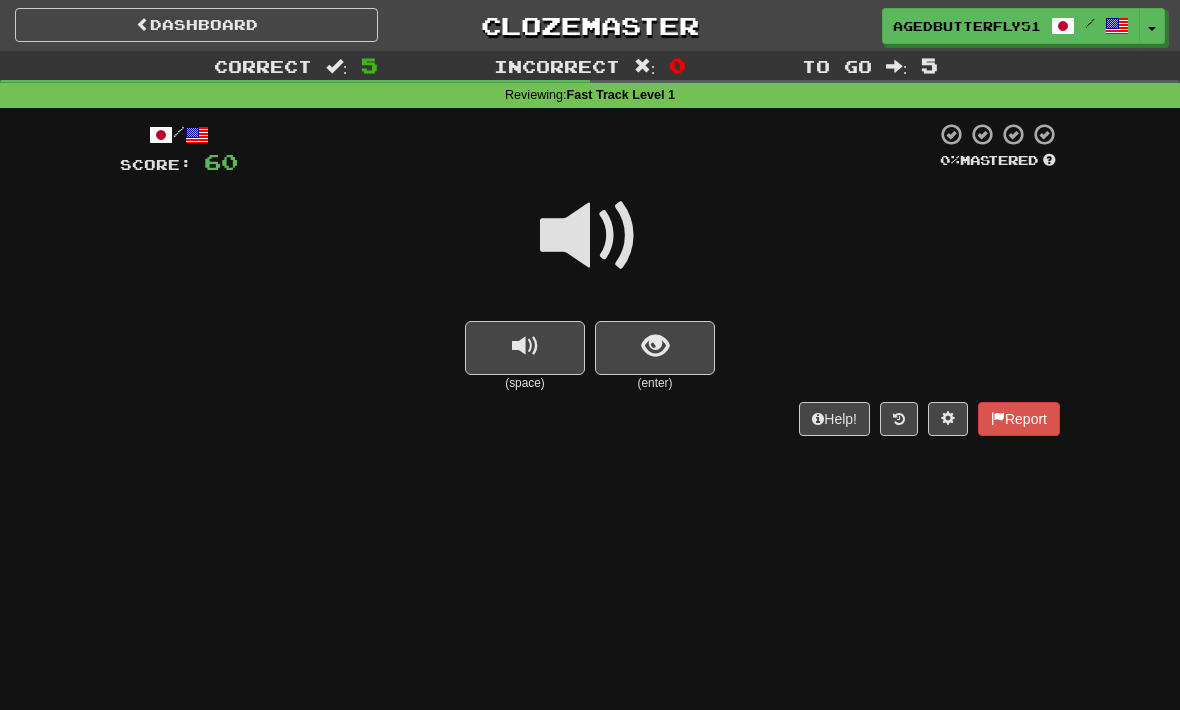 click at bounding box center (590, 236) 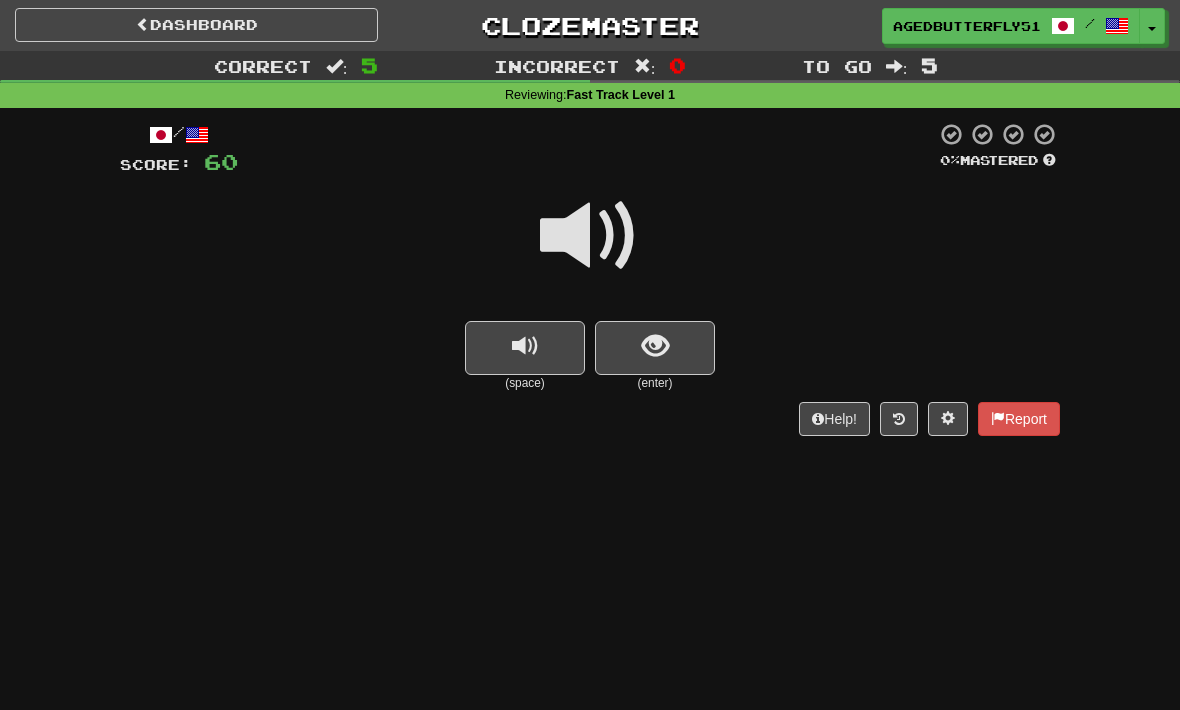 click at bounding box center [590, 236] 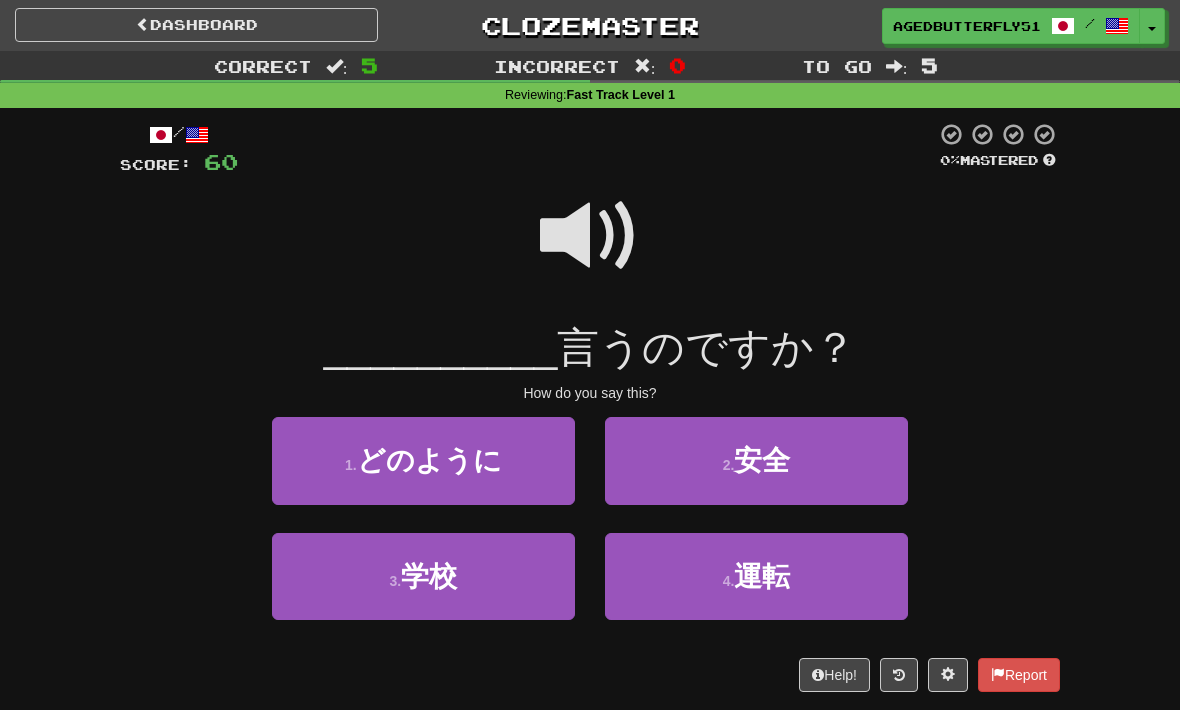 click at bounding box center [590, 236] 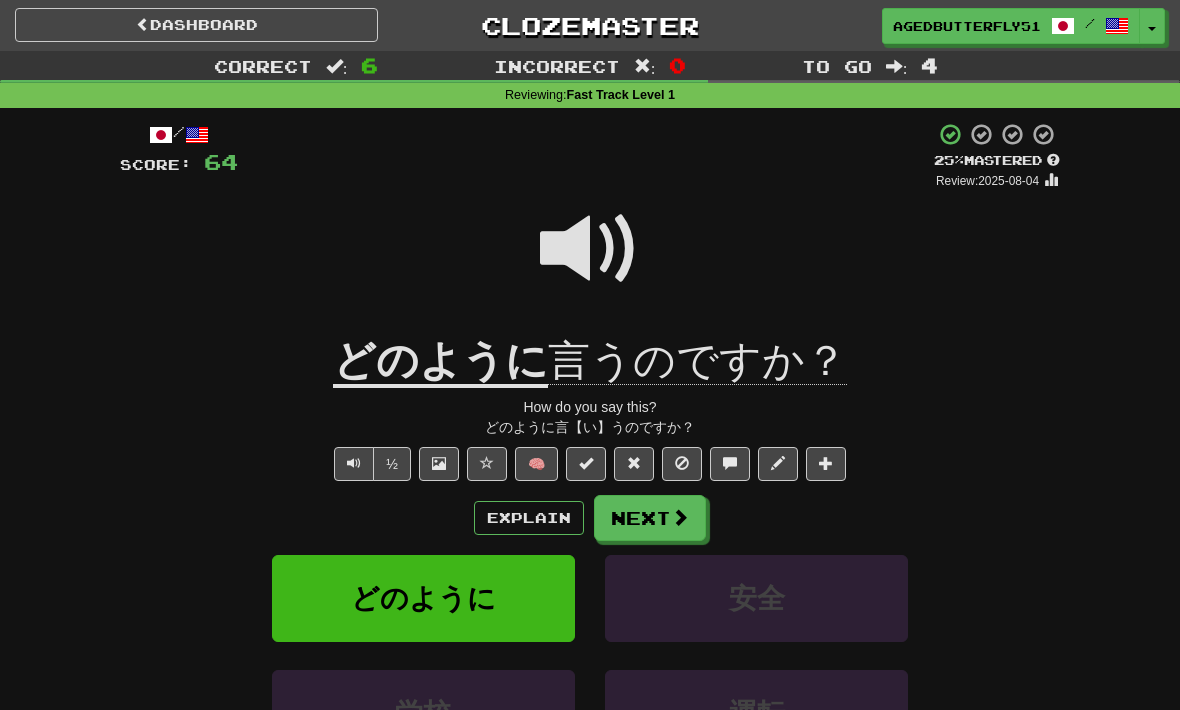 click at bounding box center (590, 249) 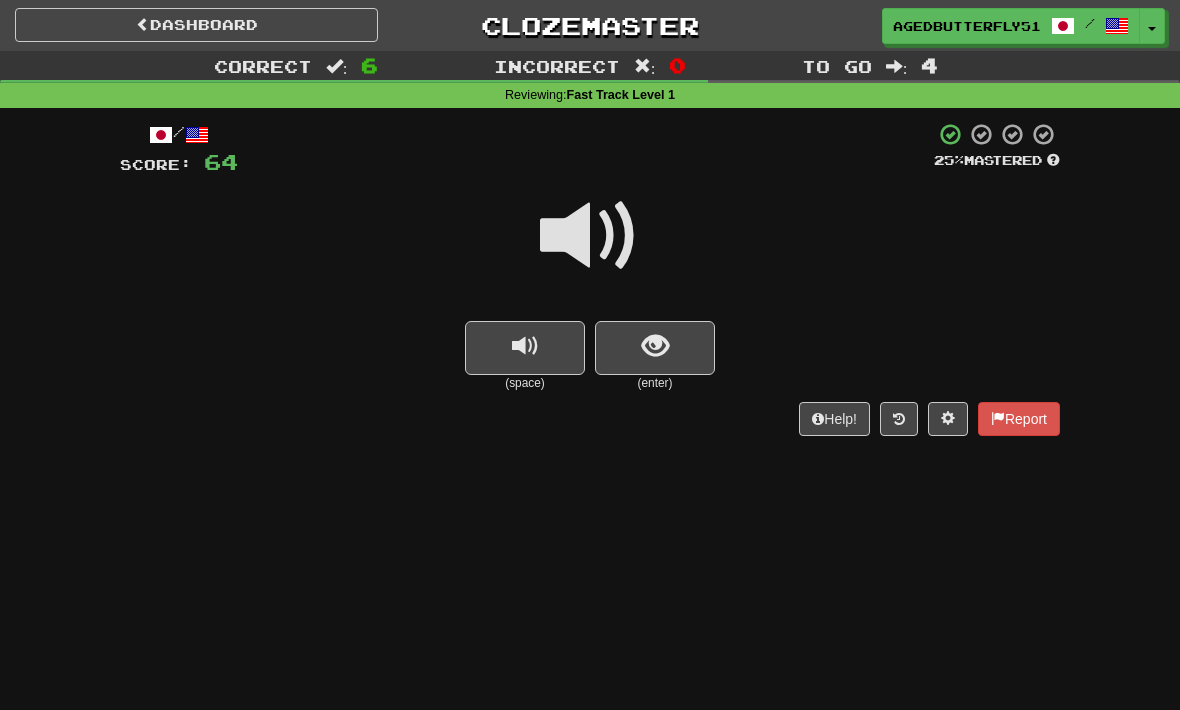 click at bounding box center (590, 236) 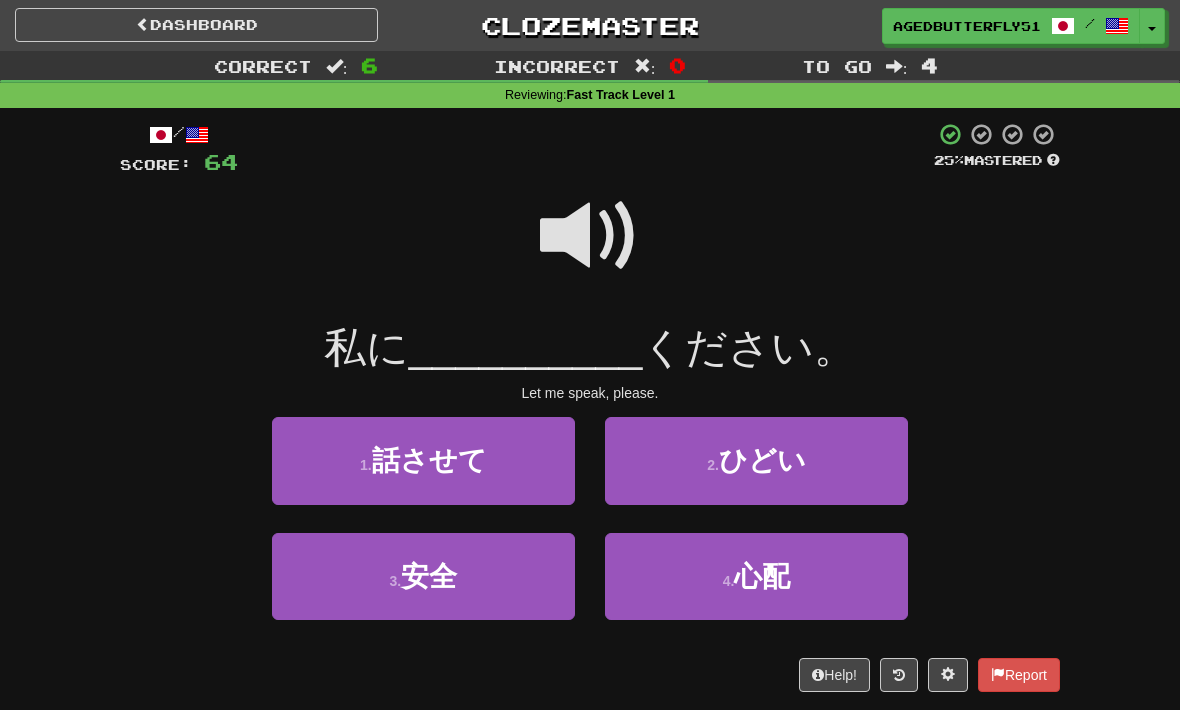 click on "1 .  話させて" at bounding box center (423, 460) 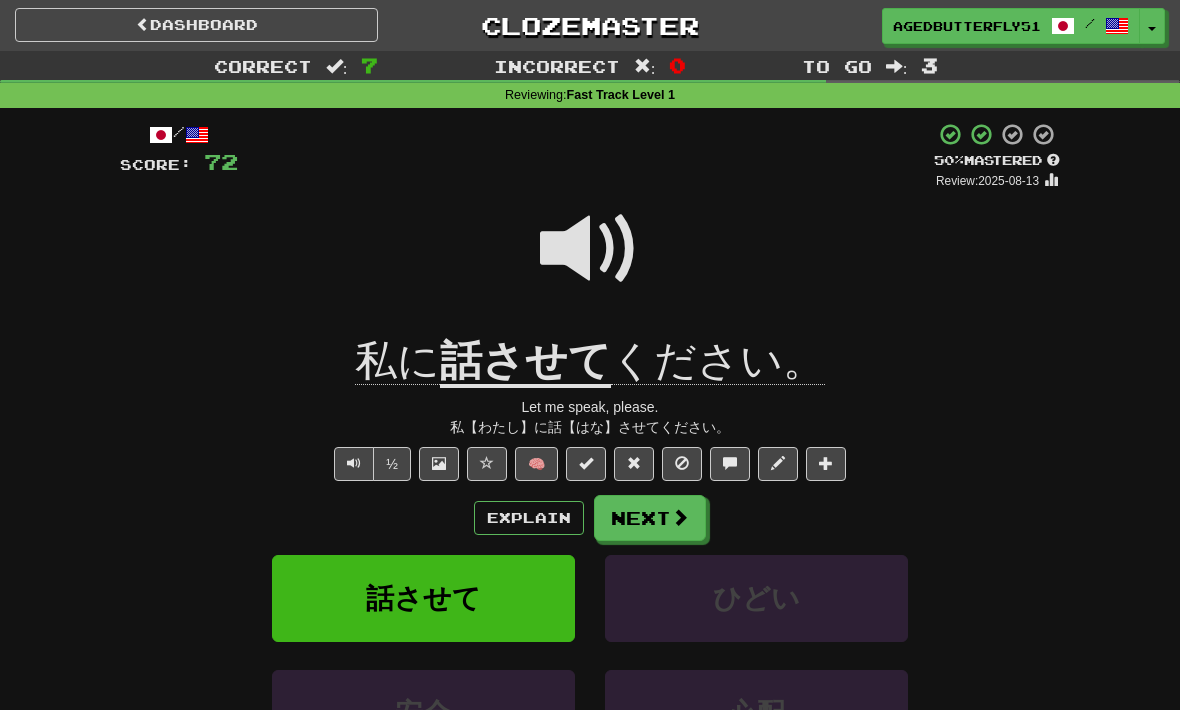 click on "Explain" at bounding box center (529, 518) 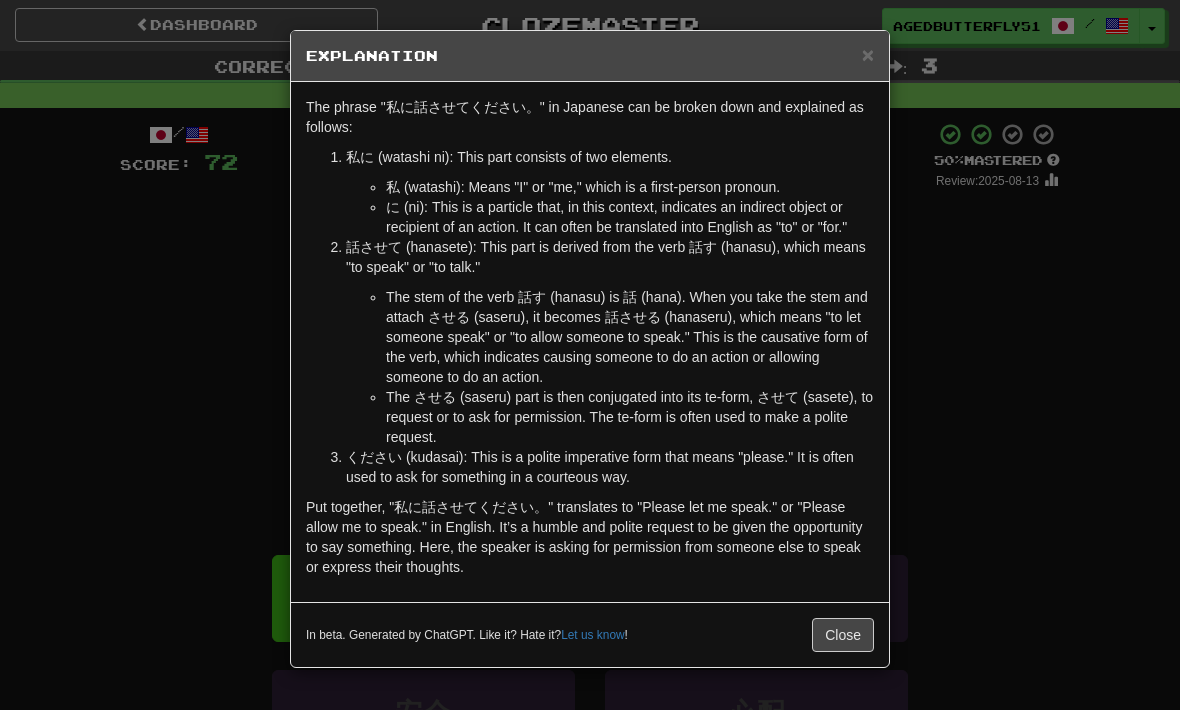 click on "× Explanation The phrase "私に話させてください。" in Japanese can be broken down and explained as follows:
私に (watashi ni): This part consists of two elements.
私 (watashi): Means "I" or "me," which is a first-person pronoun.
に (ni): This is a particle that, in this context, indicates an indirect object or recipient of an action. It can often be translated into English as "to" or "for."
話させて (hanasete): This part is derived from the verb 話す (hanasu), which means "to speak" or "to talk."
The stem of the verb 話す (hanasu) is 話 (hana). When you take the stem and attach させる (saseru), it becomes 話させる (hanaseru), which means "to let someone speak" or "to allow someone to speak." This is the causative form of the verb, which indicates causing someone to do an action or allowing someone to do an action.
In beta. Generated by ChatGPT. Like it? Hate it?  Let us know ! Close" at bounding box center (590, 355) 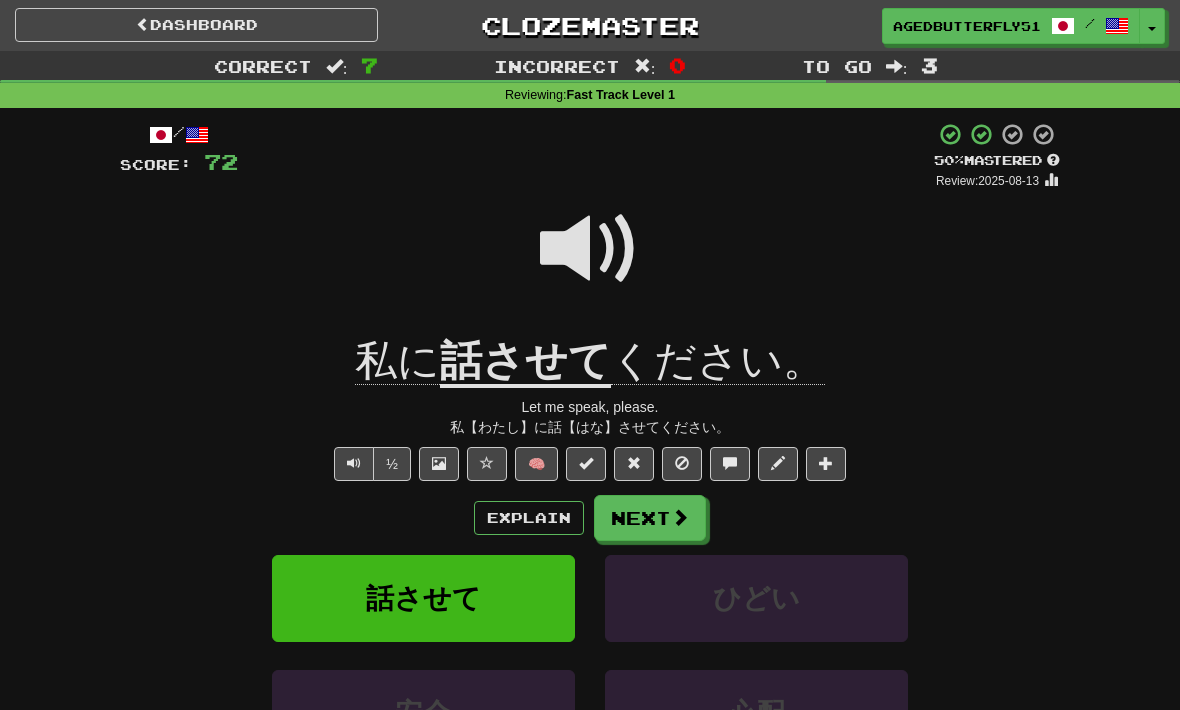 click at bounding box center [680, 517] 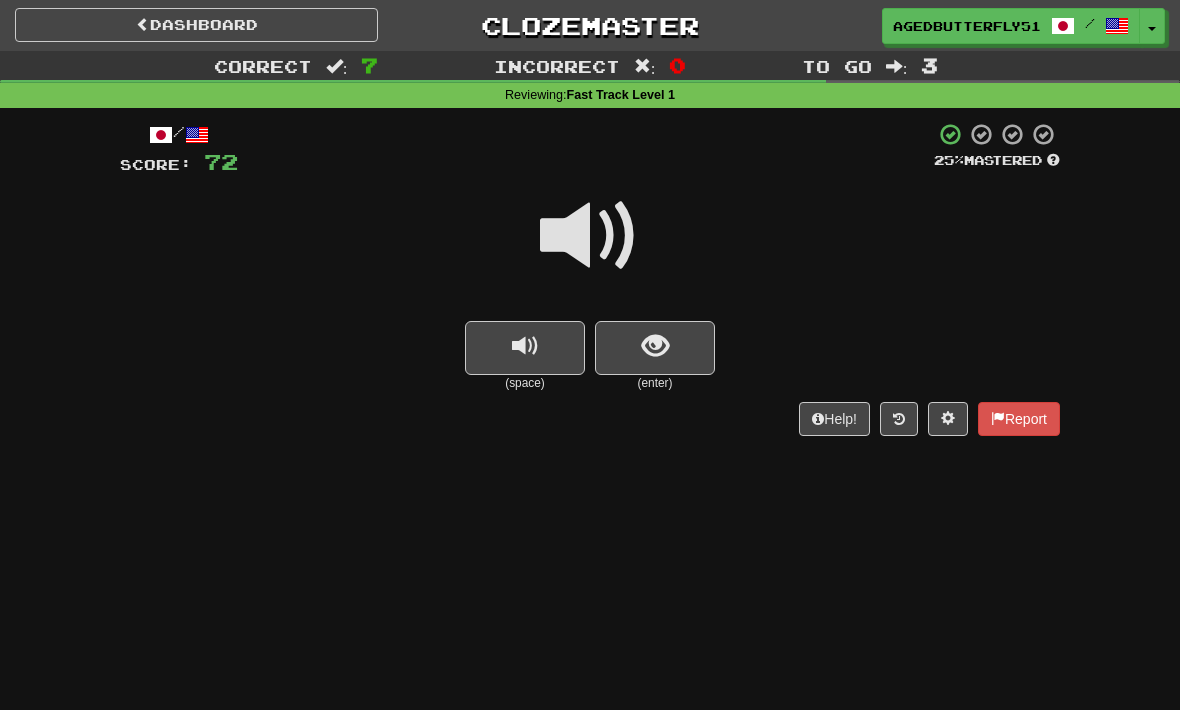 click at bounding box center [590, 236] 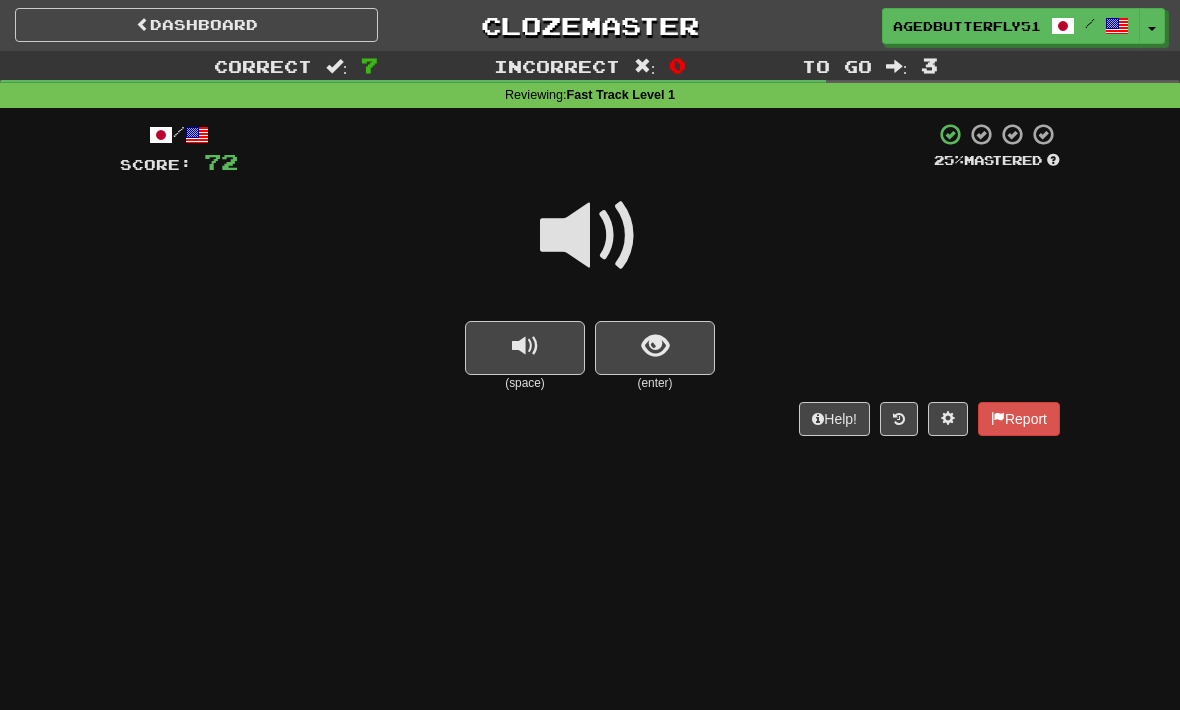 click at bounding box center (590, 236) 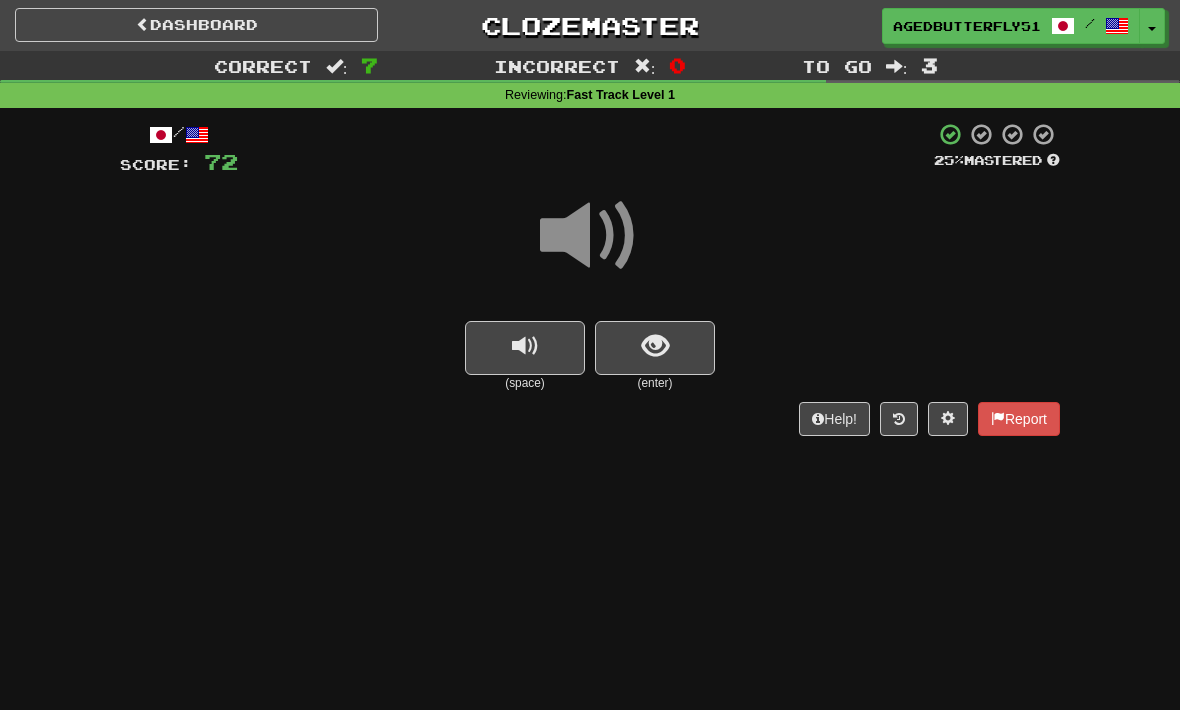 click at bounding box center (655, 346) 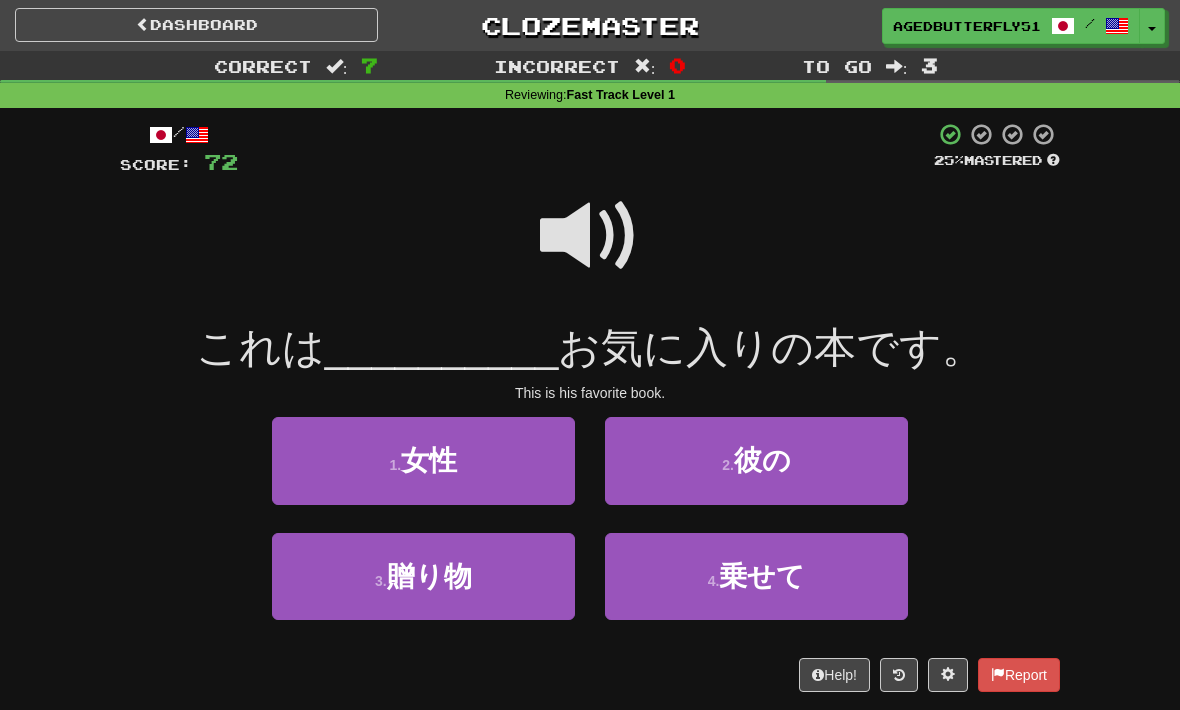 click at bounding box center [590, 236] 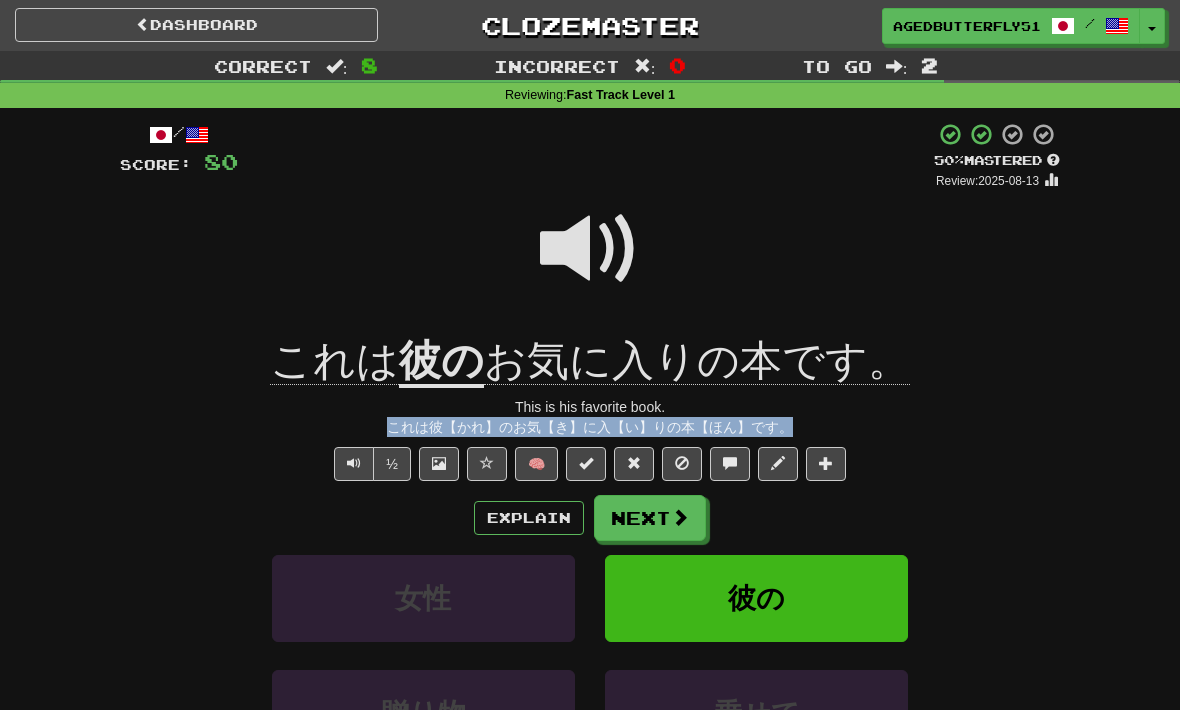 click at bounding box center (680, 517) 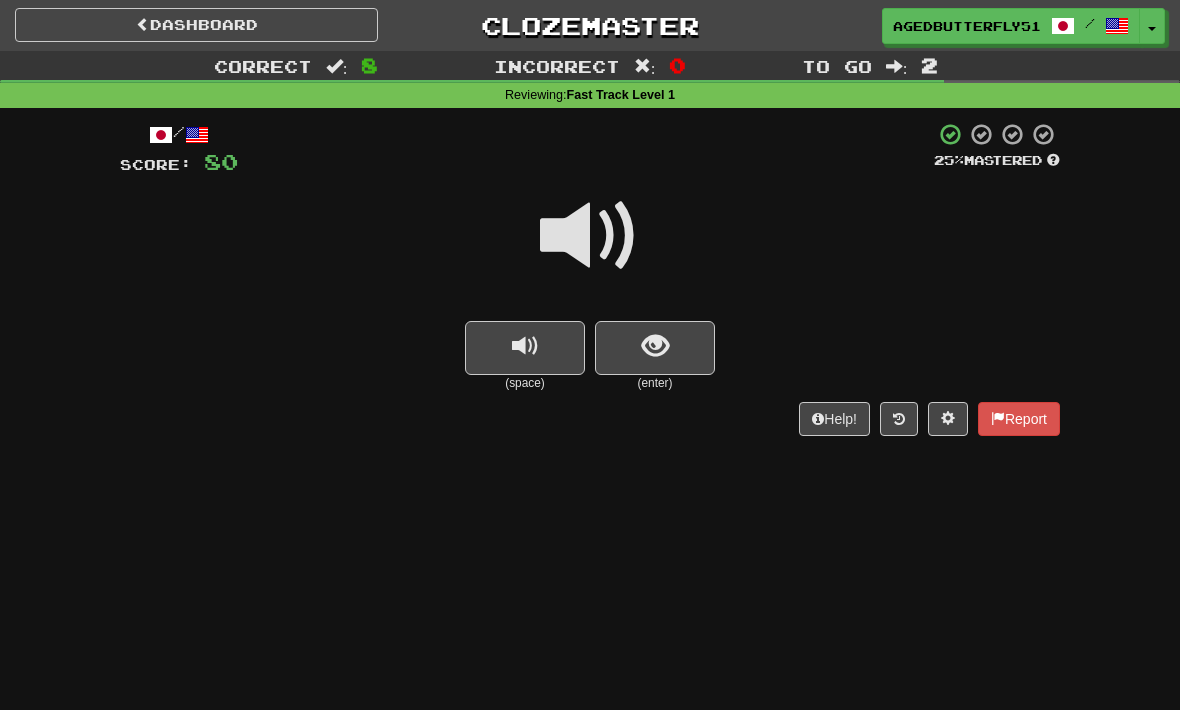 click at bounding box center (590, 236) 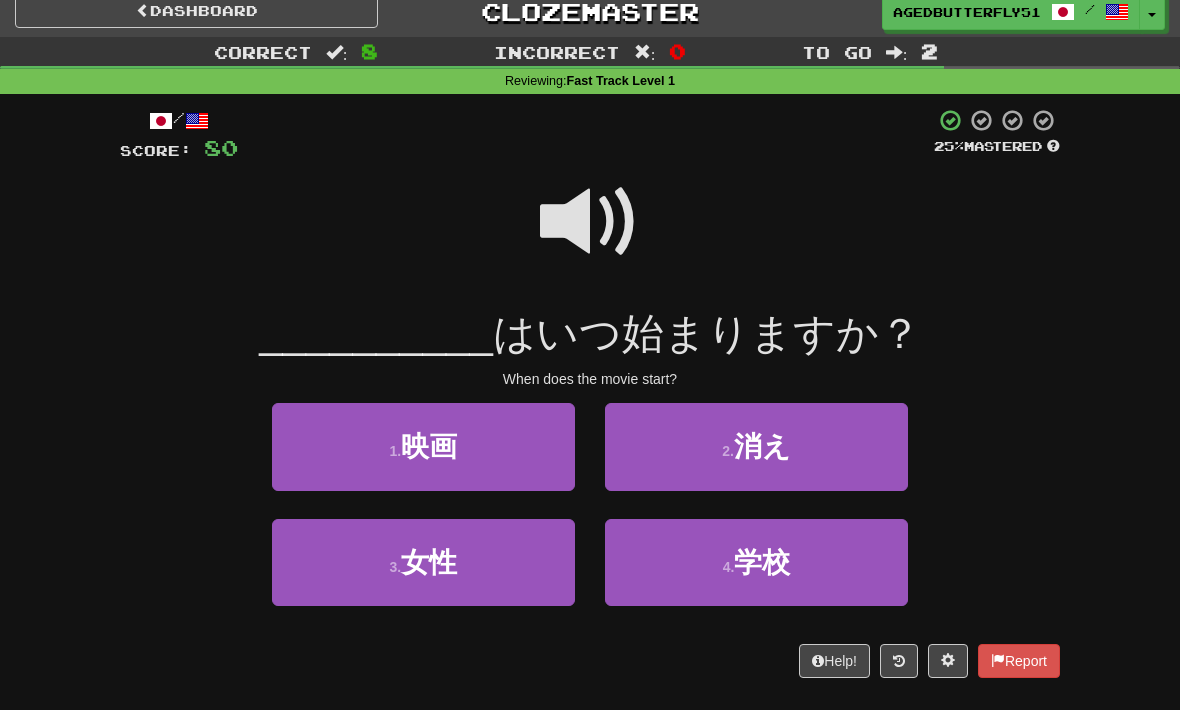 click at bounding box center (590, 223) 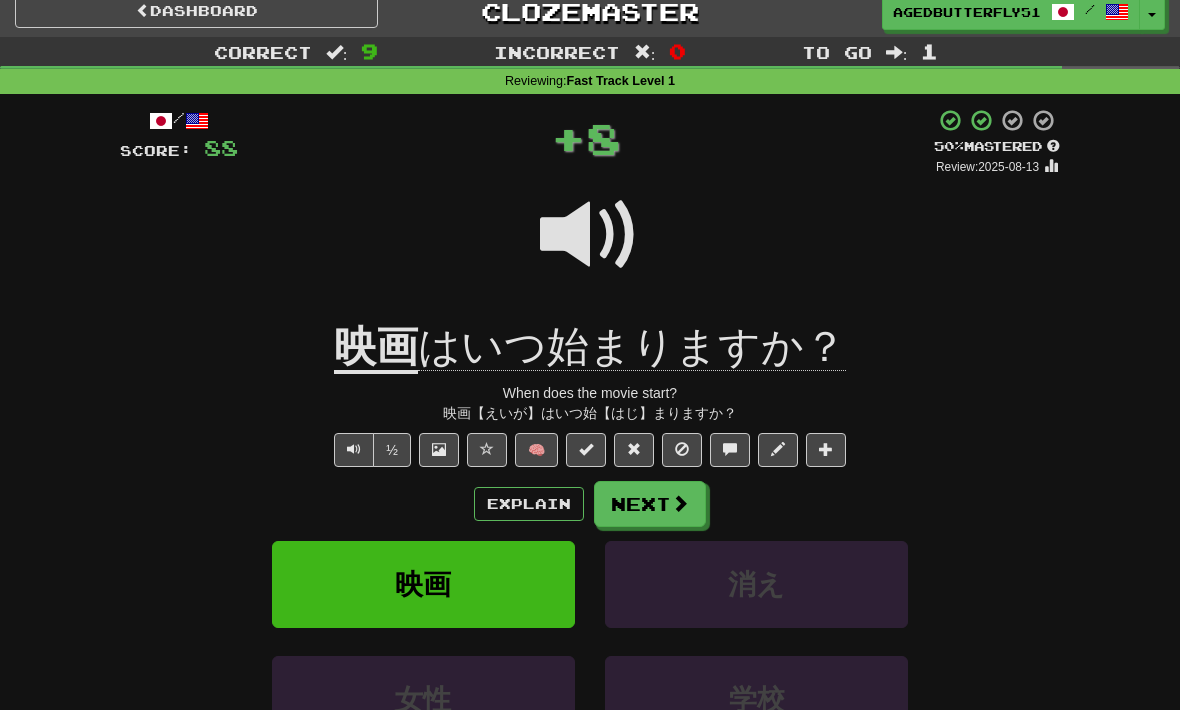 click on "Next" at bounding box center (650, 504) 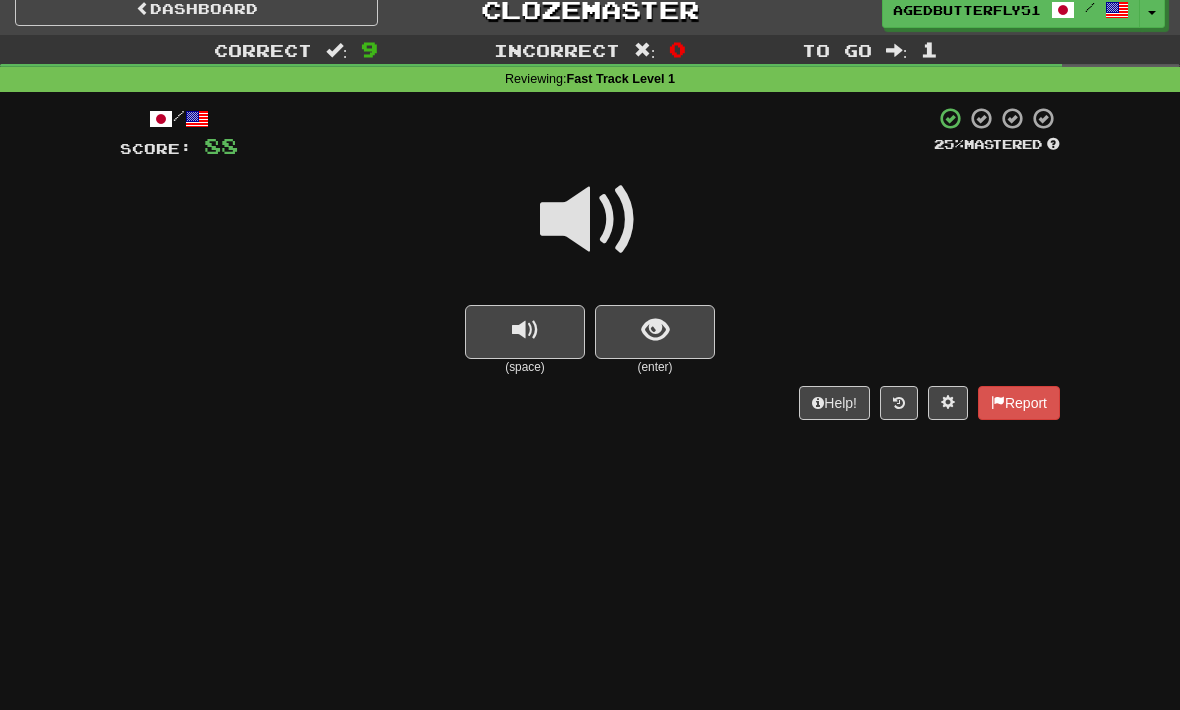 scroll, scrollTop: 16, scrollLeft: 0, axis: vertical 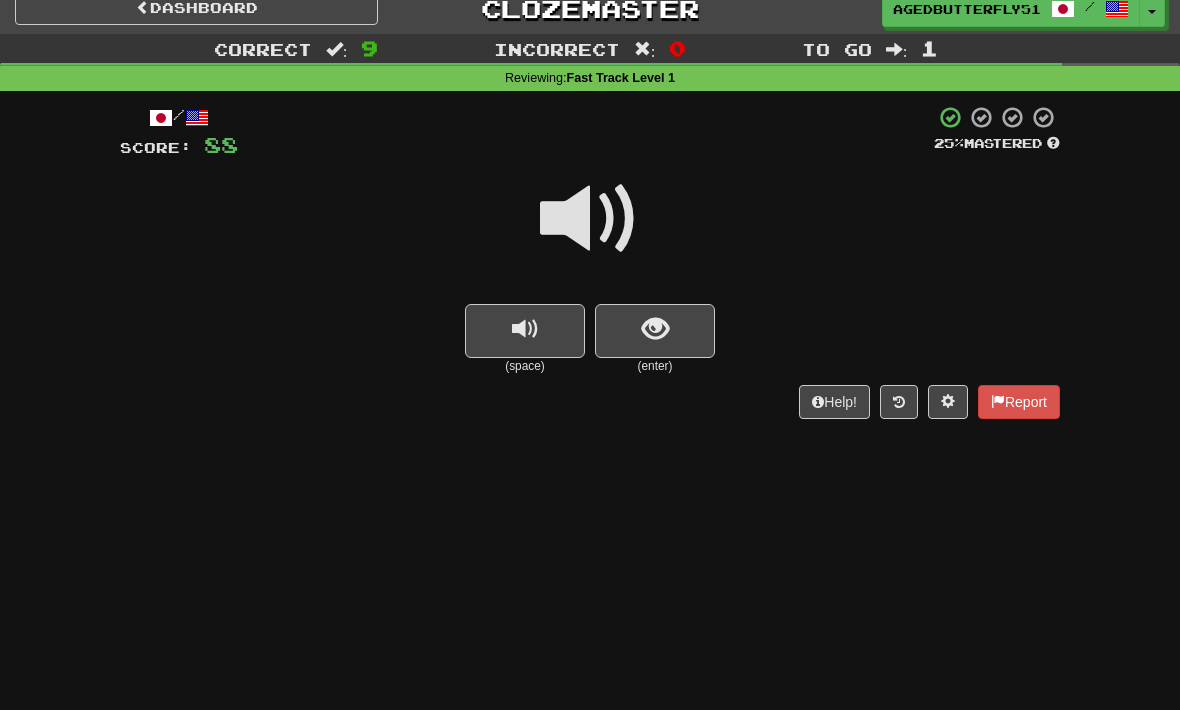 click at bounding box center (655, 330) 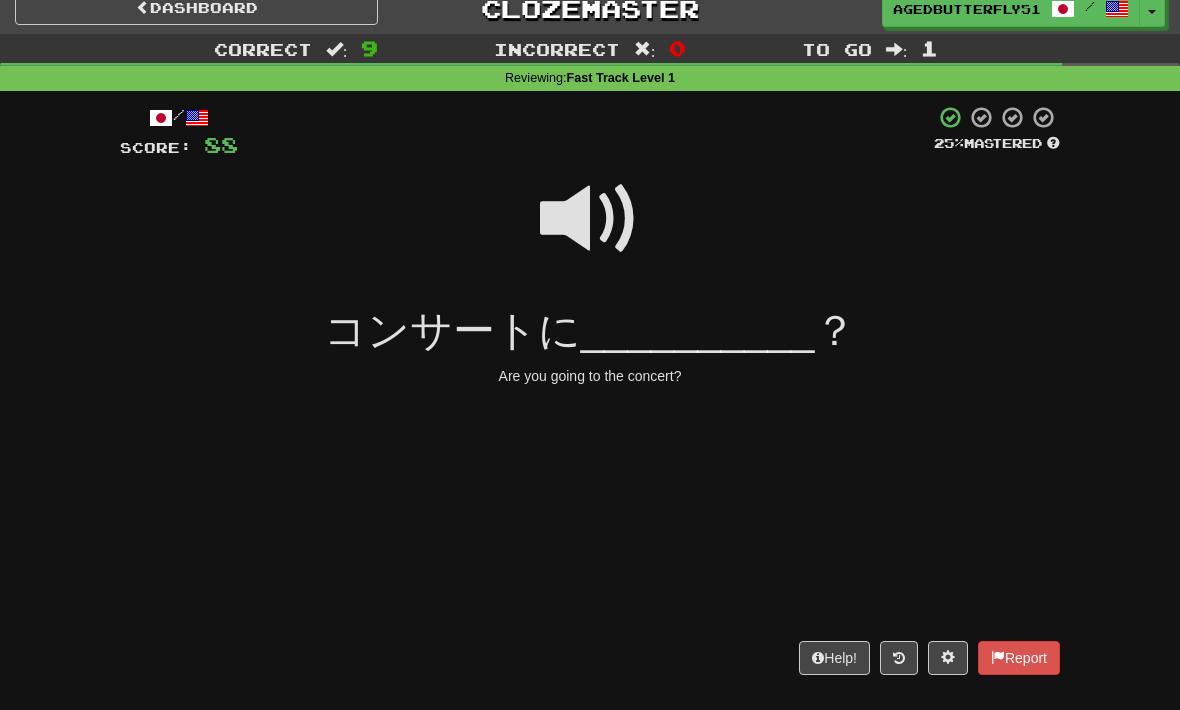 scroll, scrollTop: 17, scrollLeft: 0, axis: vertical 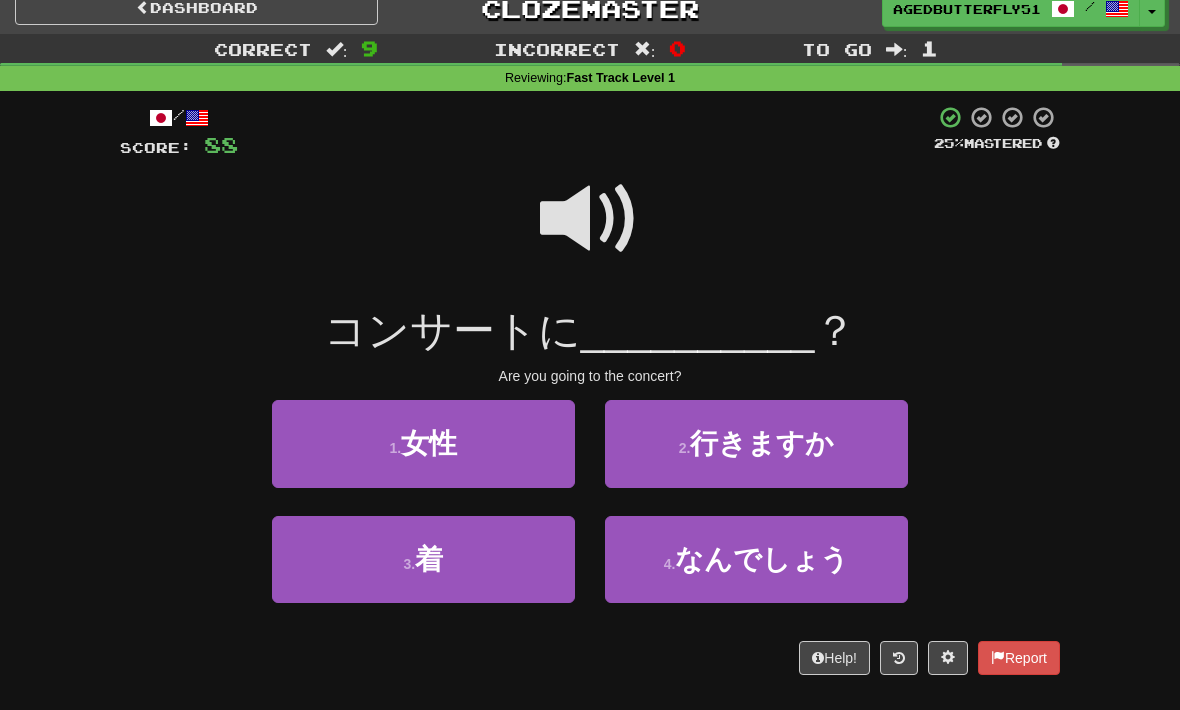 click on "行きますか" at bounding box center [762, 443] 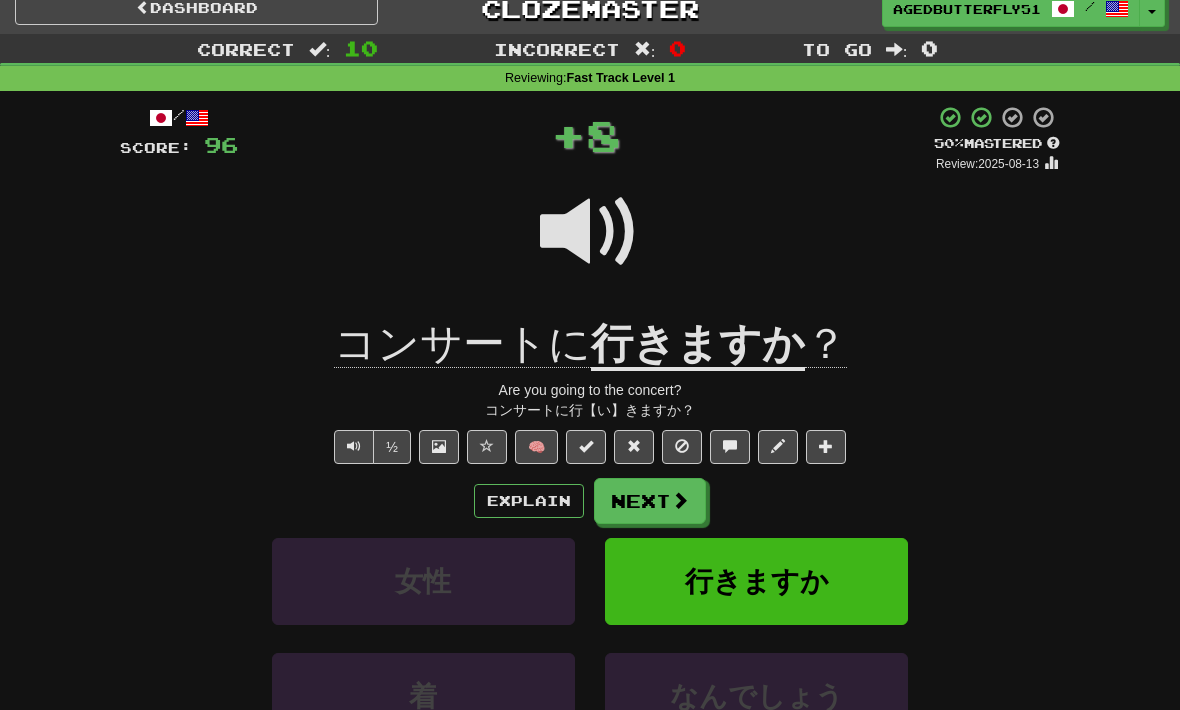 click on "Next" at bounding box center (650, 501) 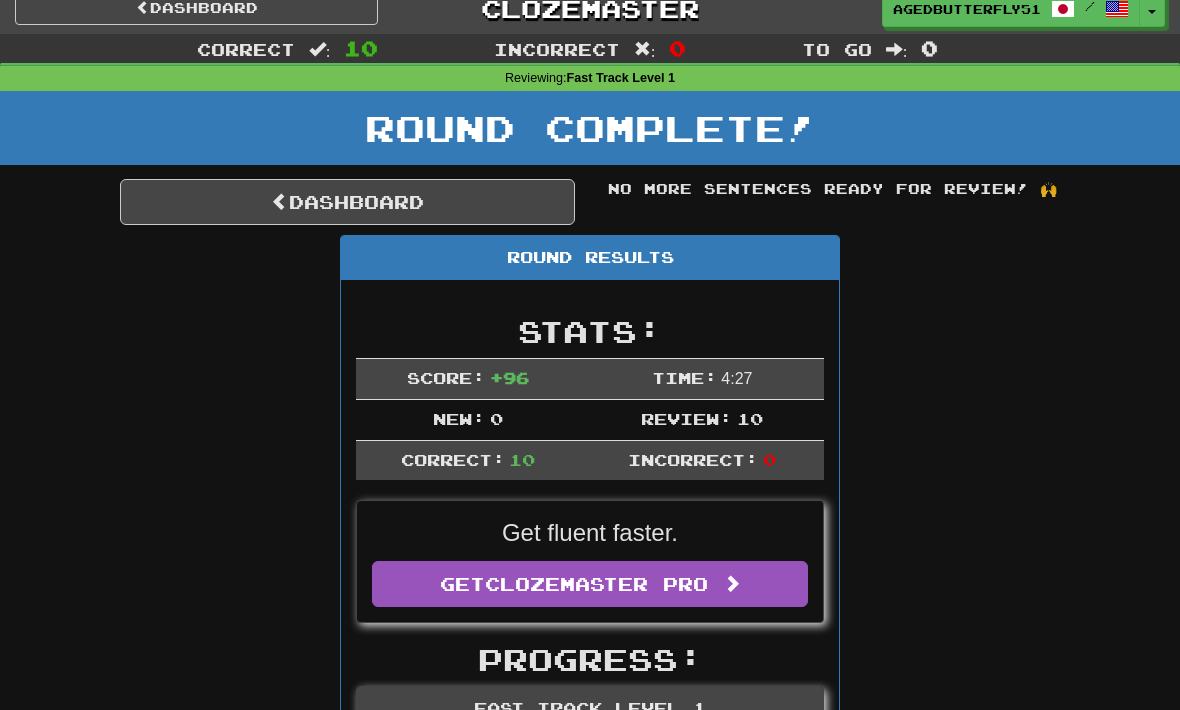 scroll, scrollTop: 0, scrollLeft: 0, axis: both 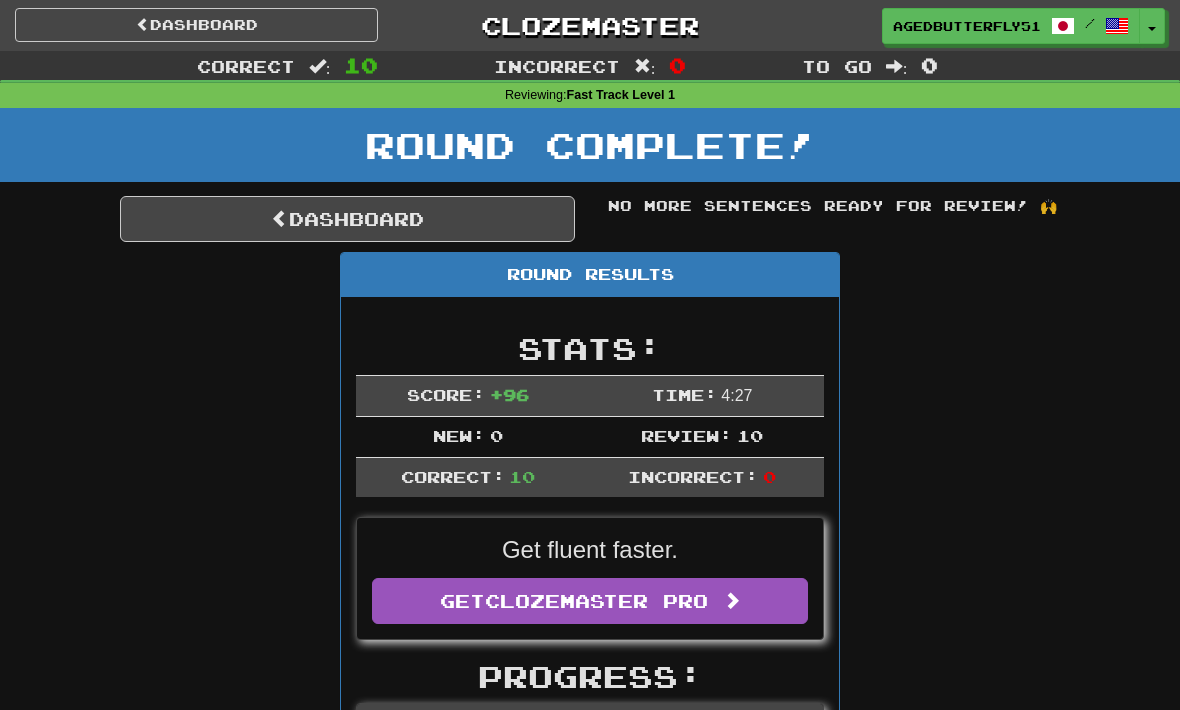 click on "Dashboard" at bounding box center [196, 25] 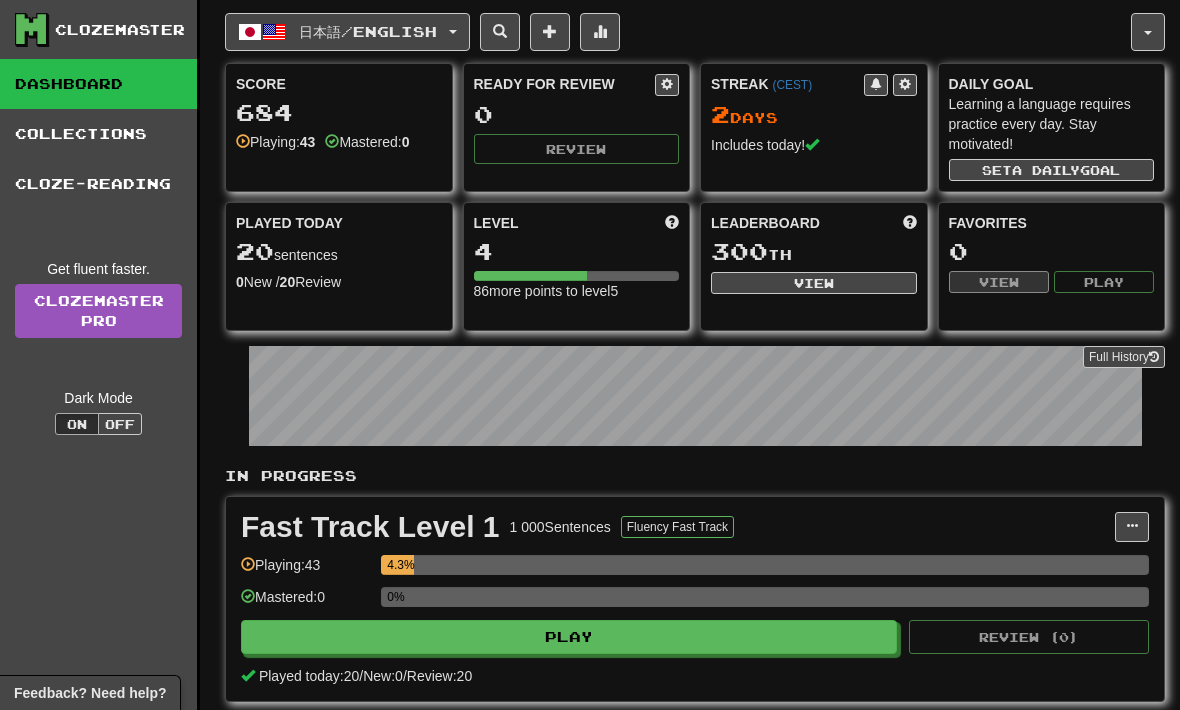 scroll, scrollTop: 0, scrollLeft: 0, axis: both 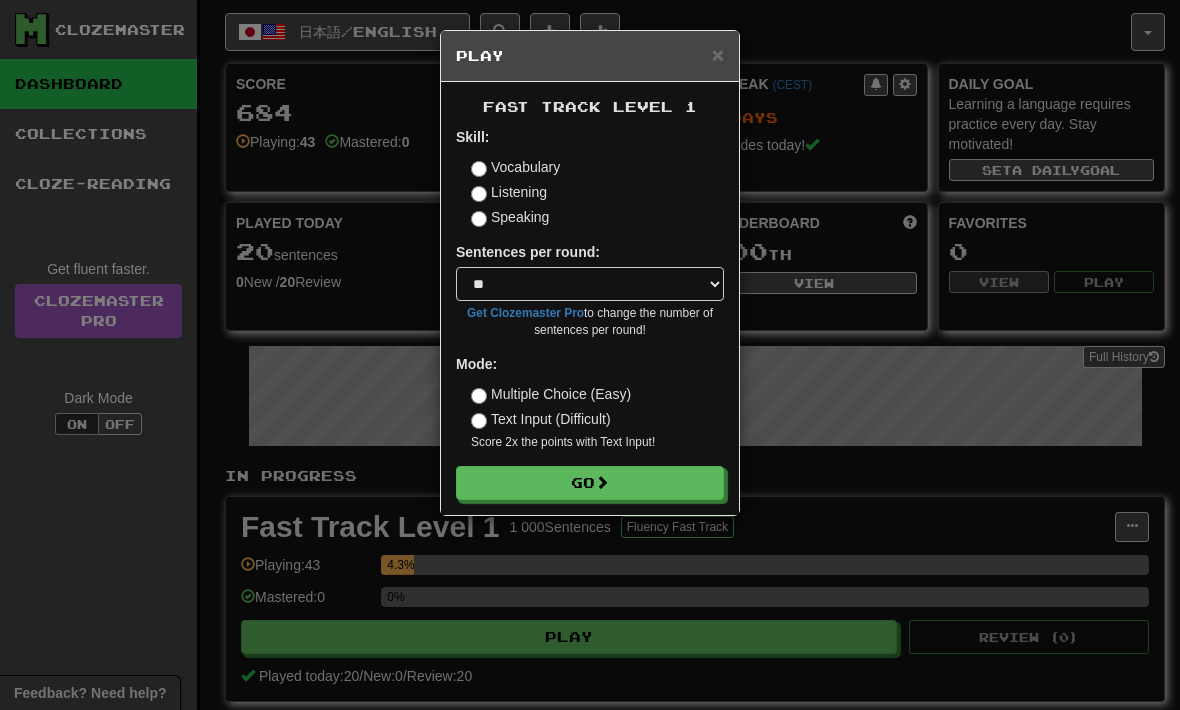 click on "Listening" at bounding box center [509, 192] 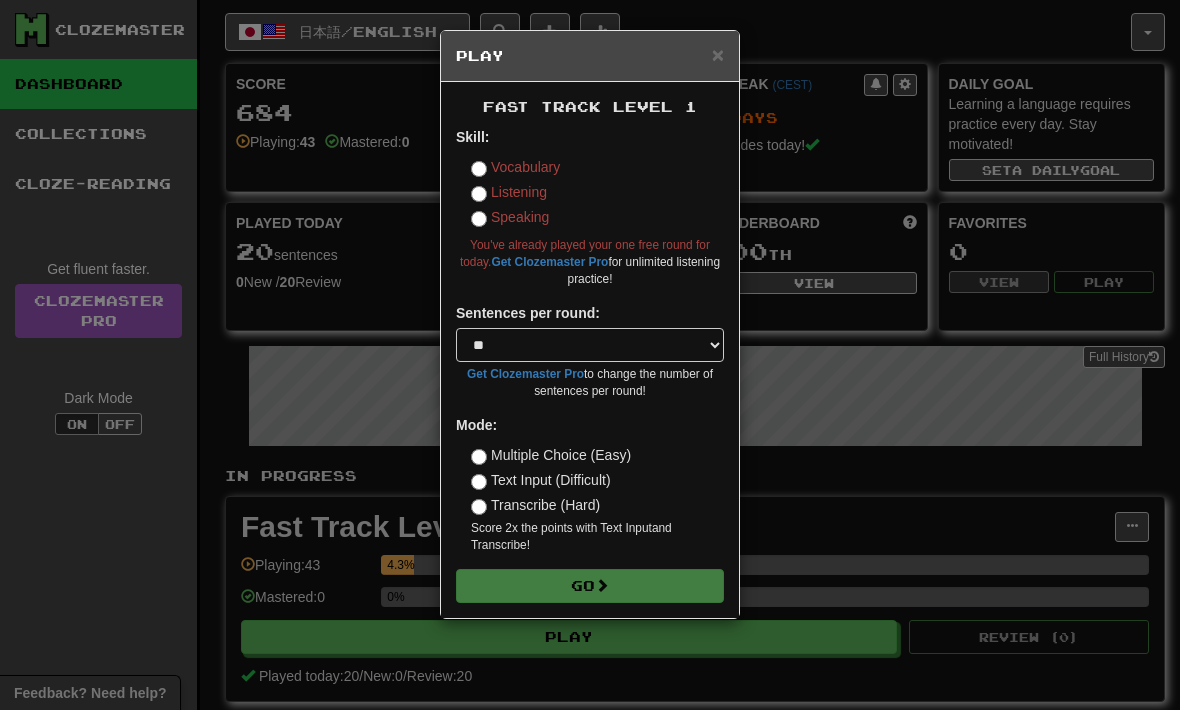 click on "Vocabulary" at bounding box center (515, 167) 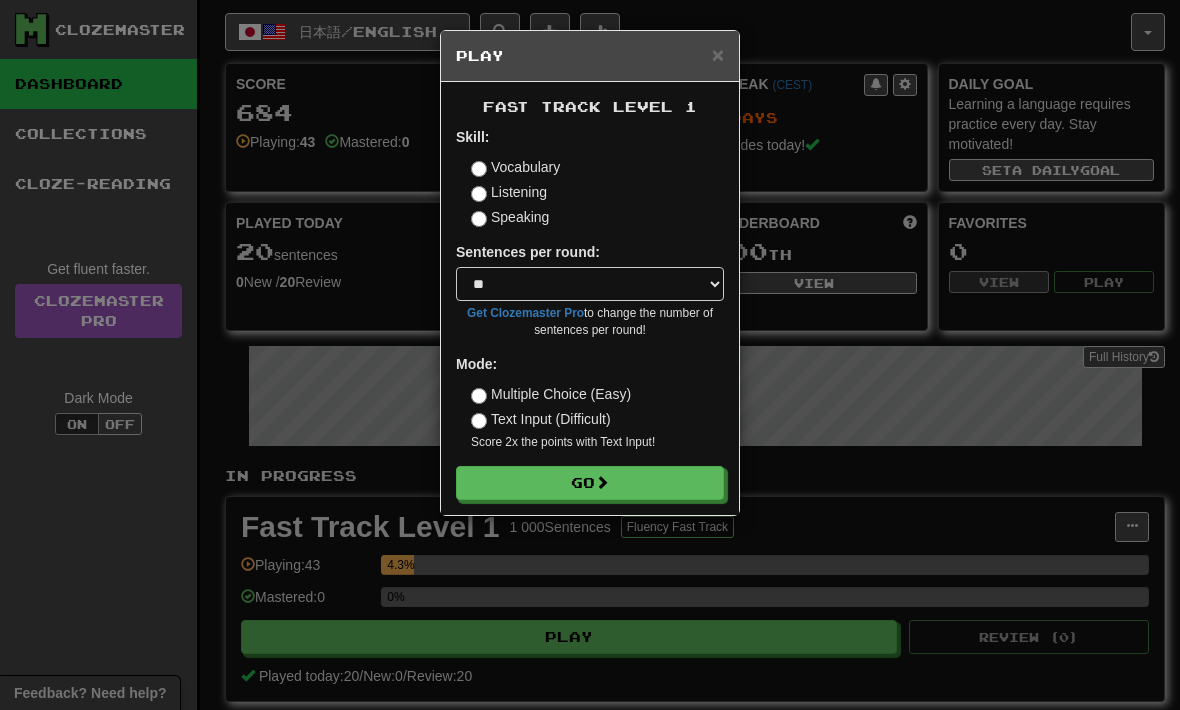 click on "Speaking" at bounding box center (510, 217) 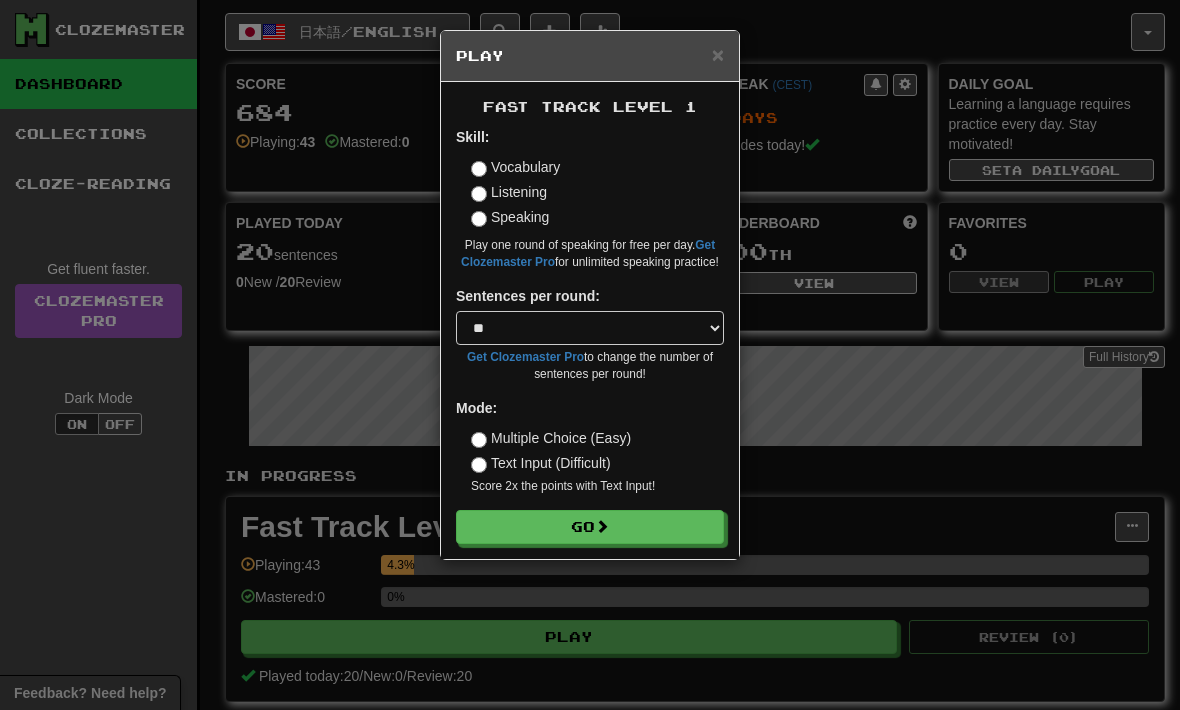 click on "Vocabulary" at bounding box center (515, 167) 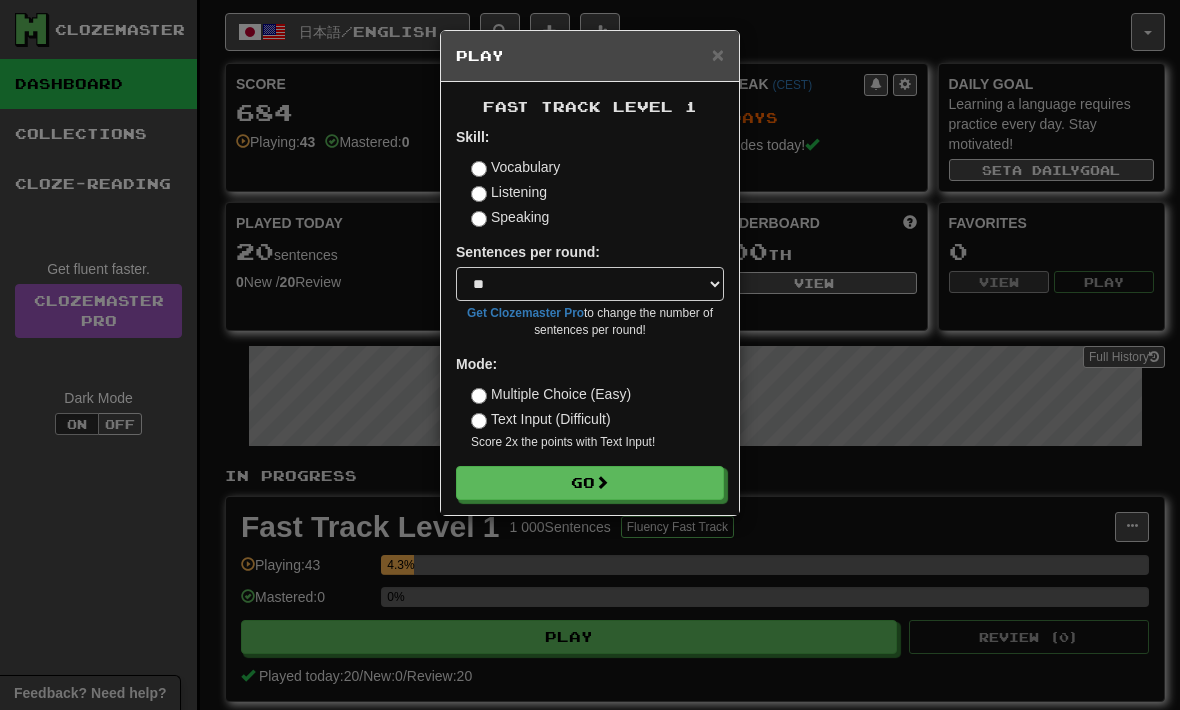 click on "Go" at bounding box center [590, 483] 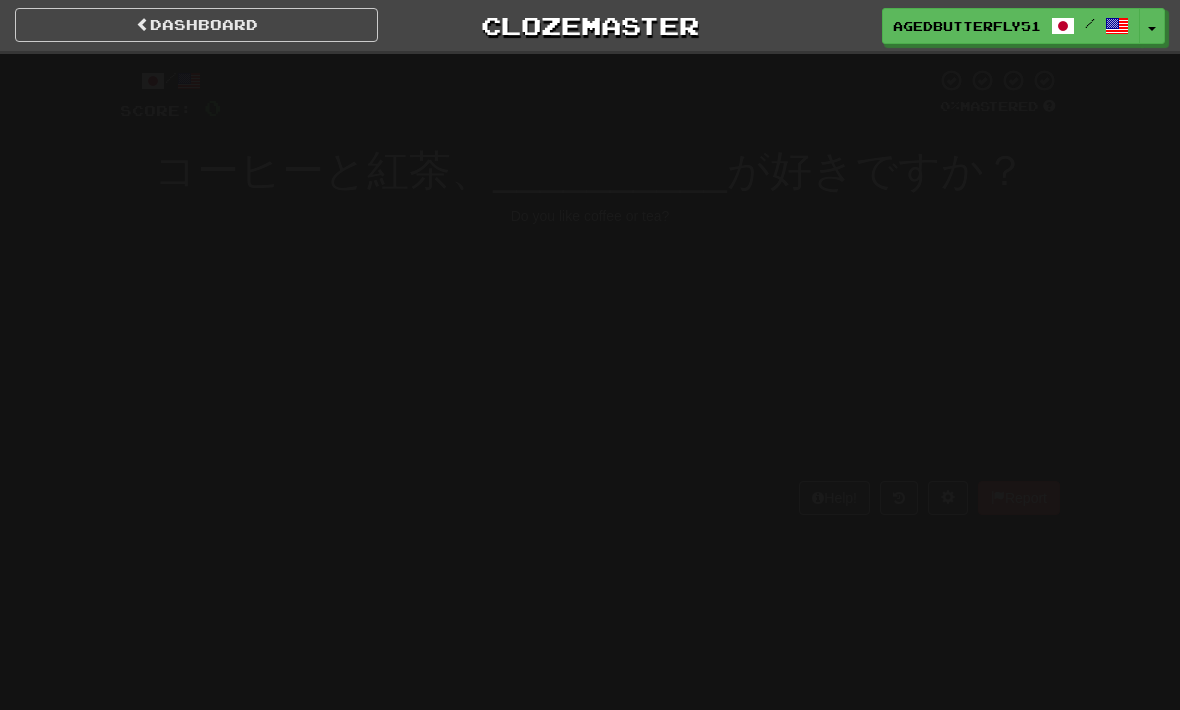 scroll, scrollTop: 0, scrollLeft: 0, axis: both 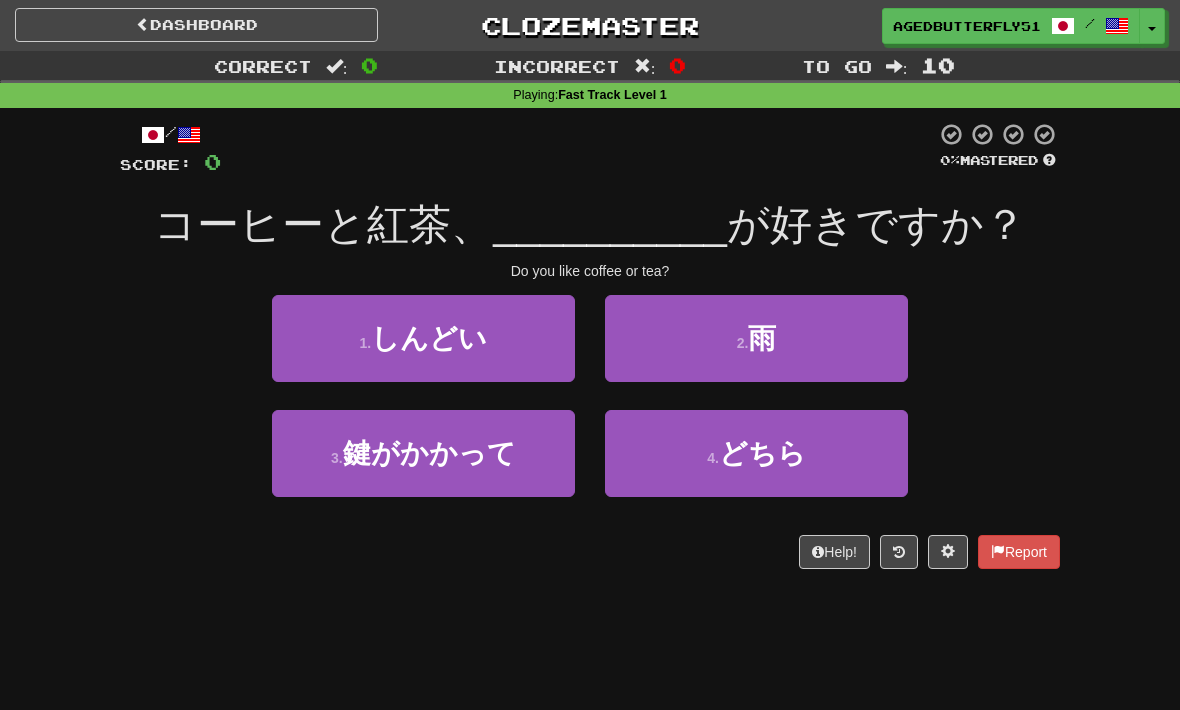 click on "4 .  どちら" at bounding box center (756, 453) 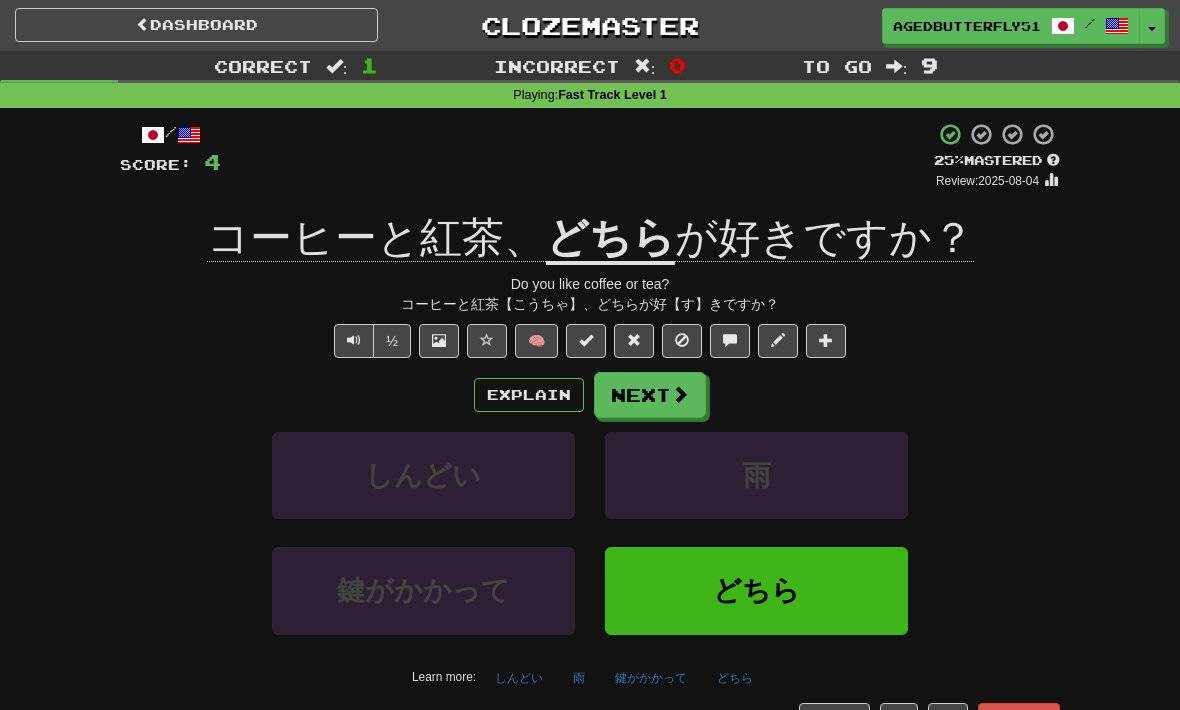 click on "Next" at bounding box center [650, 395] 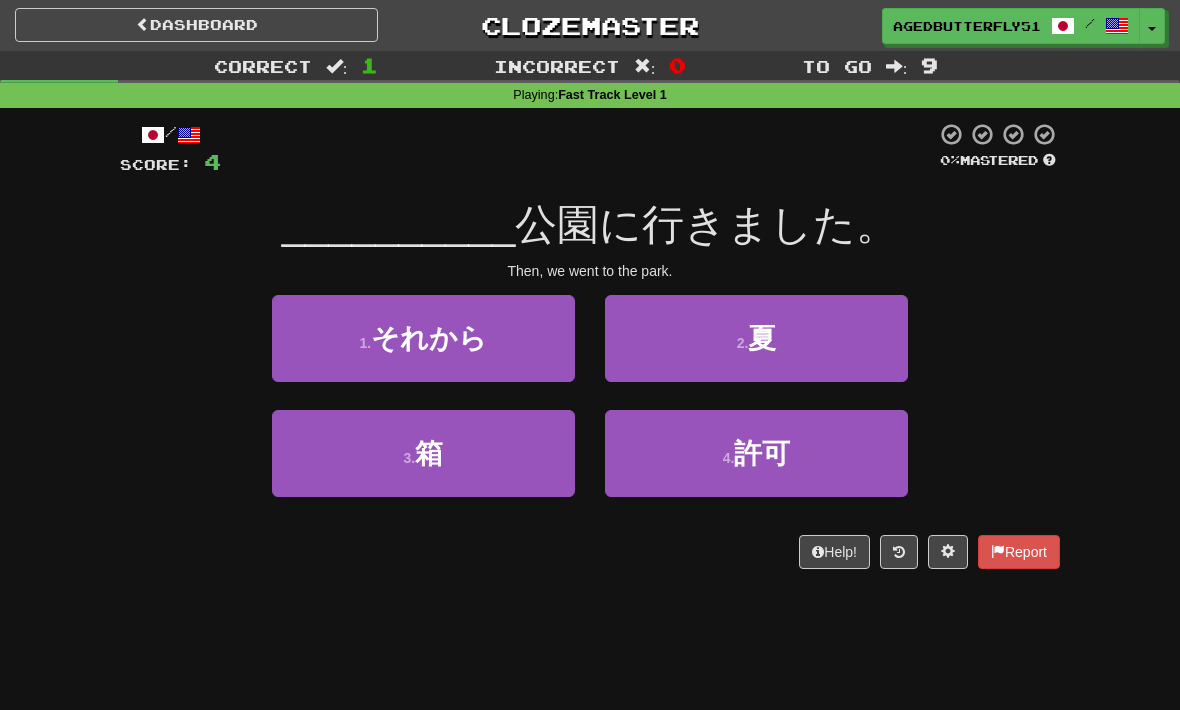 click on "それから" at bounding box center (429, 338) 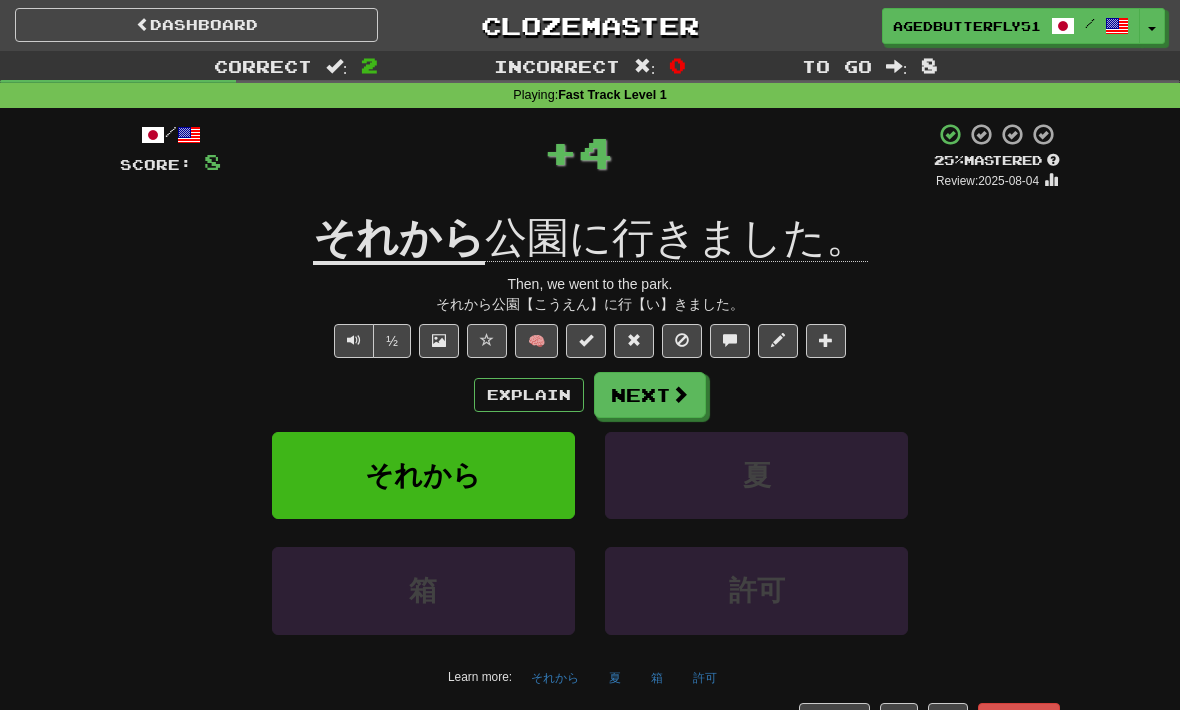 click on "Next" at bounding box center [650, 395] 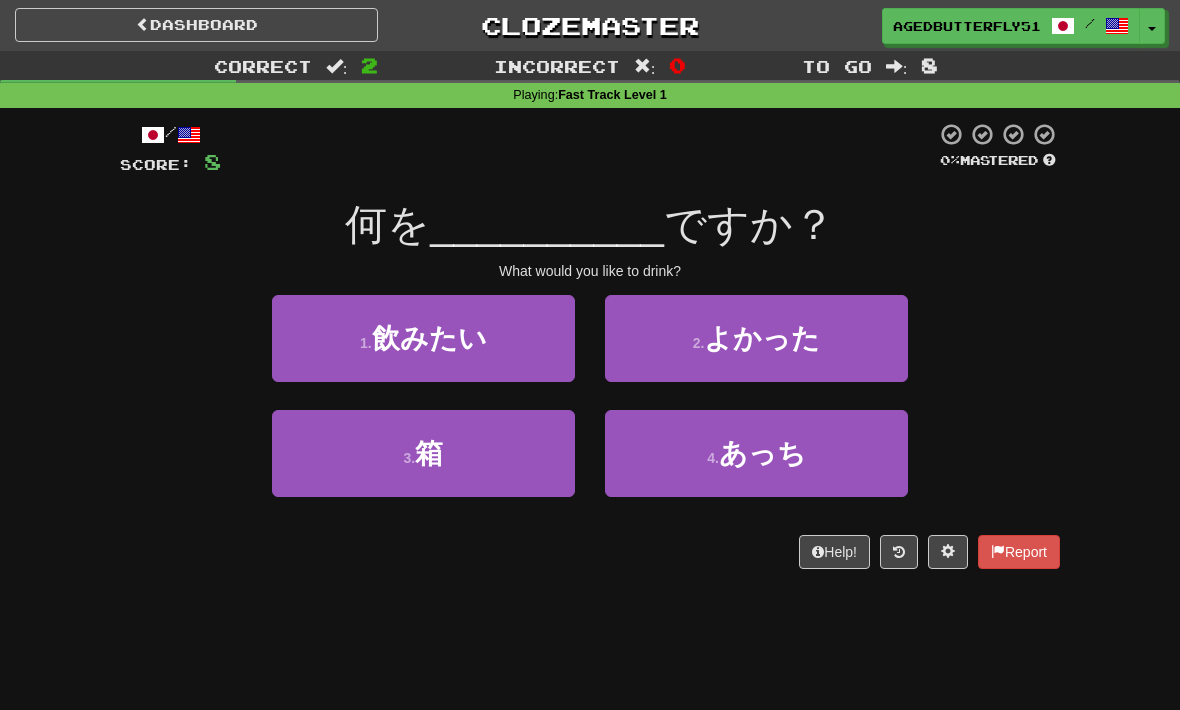 click on "1 .  飲みたい" at bounding box center (423, 338) 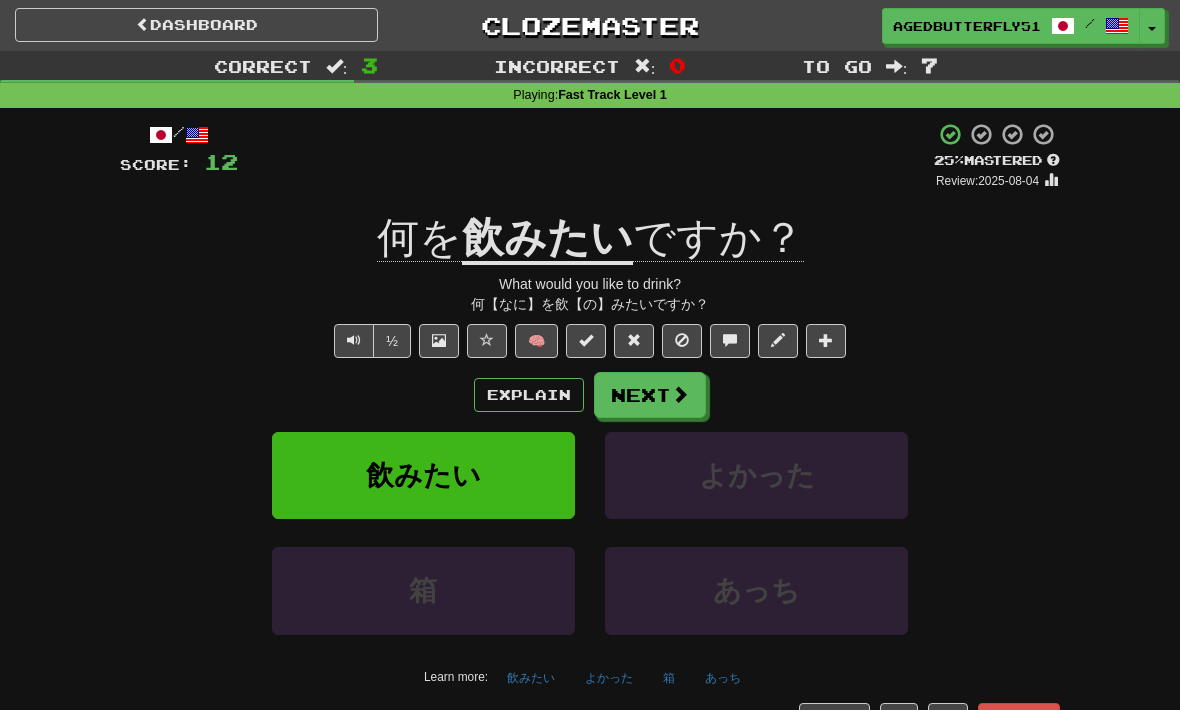 click on "Next" at bounding box center (650, 395) 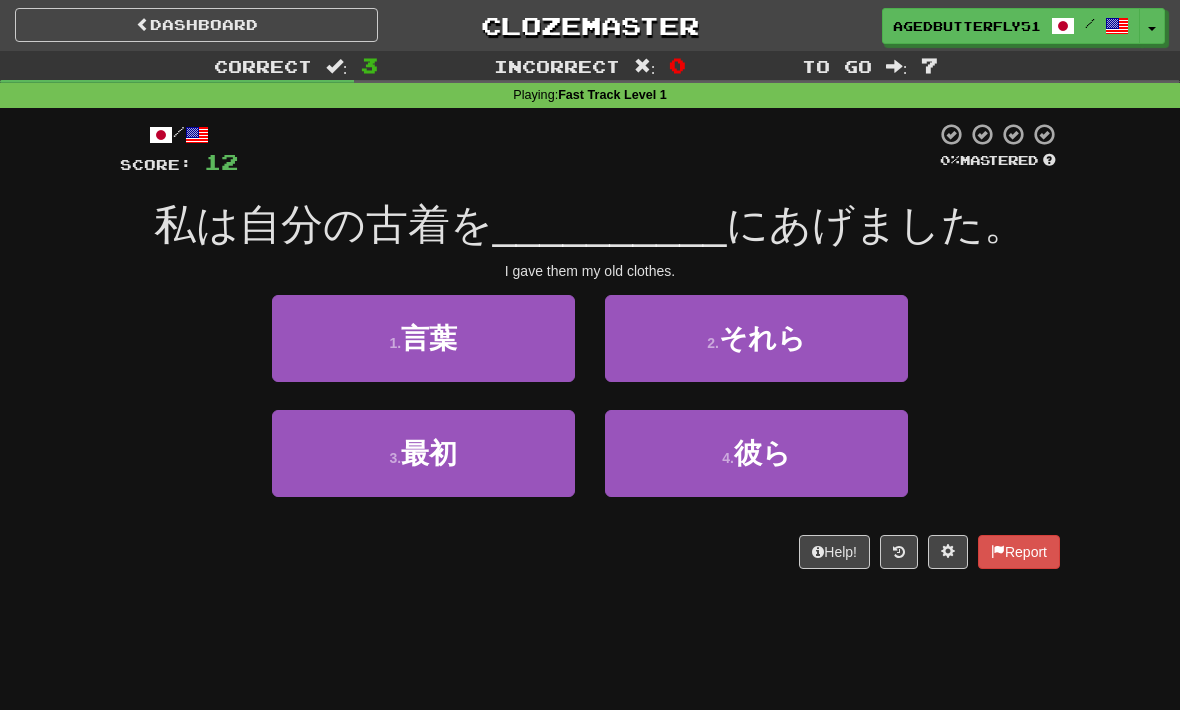 click on "最初" at bounding box center [429, 453] 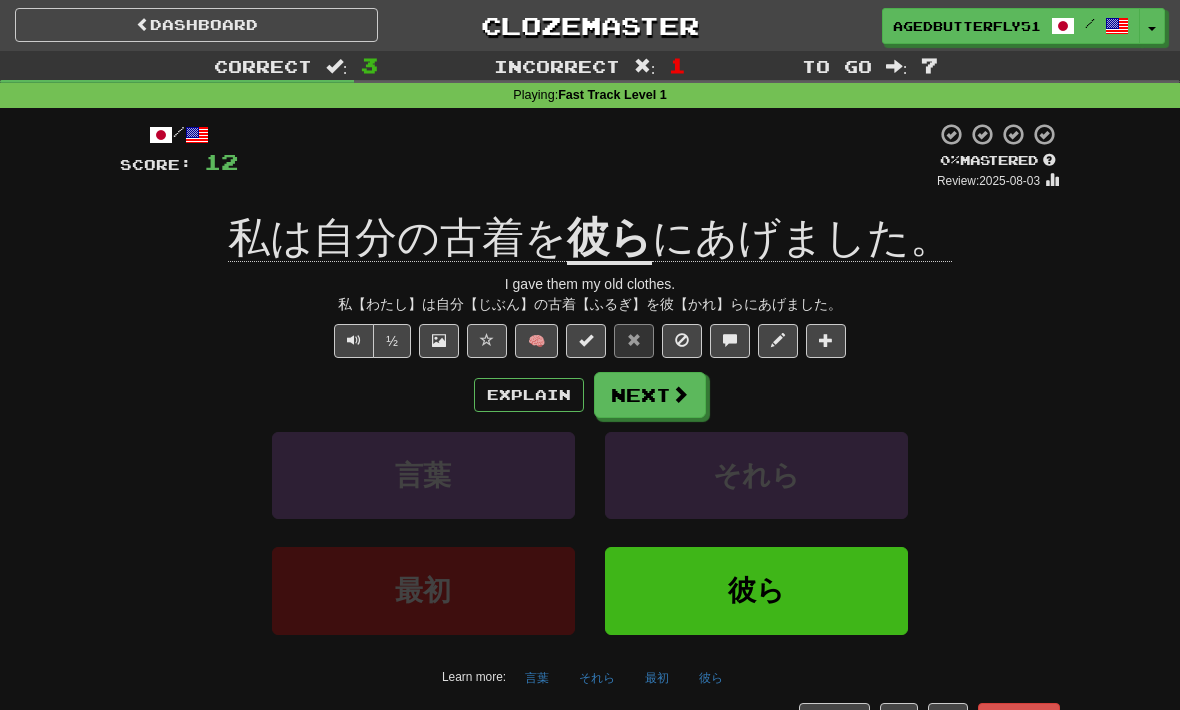 click on "Explain" at bounding box center [529, 395] 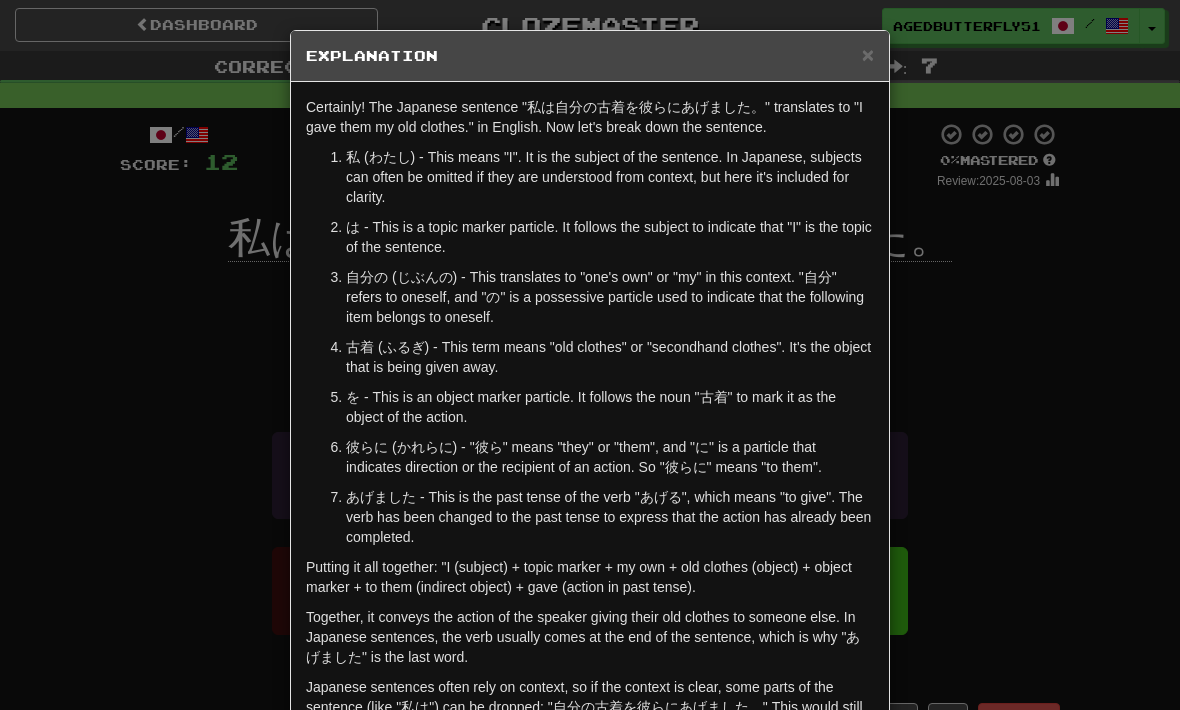 click on "× Explanation Certainly! The Japanese sentence "私は自分の古着を彼らにあげました。" translates to "I gave them my old clothes." in English. Now let's break down the sentence.
私 (わたし) - This means "I". It is the subject of the sentence. In Japanese, subjects can often be omitted if they are understood from context, but here it's included for clarity.
は - This is a topic marker particle. It follows the subject to indicate that "I" is the topic of the sentence.
自分の (じぶんの) - This translates to "one's own" or "my" in this context. "自分" refers to oneself, and "の" is a possessive particle used to indicate that the following item belongs to oneself.
古着 (ふるぎ) - This term means "old clothes" or "secondhand clothes". It's the object that is being given away.
を - This is an object marker particle. It follows the noun "古着" to mark it as the object of the action.
Let us know ! Close" at bounding box center (590, 355) 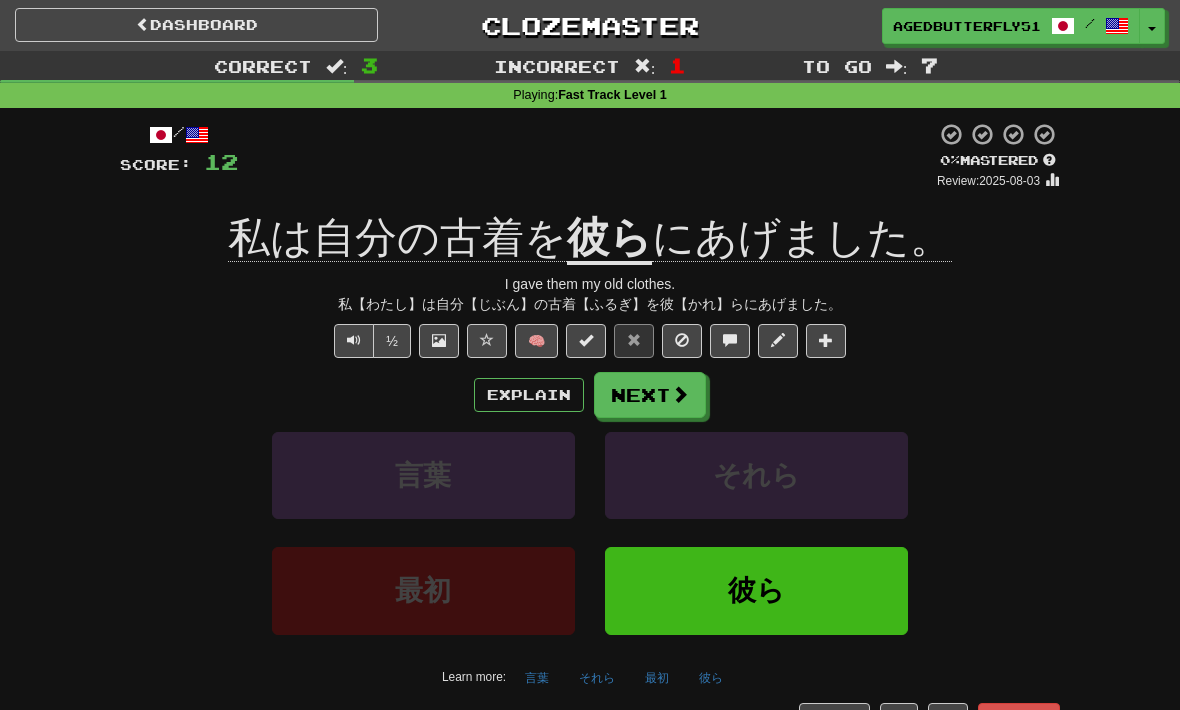 click on "Explain" at bounding box center (529, 395) 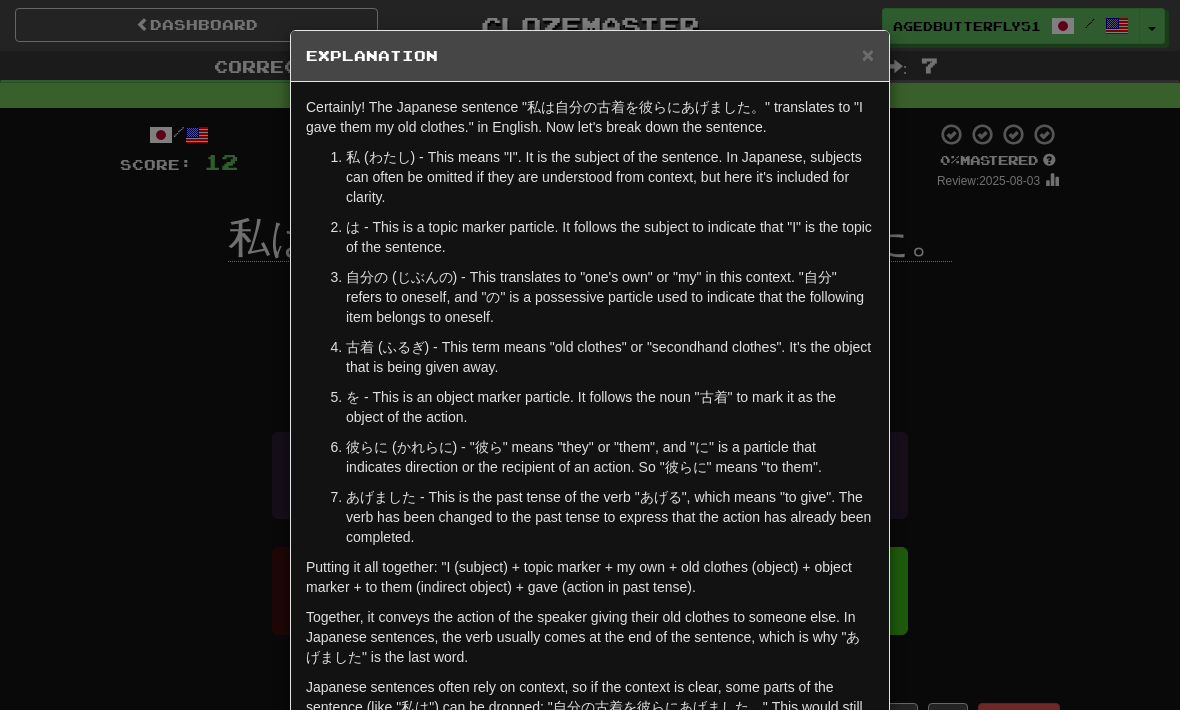 click on "× Explanation Certainly! The Japanese sentence "私は自分の古着を彼らにあげました。" translates to "I gave them my old clothes." in English. Now let's break down the sentence.
私 (わたし) - This means "I". It is the subject of the sentence. In Japanese, subjects can often be omitted if they are understood from context, but here it's included for clarity.
は - This is a topic marker particle. It follows the subject to indicate that "I" is the topic of the sentence.
自分の (じぶんの) - This translates to "one's own" or "my" in this context. "自分" refers to oneself, and "の" is a possessive particle used to indicate that the following item belongs to oneself.
古着 (ふるぎ) - This term means "old clothes" or "secondhand clothes". It's the object that is being given away.
を - This is an object marker particle. It follows the noun "古着" to mark it as the object of the action.
Let us know ! Close" at bounding box center [590, 355] 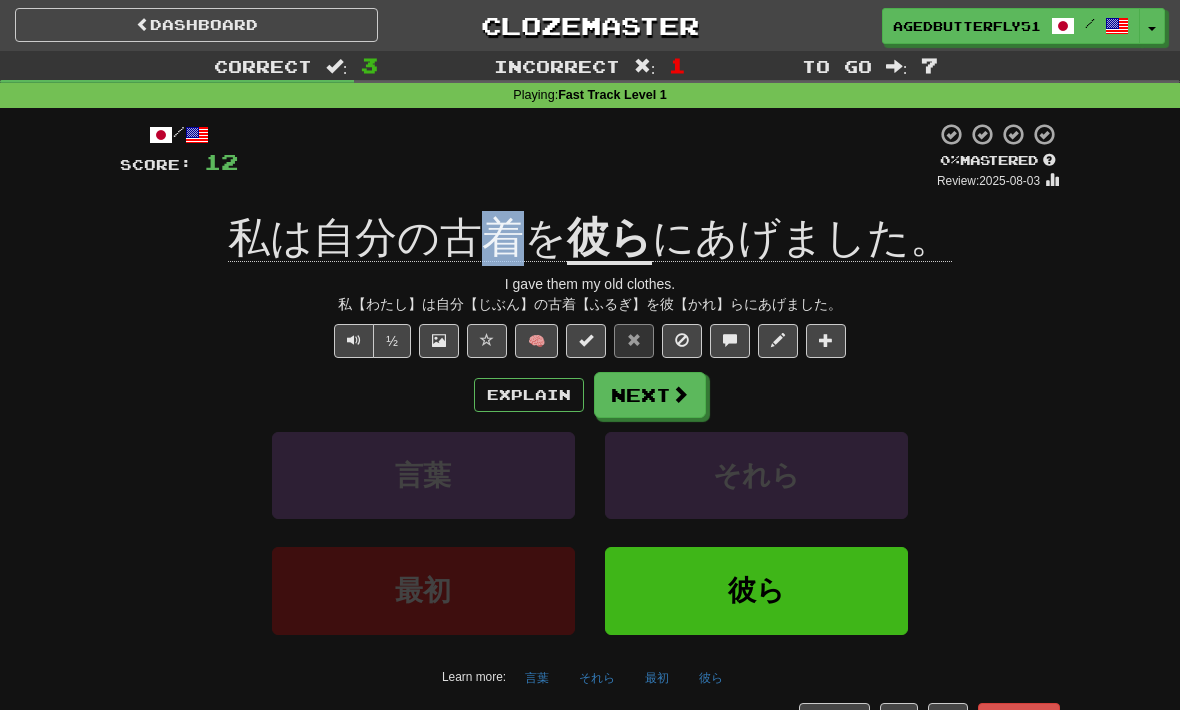 click on "/  Score:   12 0 %  Mastered Review:  2025-08-03 私は自分の古着を 彼ら にあげました。 I gave them my old clothes. 私【わたし】は自分【じぶん】の古着【ふるぎ】を彼【かれ】らにあげました。 ½ 🧠 Explain Next 言葉 それら 最初 彼ら Learn more: 言葉 それら 最初 彼ら  Help!  Report" at bounding box center (590, 429) 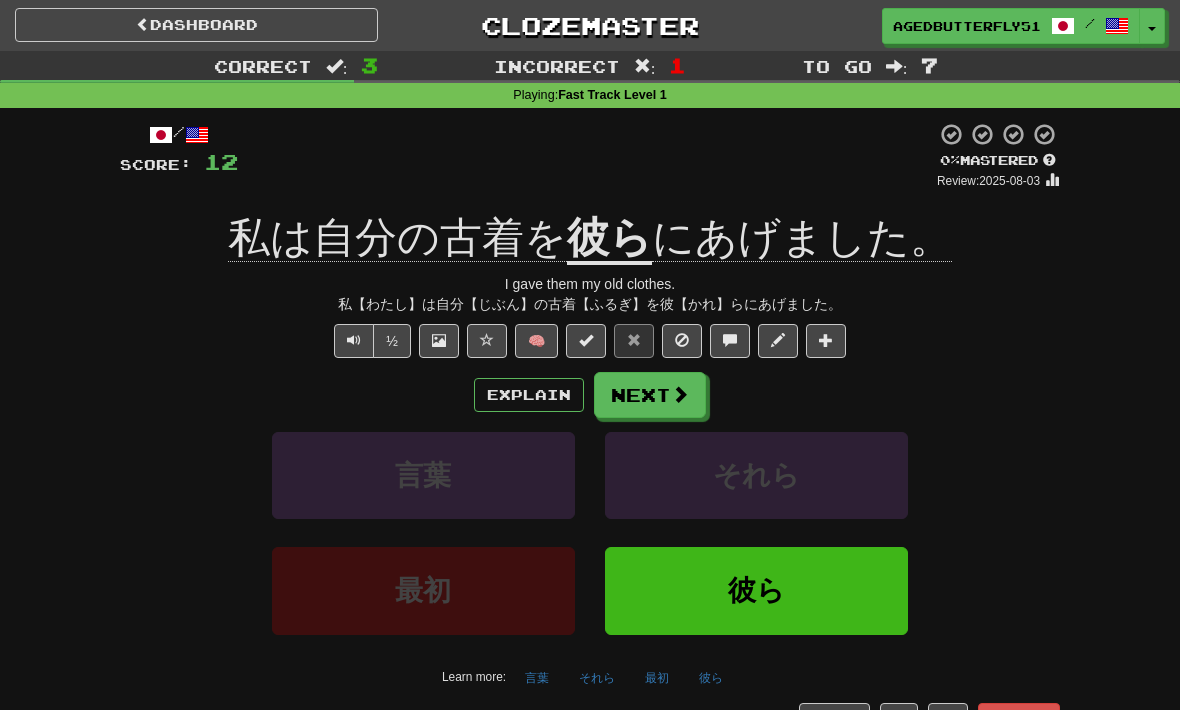 click on "Next" at bounding box center [650, 395] 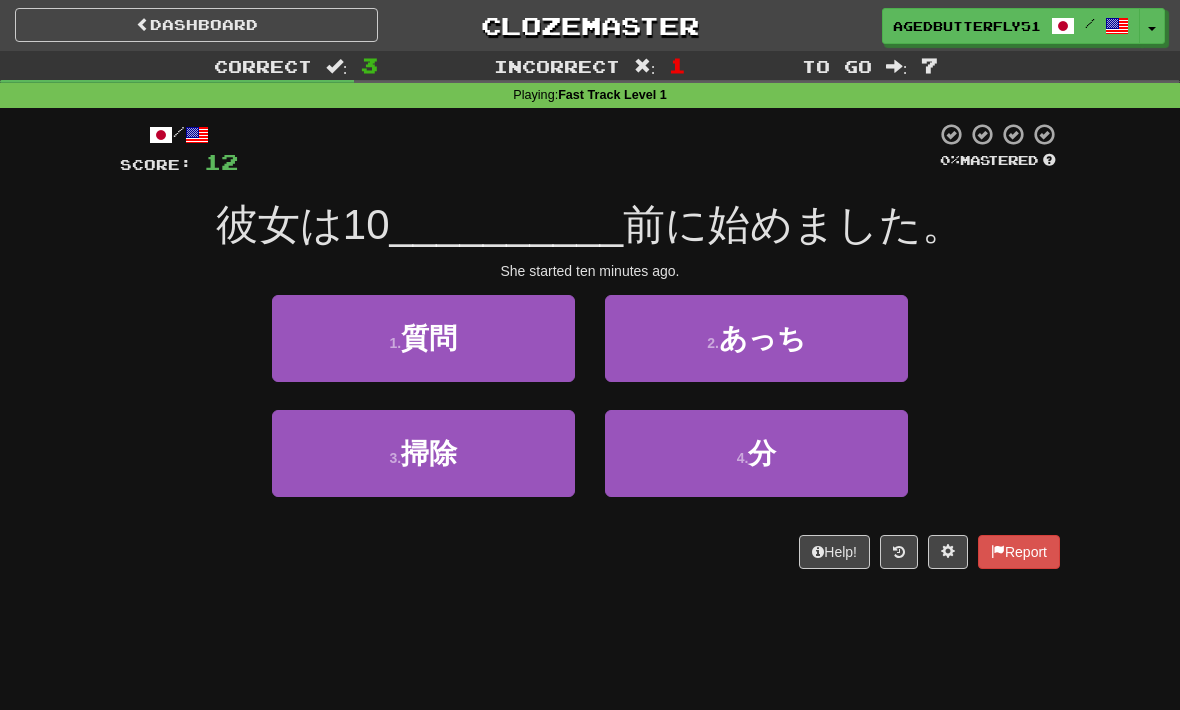 click on "4 .  分" at bounding box center [756, 453] 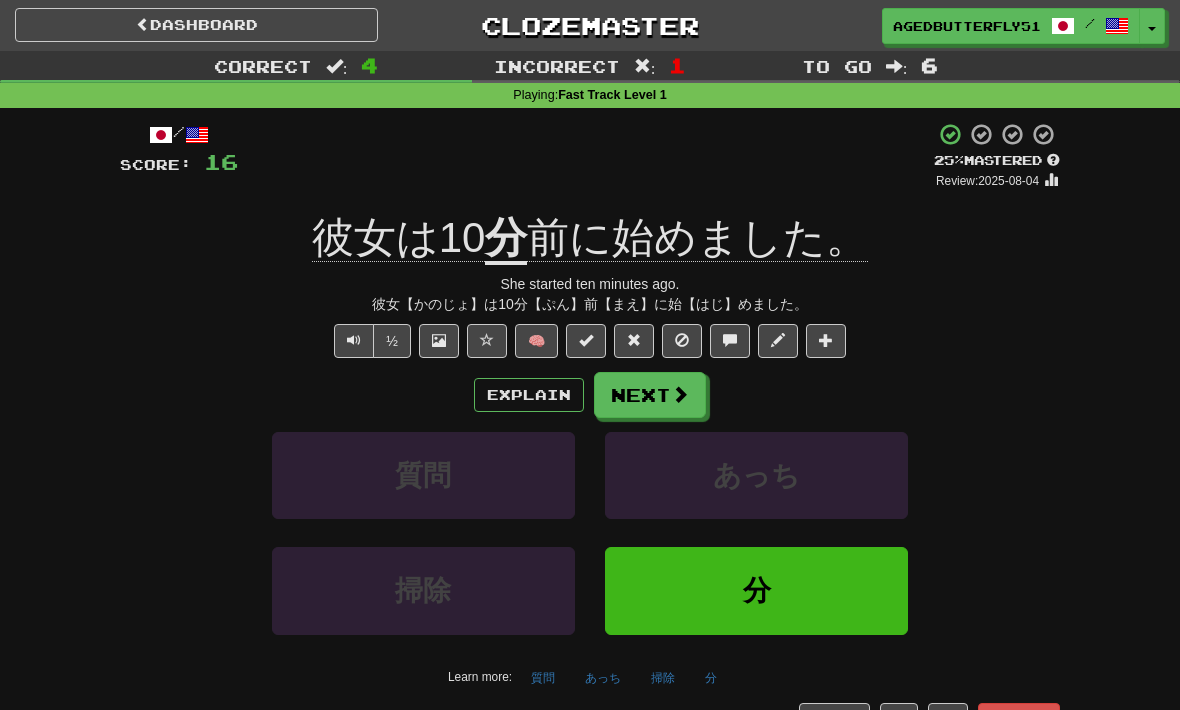 click on "Next" at bounding box center [650, 395] 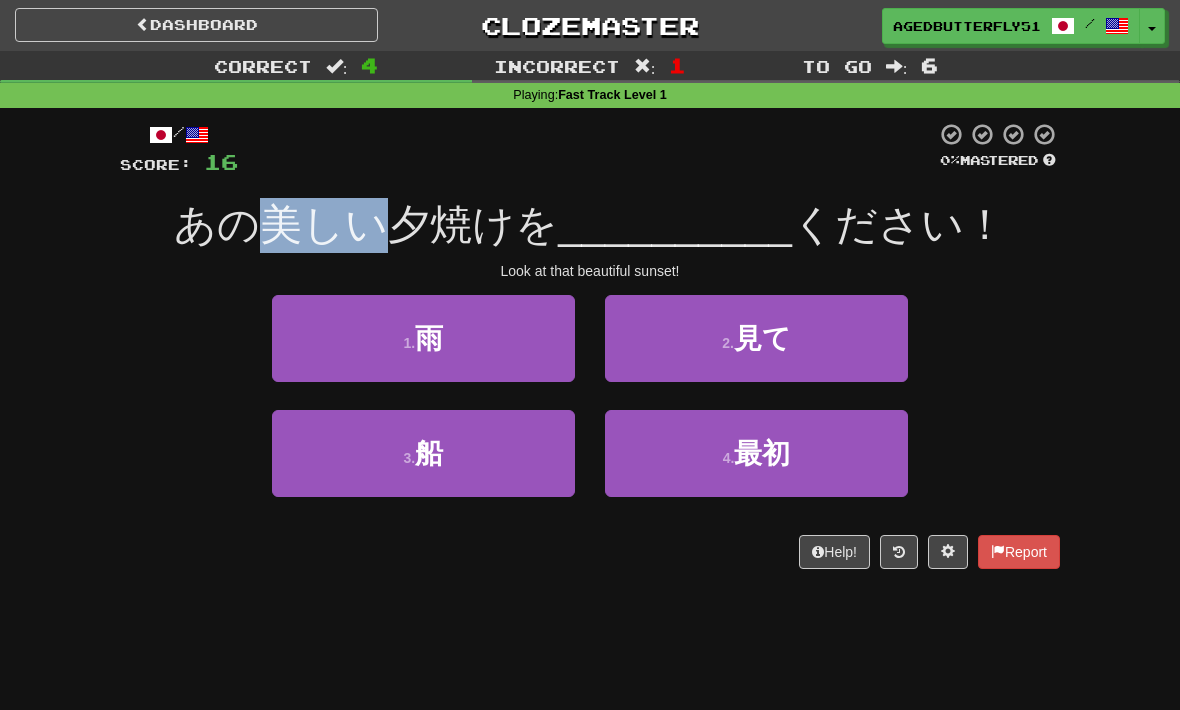 click on "1 .  雨 2 .  見て" at bounding box center (590, 352) 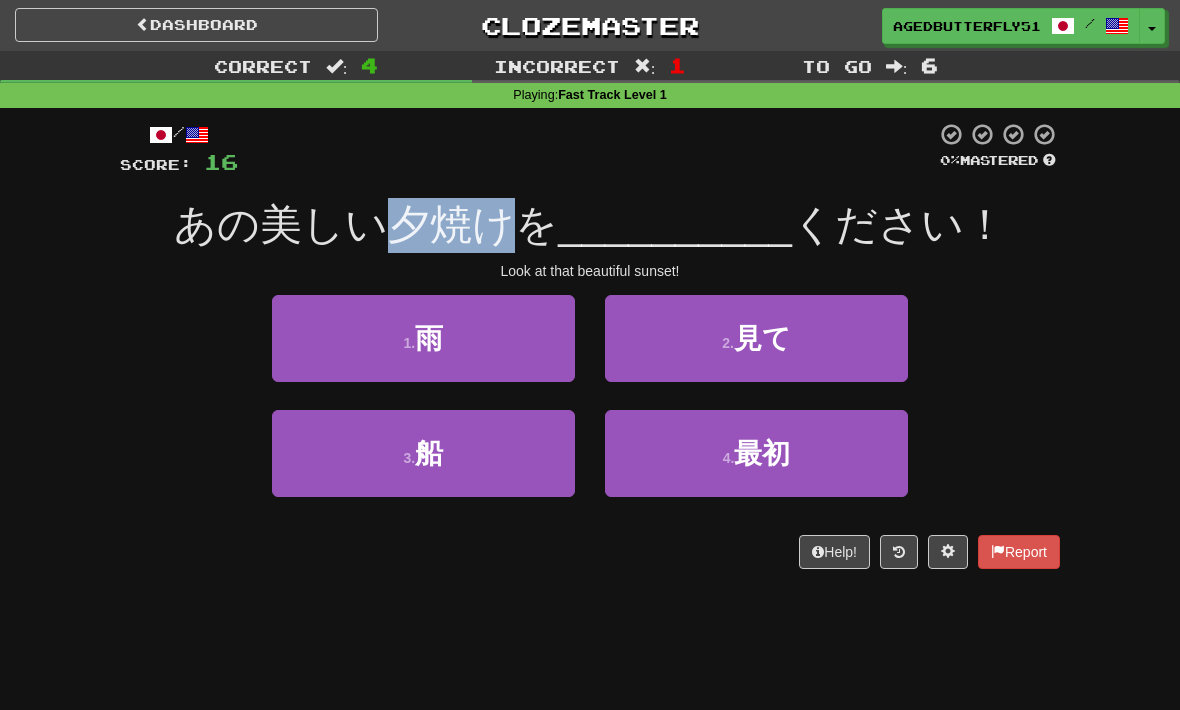 click on "3 .  船 4 .  最初" at bounding box center (590, 467) 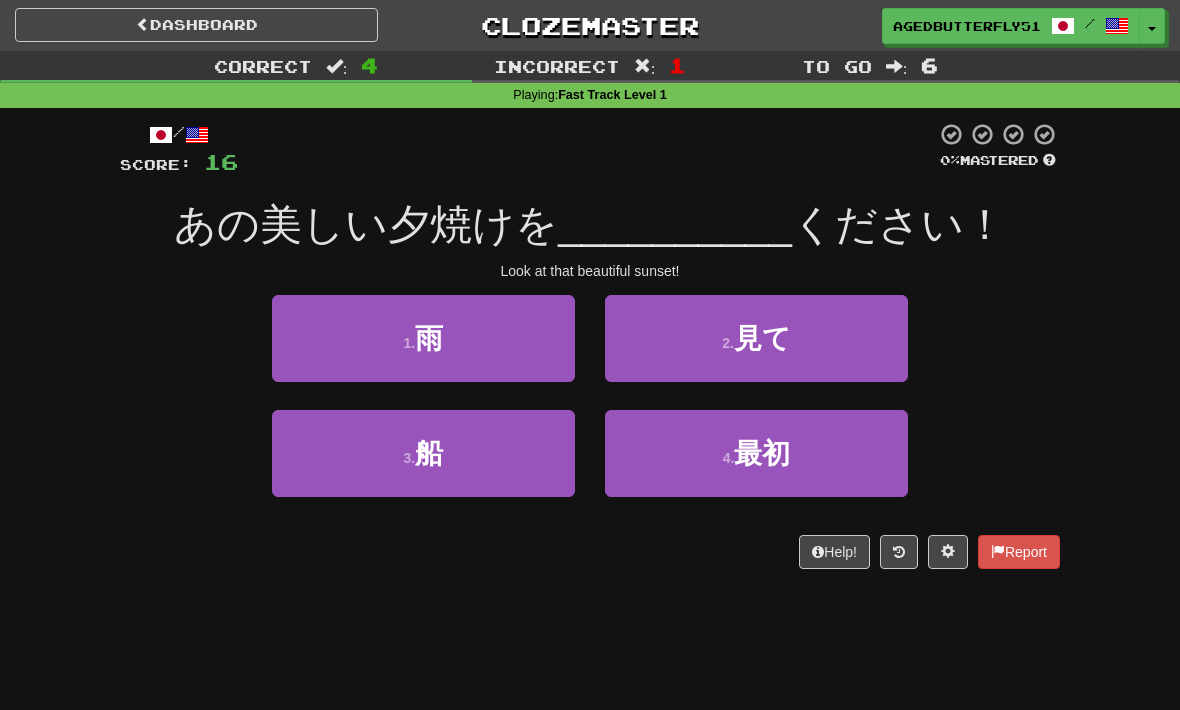 click on "2 .  見て" at bounding box center (756, 338) 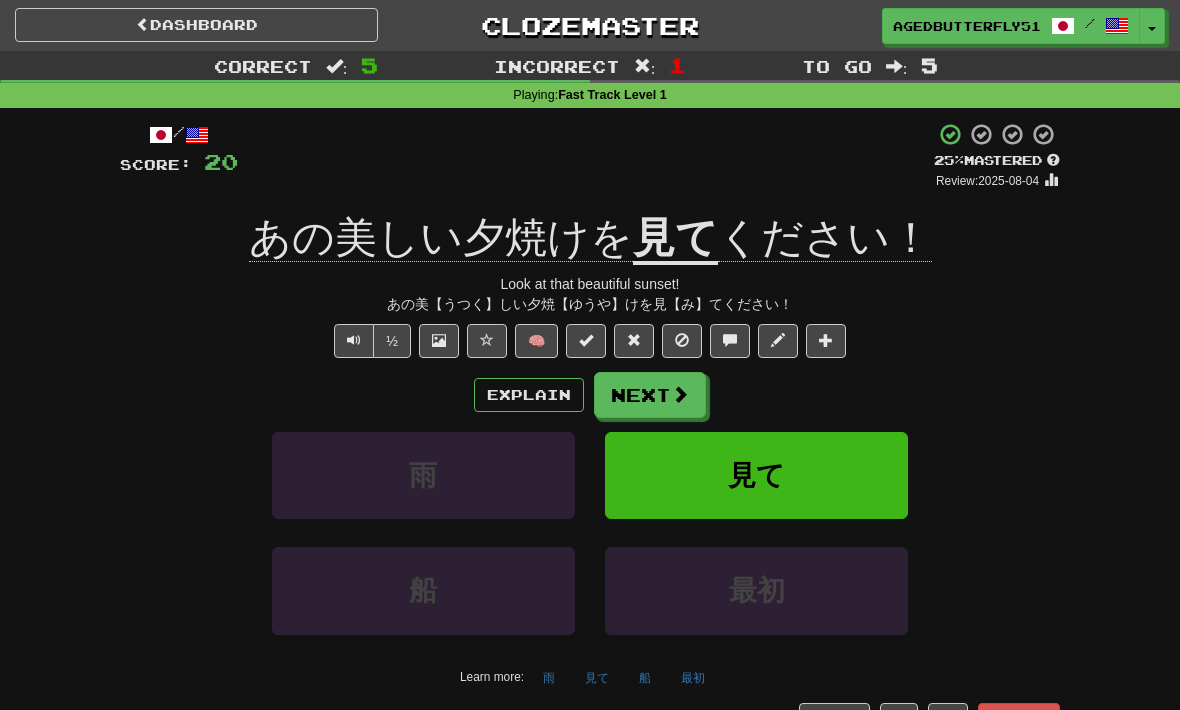 click on "Explain" at bounding box center (529, 395) 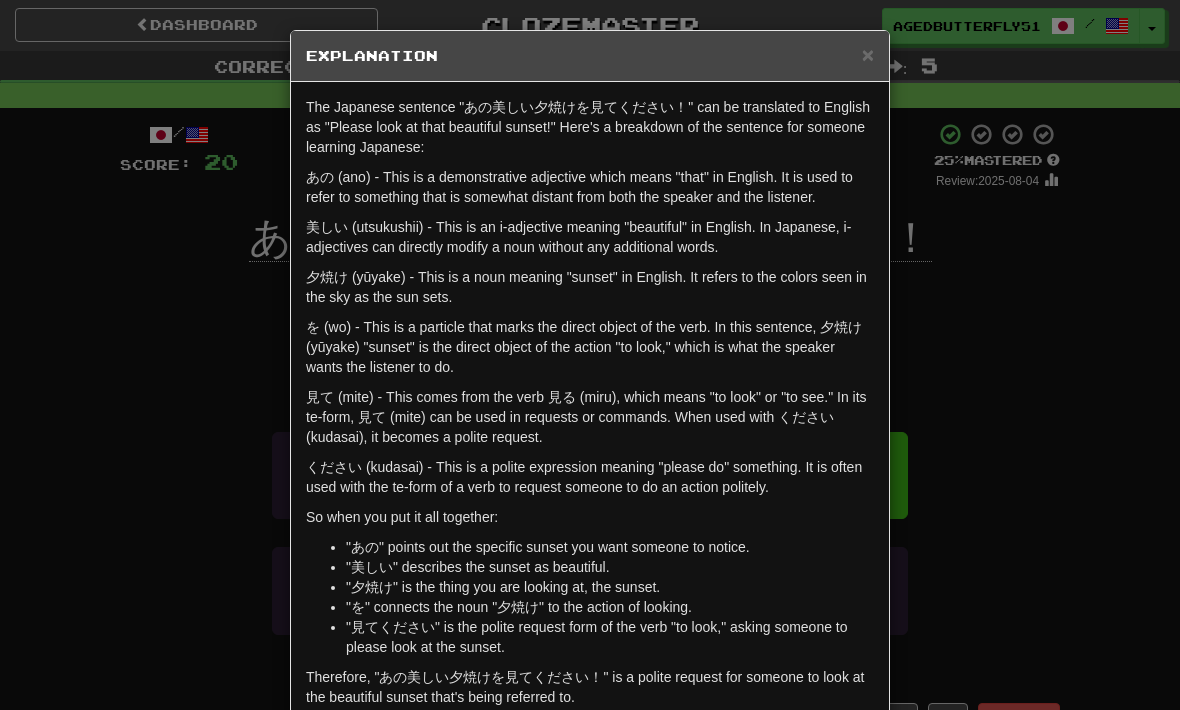click on "× Explanation The Japanese sentence "あの美しい夕焼けを見てください！" can be translated to English as "Please look at that beautiful sunset!" Here's a breakdown of the sentence for someone learning Japanese:
あの (ano) - This is a demonstrative adjective which means "that" in English. It is used to refer to something that is somewhat distant from both the speaker and the listener.
美しい (utsukushii) - This is an i-adjective meaning "beautiful" in English. In Japanese, i-adjectives can directly modify a noun without any additional words.
夕焼け (yūyake) - This is a noun meaning "sunset" in English. It refers to the colors seen in the sky as the sun sets.
を (wo) - This is a particle that marks the direct object of the verb. In this sentence, 夕焼け (yūyake) "sunset" is the direct object of the action "to look," which is what the speaker wants the listener to do.
So when you put it all together:
"美しい" describes the sunset as beautiful.
! Close" at bounding box center (590, 355) 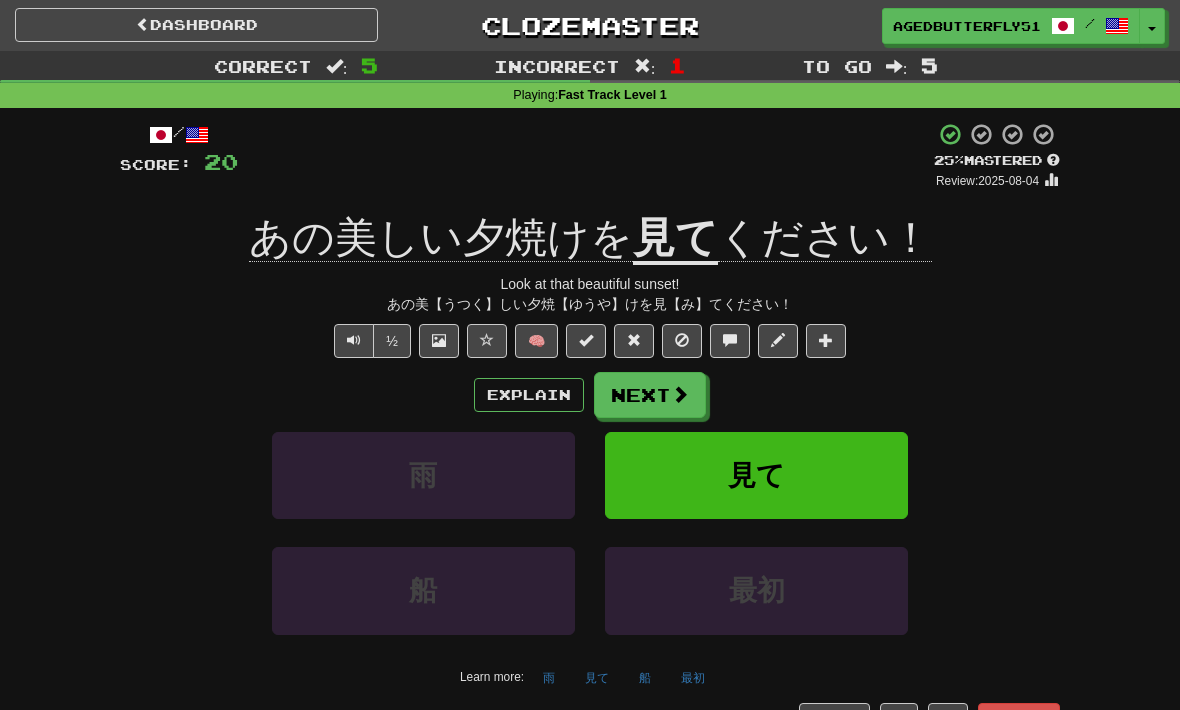 click on "Explain" at bounding box center (529, 395) 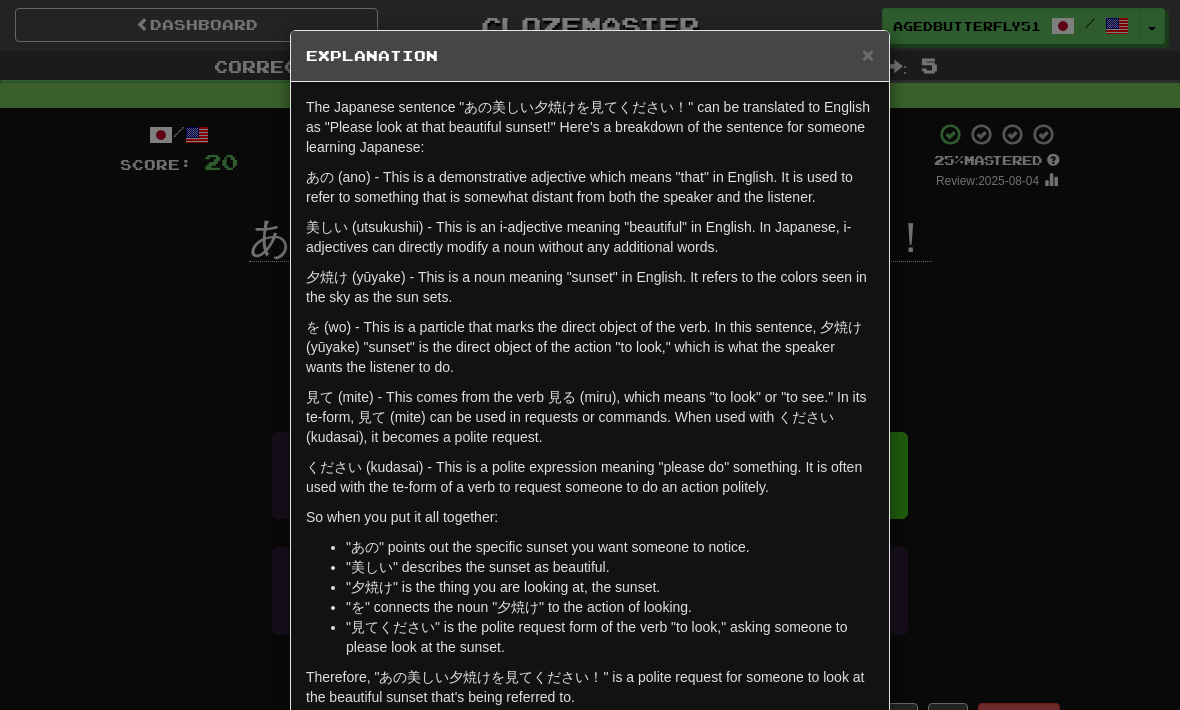 click on "× Explanation The Japanese sentence "あの美しい夕焼けを見てください！" can be translated to English as "Please look at that beautiful sunset!" Here's a breakdown of the sentence for someone learning Japanese:
あの (ano) - This is a demonstrative adjective which means "that" in English. It is used to refer to something that is somewhat distant from both the speaker and the listener.
美しい (utsukushii) - This is an i-adjective meaning "beautiful" in English. In Japanese, i-adjectives can directly modify a noun without any additional words.
夕焼け (yūyake) - This is a noun meaning "sunset" in English. It refers to the colors seen in the sky as the sun sets.
を (wo) - This is a particle that marks the direct object of the verb. In this sentence, 夕焼け (yūyake) "sunset" is the direct object of the action "to look," which is what the speaker wants the listener to do.
So when you put it all together:
"美しい" describes the sunset as beautiful.
! Close" at bounding box center (590, 355) 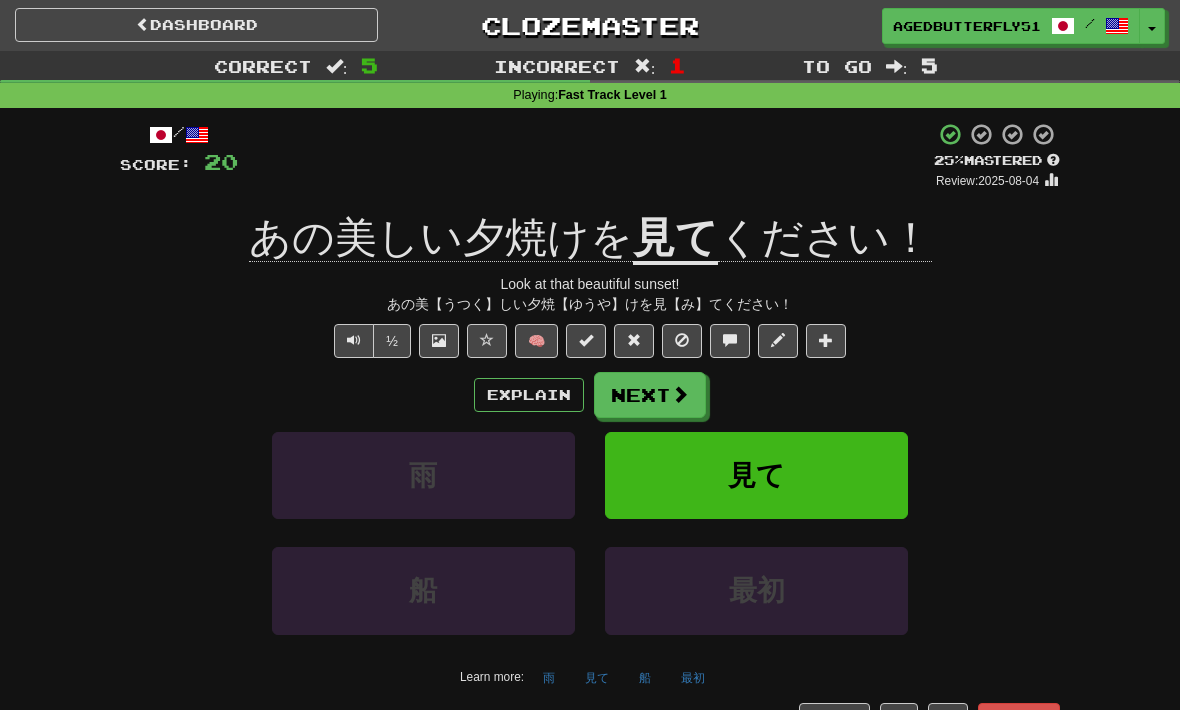 click on "/  Score:   20 + 4 25 %  Mastered Review:  2025-08-04 あの美しい夕焼けを 見て ください！ Look at that beautiful sunset! あの美【うつく】しい夕焼【ゆうや】けを見【み】てください！ ½ 🧠 Explain Next 雨 見て 船 最初 Learn more: 雨 見て 船 最初  Help!  Report" at bounding box center [590, 429] 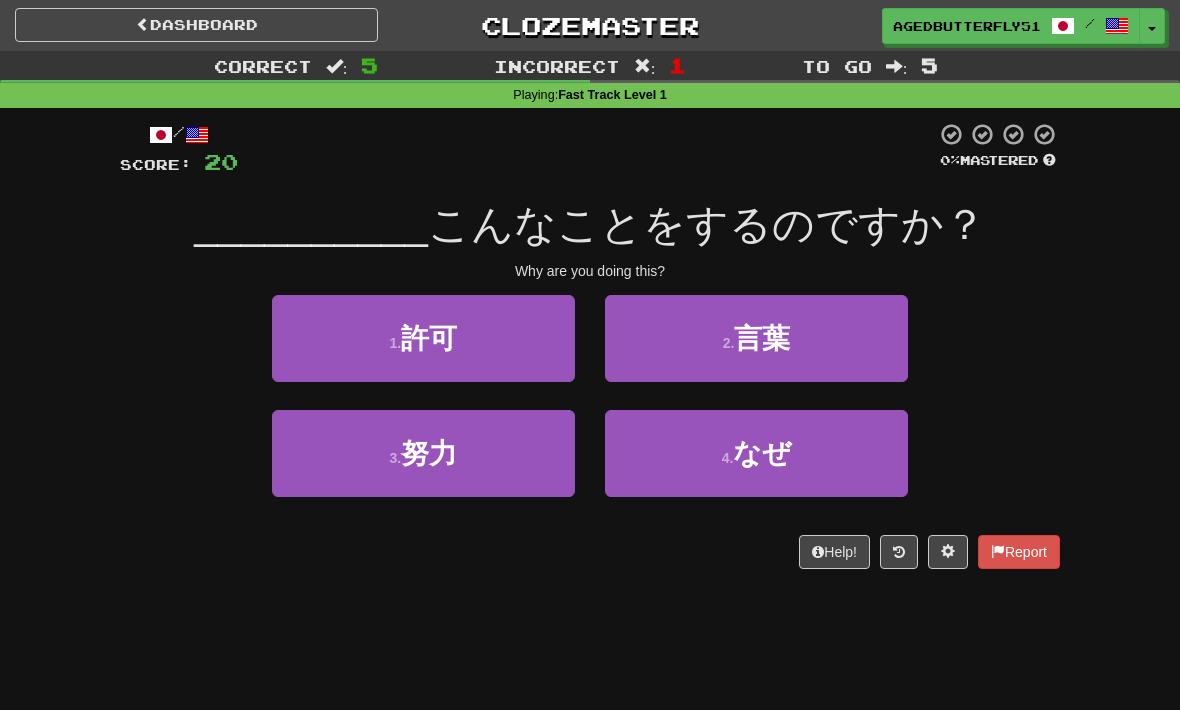 click on "1 .  許可" at bounding box center (423, 338) 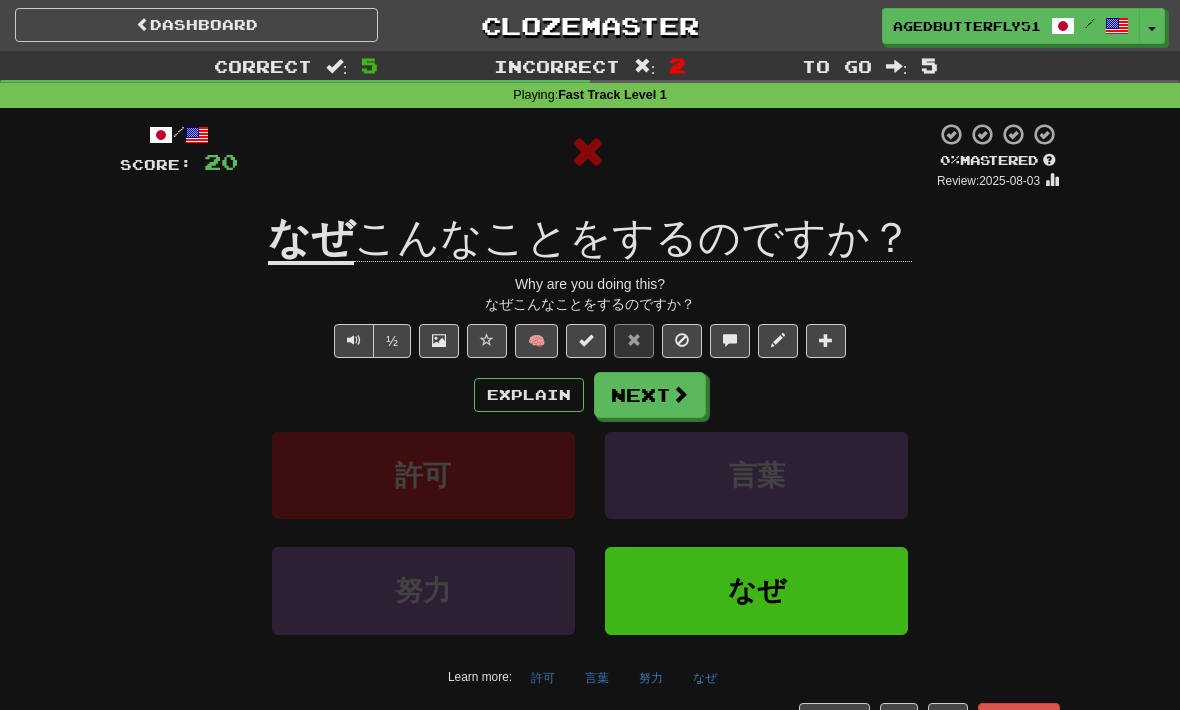 click on "Explain" at bounding box center (529, 395) 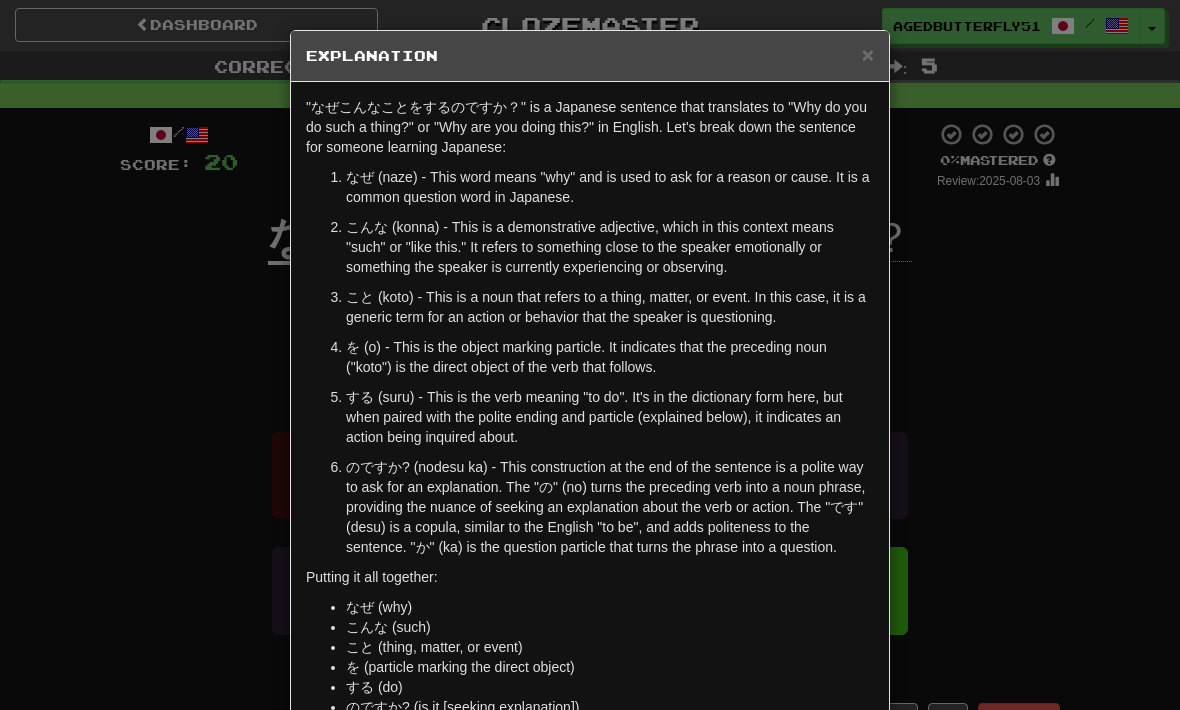 click on "× Explanation "なぜこんなことをするのですか？" is a Japanese sentence that translates to "Why do you do such a thing?" or "Why are you doing this?" in English. Let's break down the sentence for someone learning Japanese:
なぜ (naze) - This word means "why" and is used to ask for a reason or cause. It is a common question word in Japanese.
こんな (konna) - This is a demonstrative adjective, which in this context means "such" or "like this." It refers to something close to the speaker emotionally or something the speaker is currently experiencing or observing.
こと (koto) - This is a noun that refers to a thing, matter, or event. In this case, it is a generic term for an action or behavior that the speaker is questioning.
を (o) - This is the object marking particle. It indicates that the preceding noun ("koto") is the direct object of the verb that follows.
Putting it all together:
なぜ (why)
こんな (such)
する (do)
!" at bounding box center [590, 355] 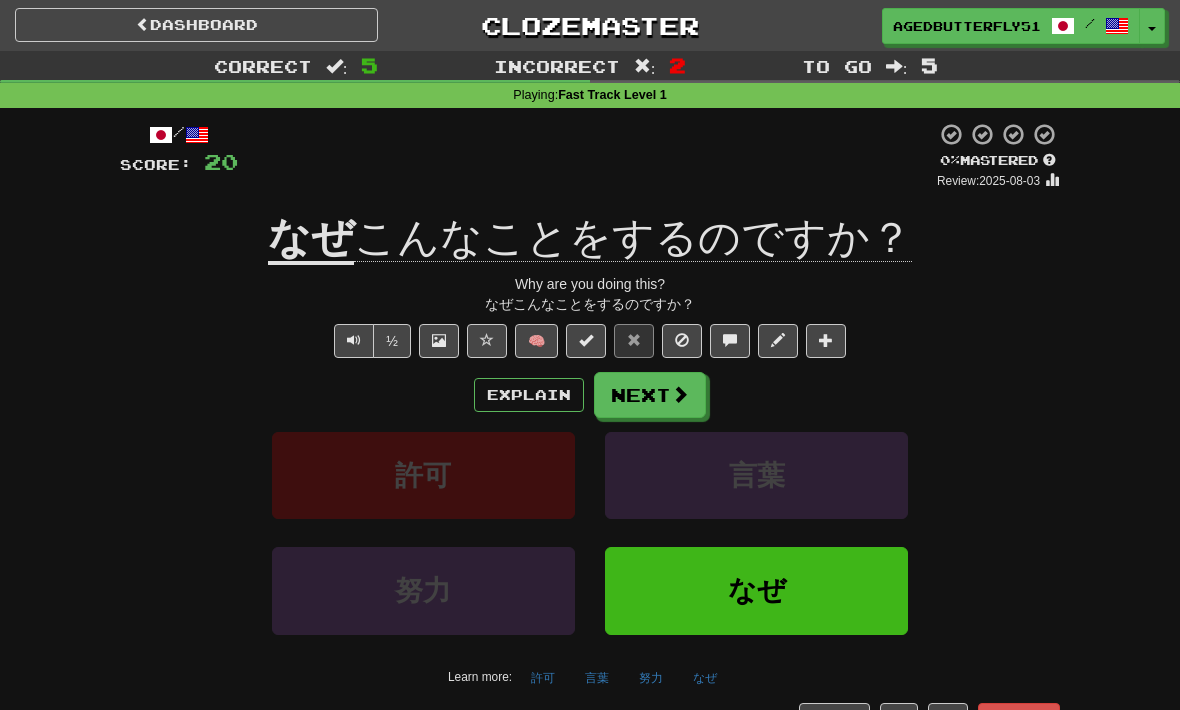 click on "Next" at bounding box center [650, 395] 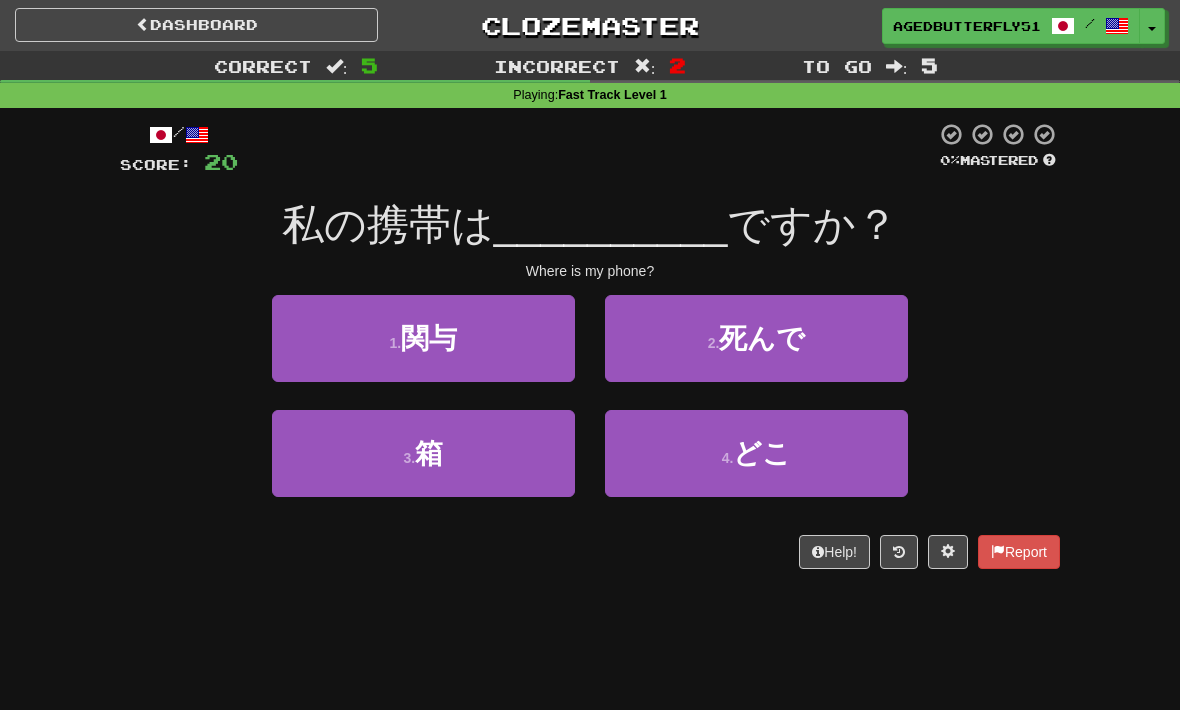 click on "4 .  どこ" at bounding box center [756, 453] 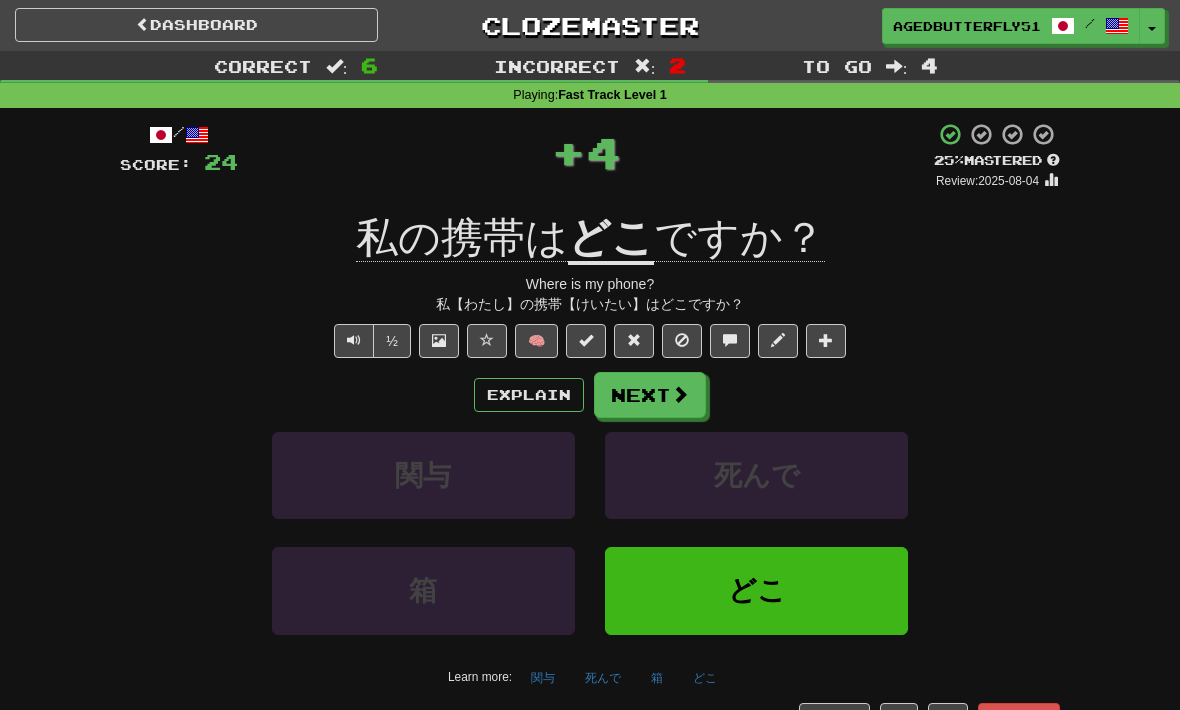 click on "Explain" at bounding box center (529, 395) 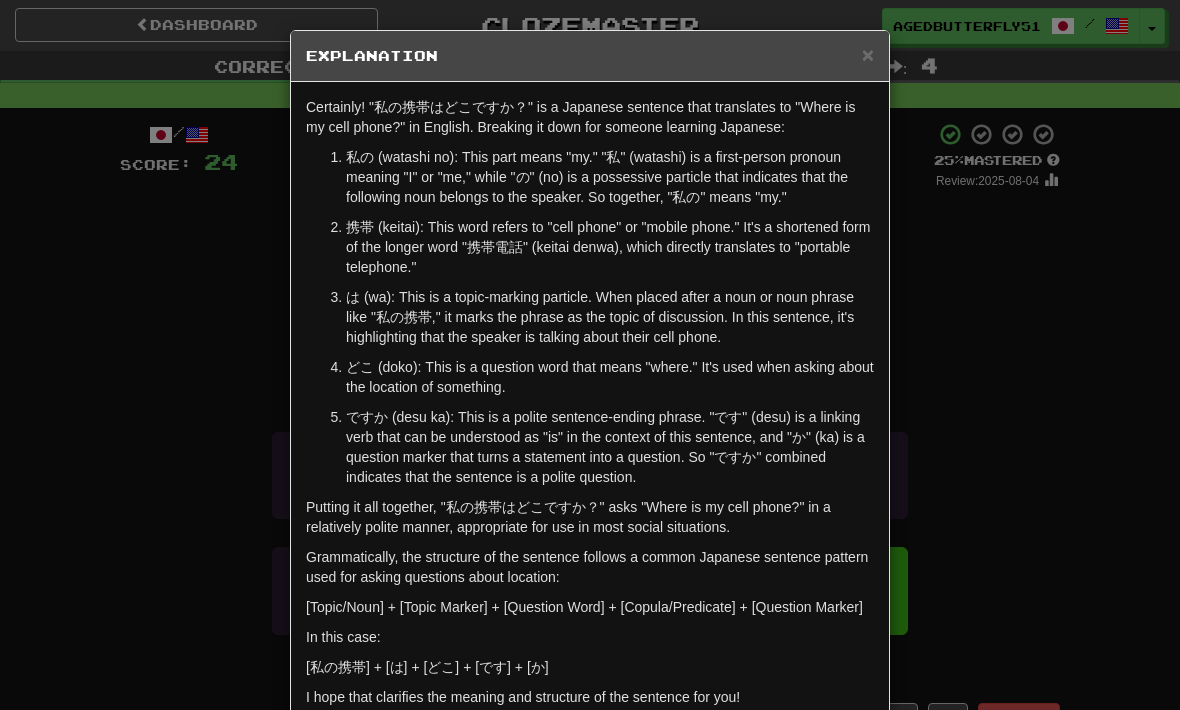 click on "× Explanation Certainly! "私の携帯はどこですか？" is a Japanese sentence that translates to "Where is my cell phone?" in English. Breaking it down for someone learning Japanese:
私の (watashi no): This part means "my." "私" (watashi) is a first-person pronoun meaning "I" or "me," while "の" (no) is a possessive particle that indicates that the following noun belongs to the speaker. So together, "私の" means "my."
携帯 (keitai): This word refers to "cell phone" or "mobile phone." It's a shortened form of the longer word "携帯電話" (keitai denwa), which directly translates to "portable telephone."
は (wa): This is a topic-marking particle. When placed after a noun or noun phrase like "私の携帯," it marks the phrase as the topic of discussion. In this sentence, it's highlighting that the speaker is talking about their cell phone.
どこ (doko): This is a question word that means "where." It's used when asking about the location of something." at bounding box center [590, 355] 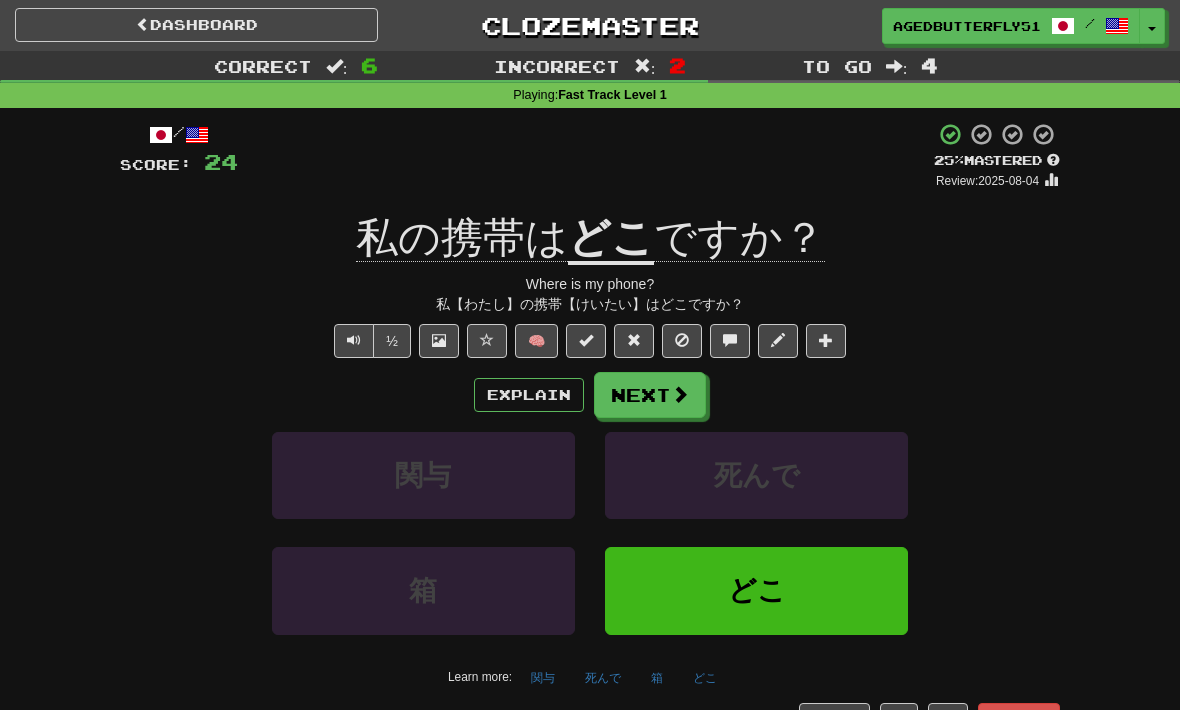click on "Next" at bounding box center [650, 395] 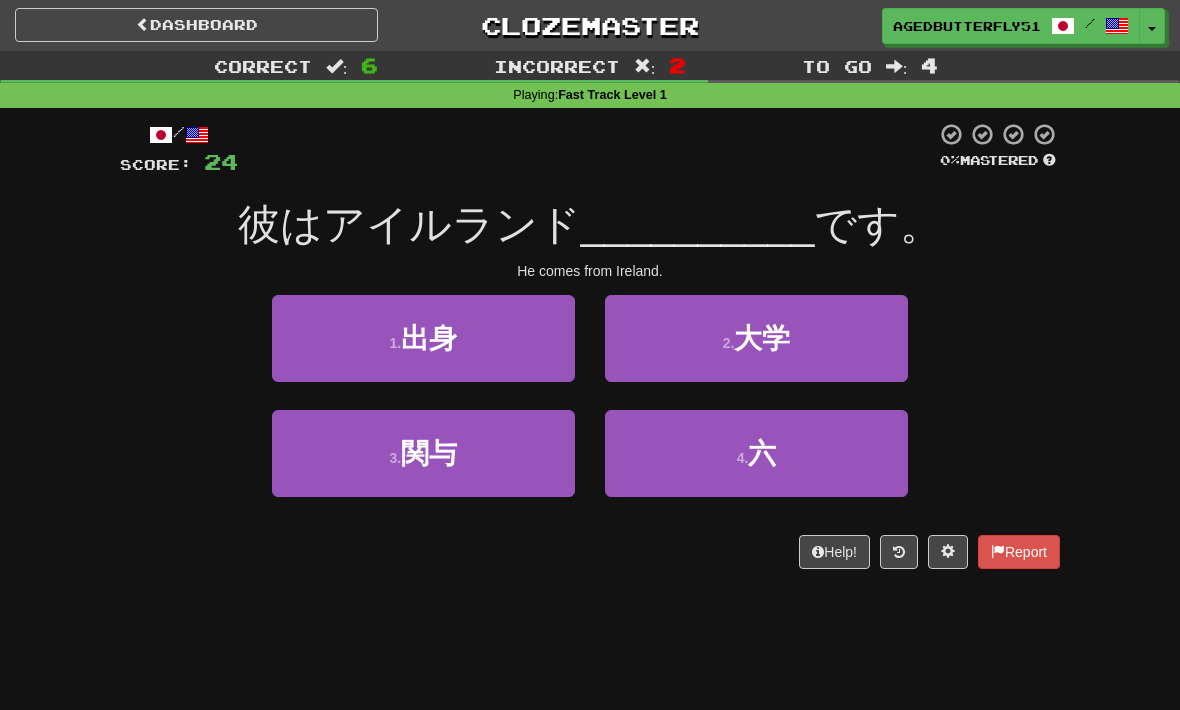 click on "1 .  出身" at bounding box center [423, 338] 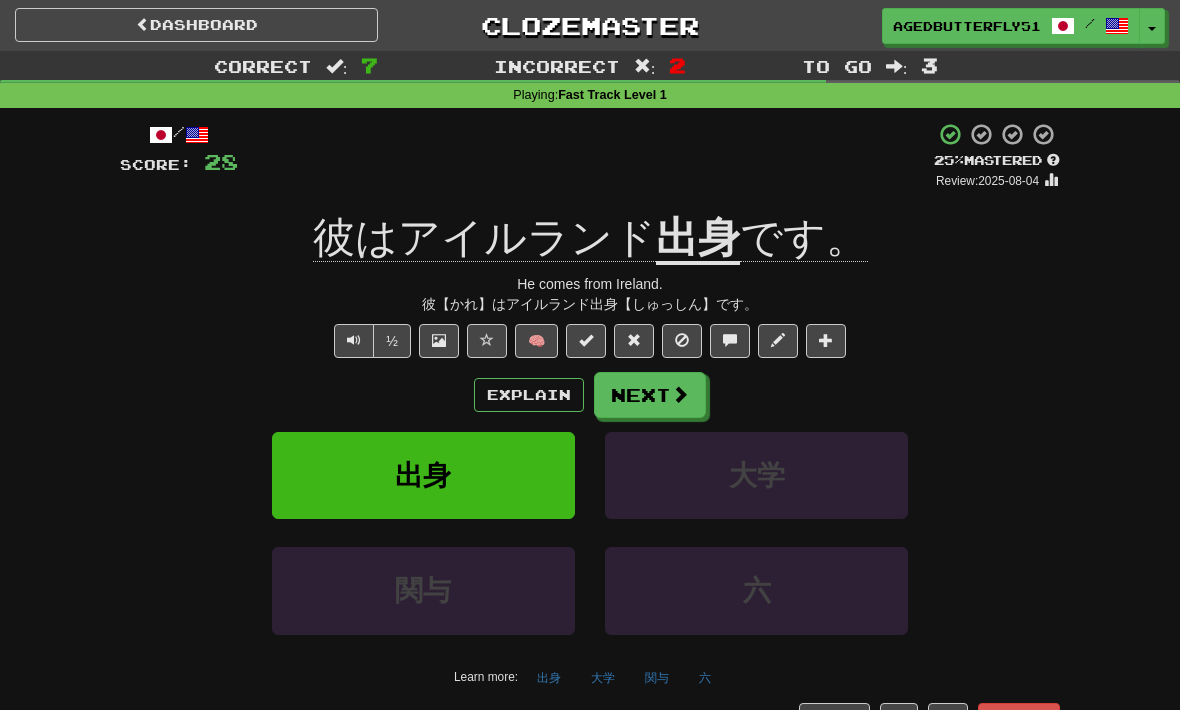 click on "Explain" at bounding box center (529, 395) 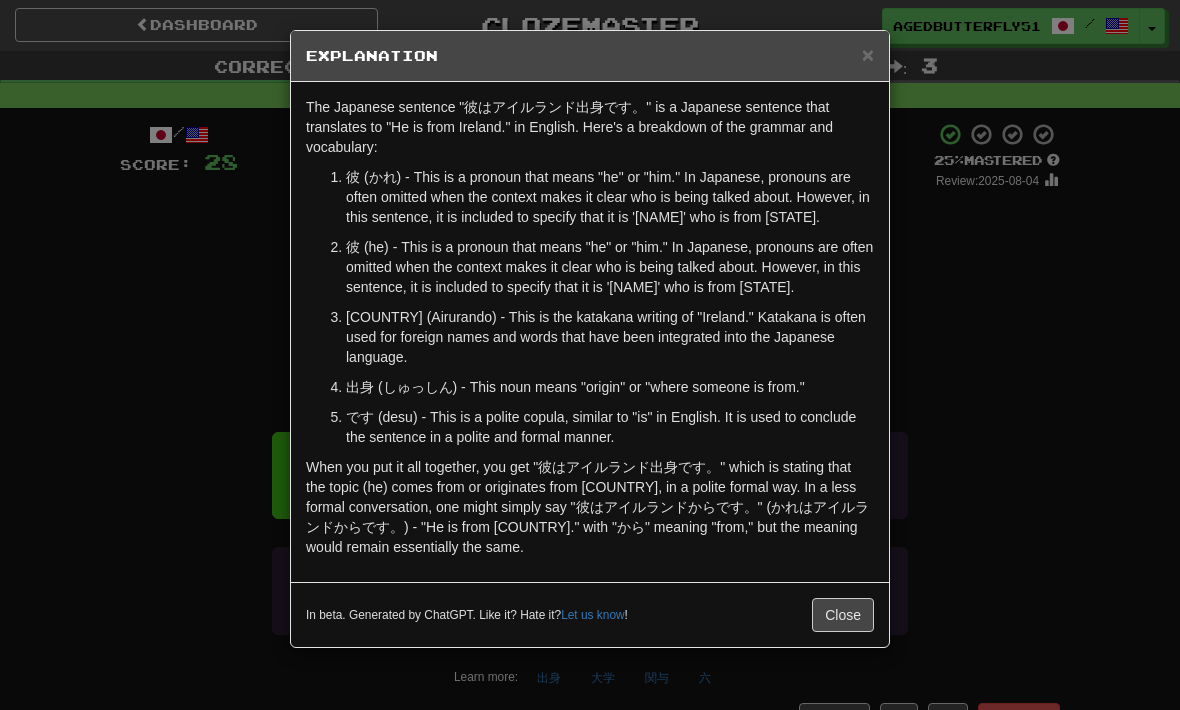 click on "× Explanation The sentence "彼はアイルランド出身です。" is a Japanese sentence that translates to "He is from Ireland." in English. Here's a breakdown of the grammar and vocabulary:
彼 (かれ) - This is a pronoun that means "he" or "him." In Japanese, pronouns are often omitted when the context makes it clear who is being talked about. However, in this sentence, it is included to specify that it is 'he' who is from Ireland.
は (wa) - This is a topic marker particle. It is written as "は" but pronounced "wa" in this context. This particle indicates that the subject being talked about is "彼" (he). It sets the topic of the sentence.
アイルランド (Airurando) - This is the katakana writing of "Ireland." Katakana is often used for foreign names and words that have been integrated into the Japanese language.
出身 (しゅっしん) - This noun means "origin" or "where someone is from."
In beta. Generated by ChatGPT. Like it? Hate it?  Let us know ! Close" at bounding box center (590, 355) 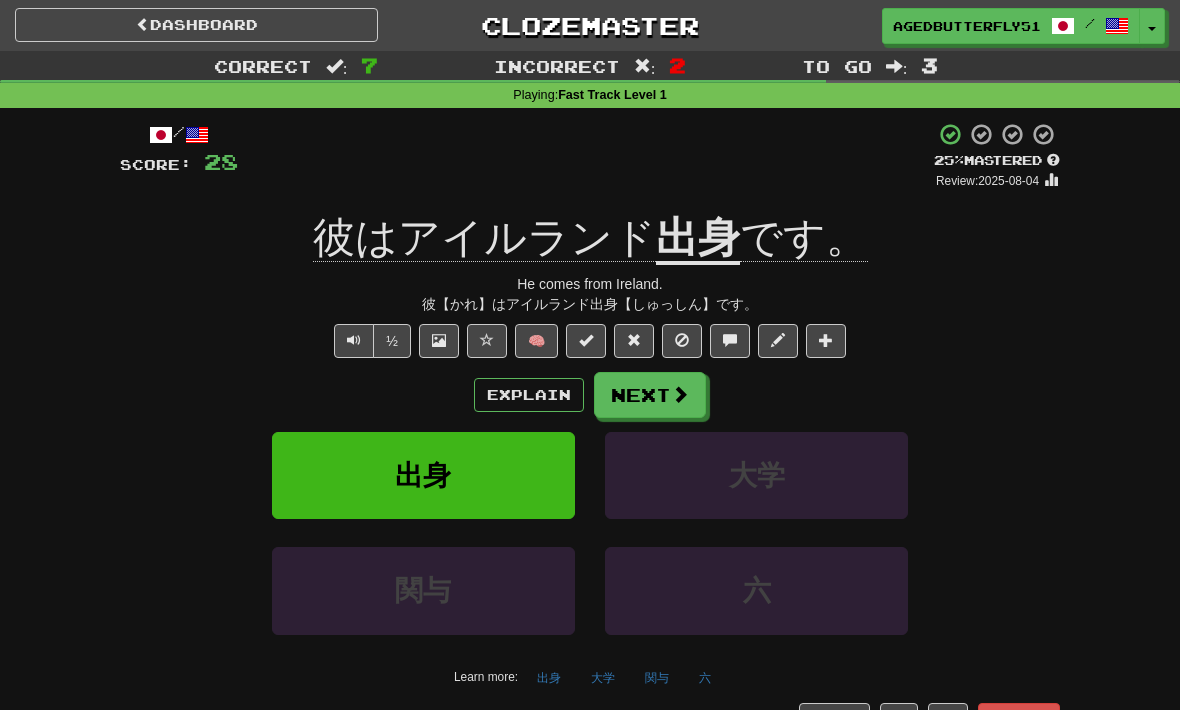 click on "Next" at bounding box center [650, 395] 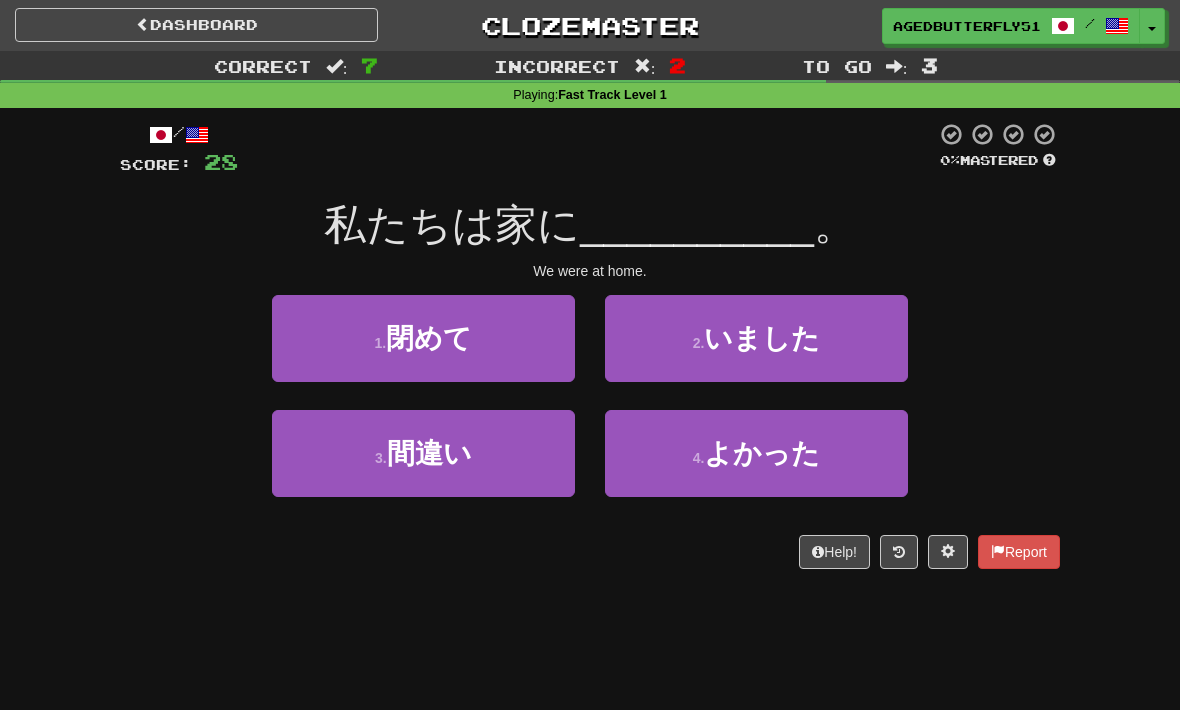 click on "2 .  いました" at bounding box center (756, 338) 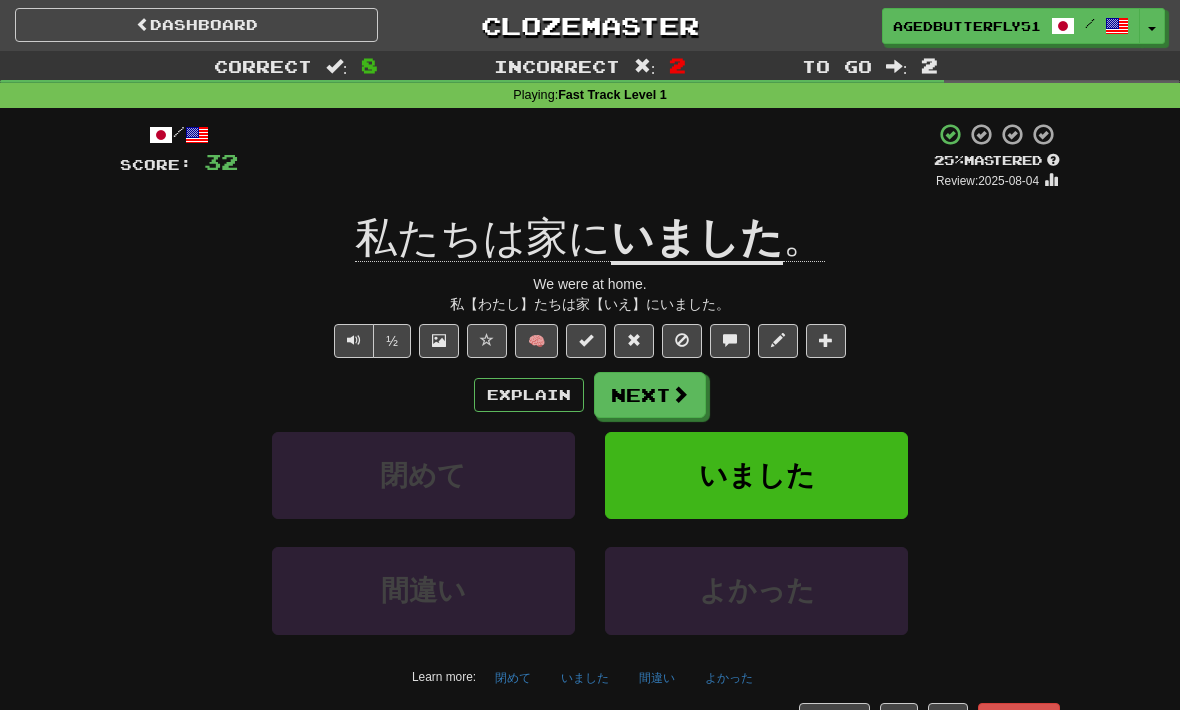 click at bounding box center [680, 394] 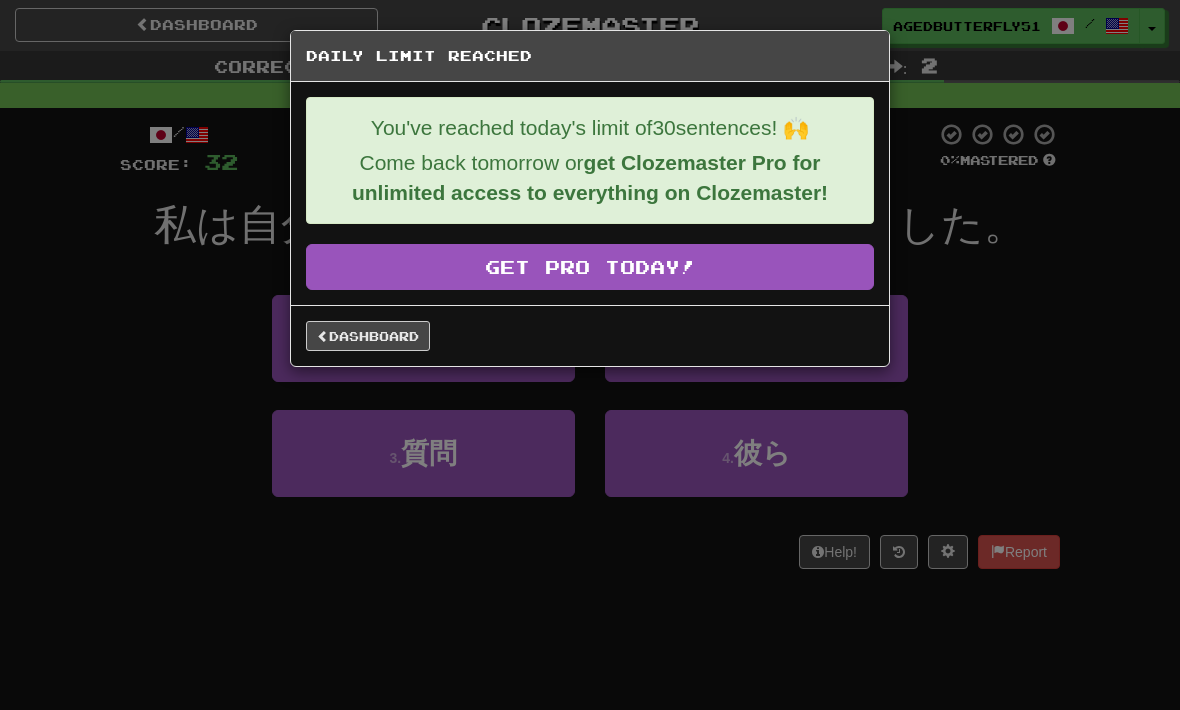 click on "Dashboard" at bounding box center (368, 336) 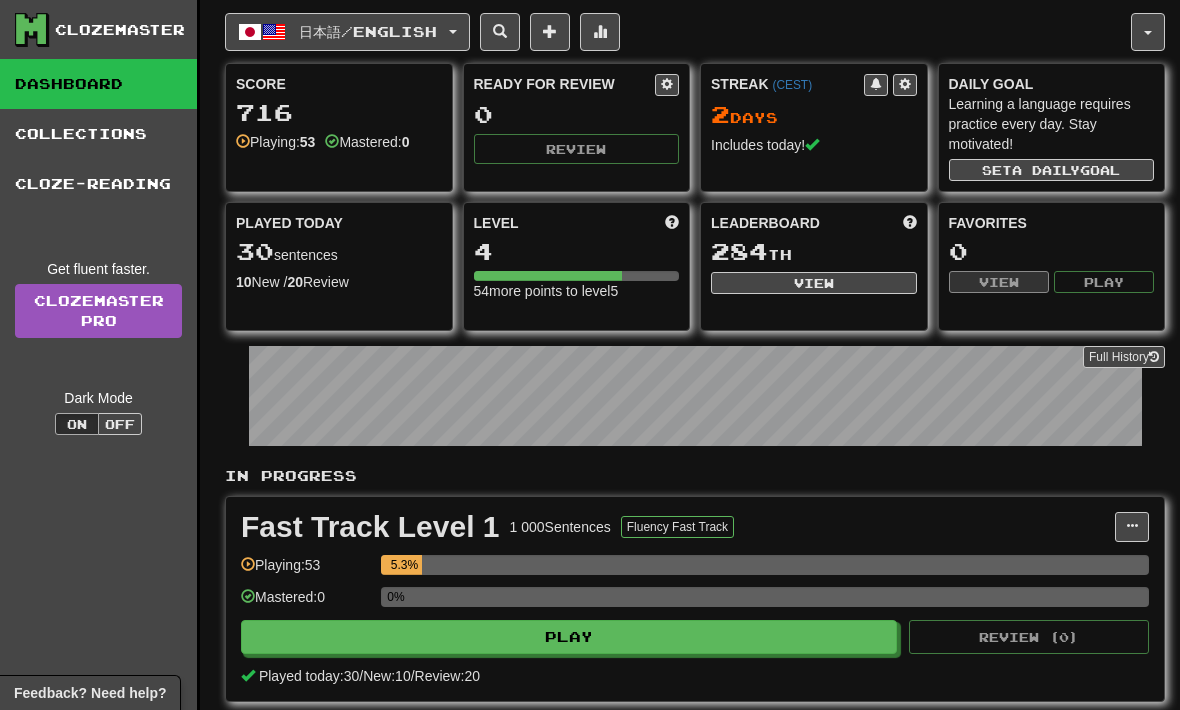 scroll, scrollTop: 0, scrollLeft: 0, axis: both 